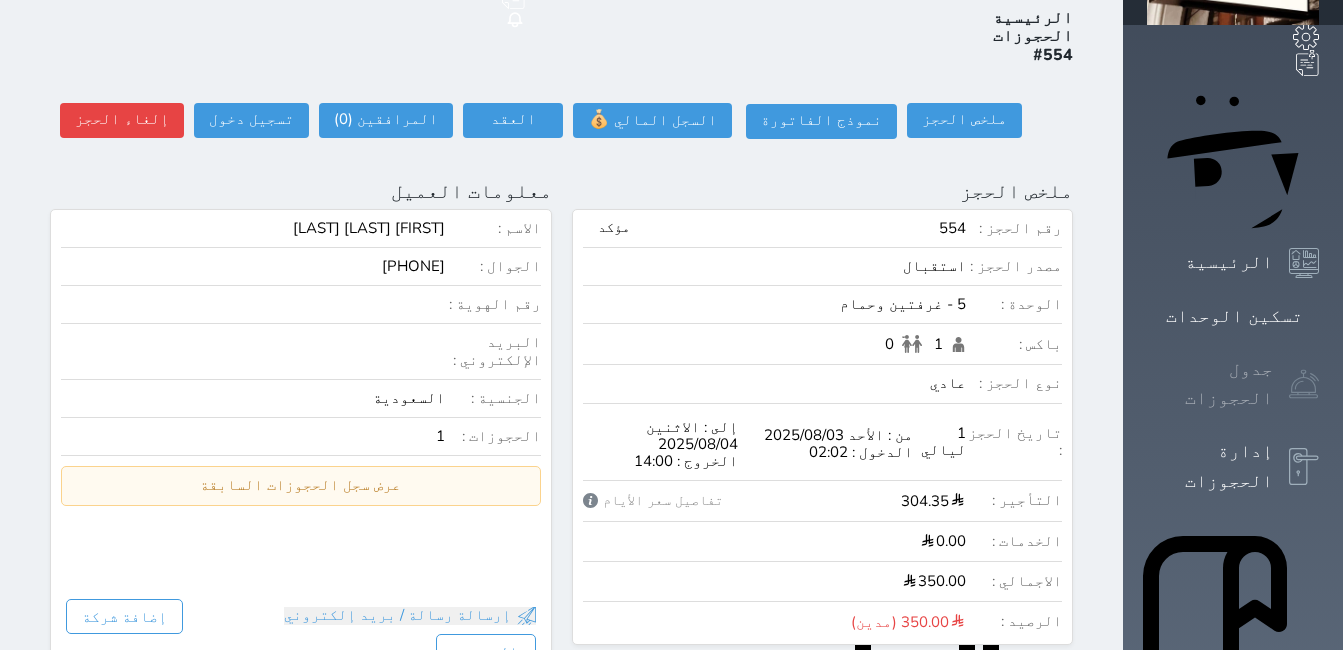 scroll, scrollTop: 0, scrollLeft: 0, axis: both 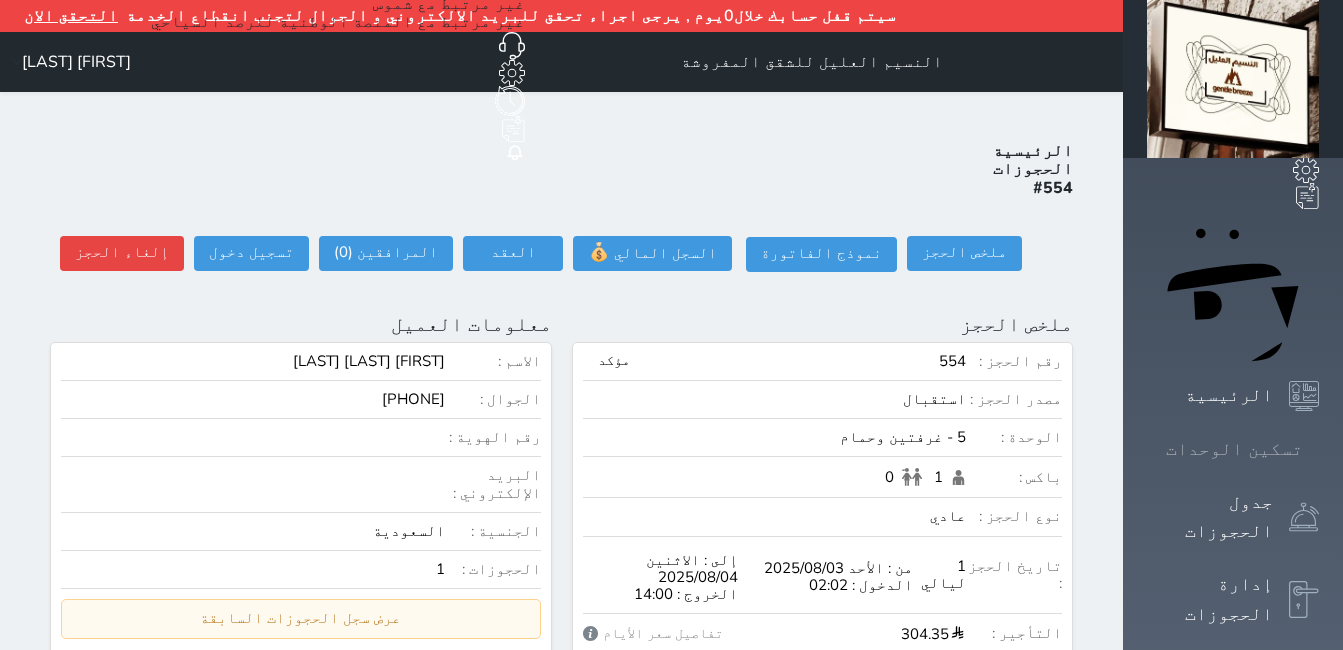 click 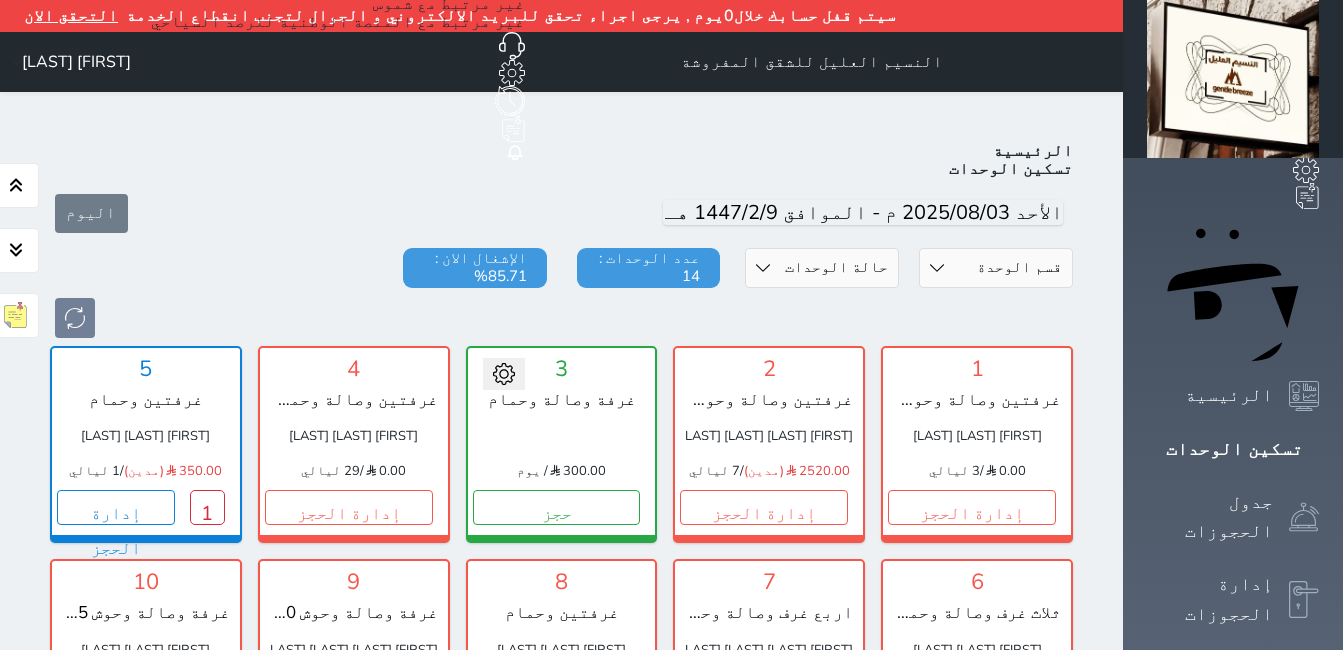 scroll, scrollTop: 110, scrollLeft: 0, axis: vertical 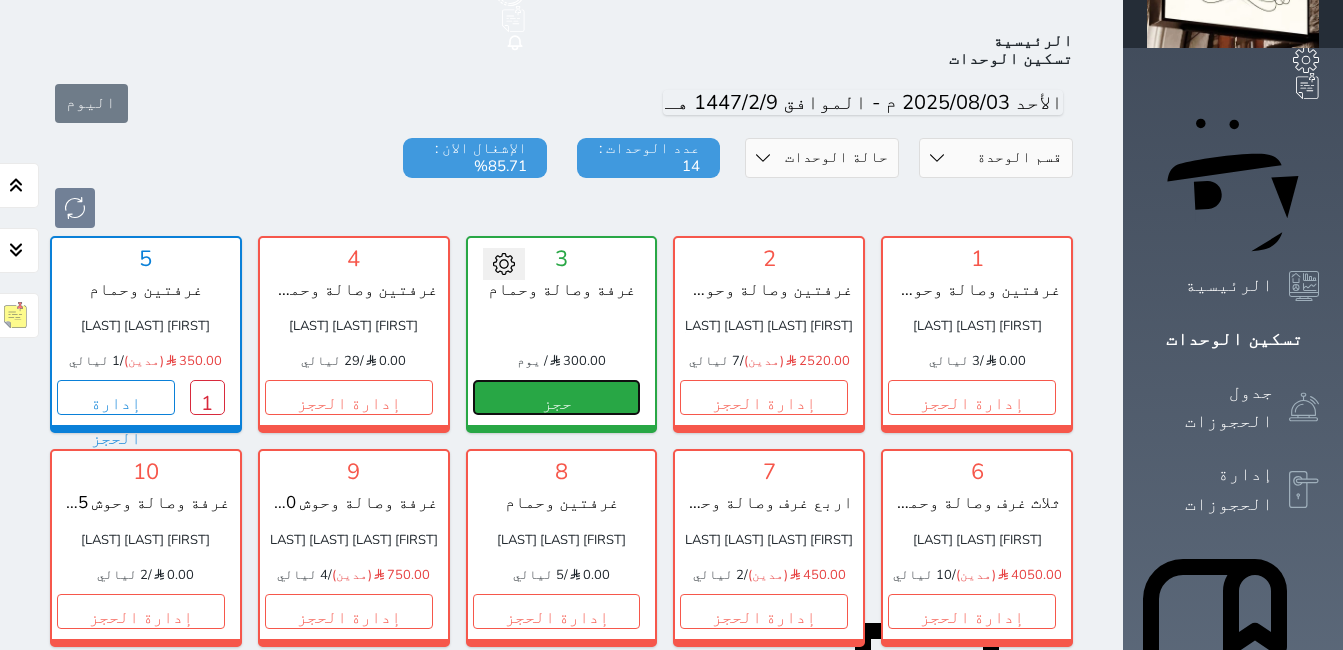 click on "حجز" at bounding box center [557, 397] 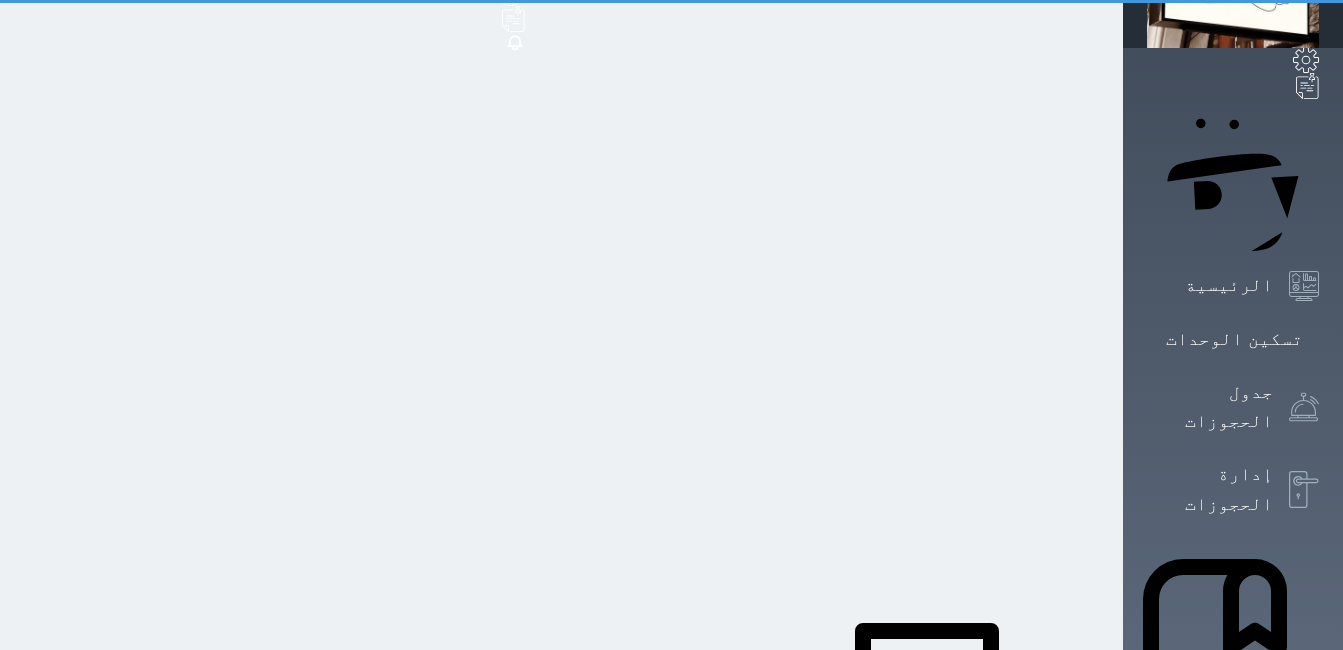 scroll, scrollTop: 9, scrollLeft: 0, axis: vertical 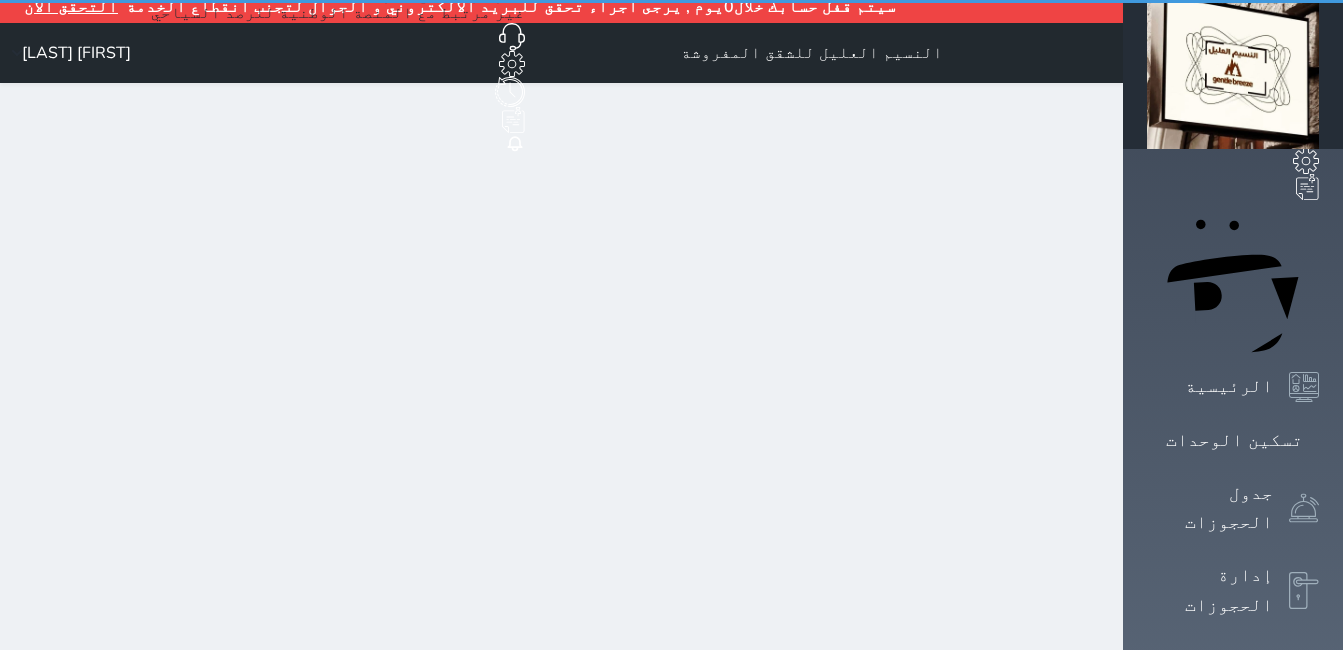 select on "1" 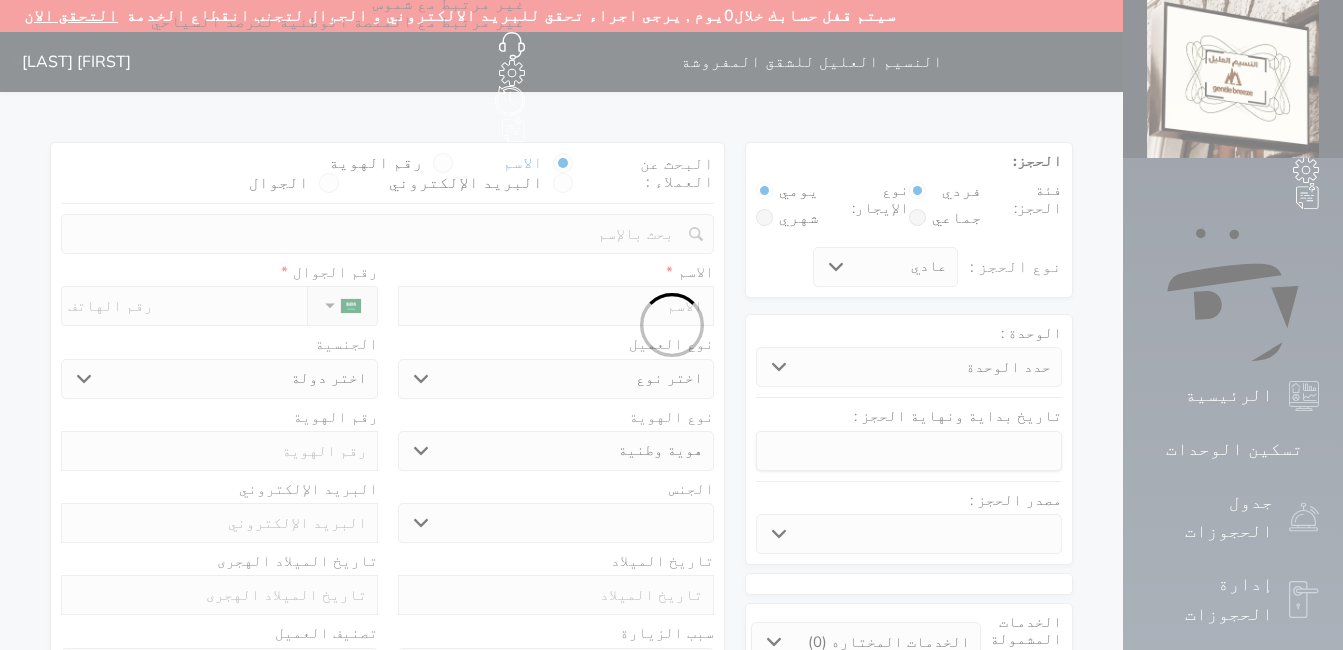 select 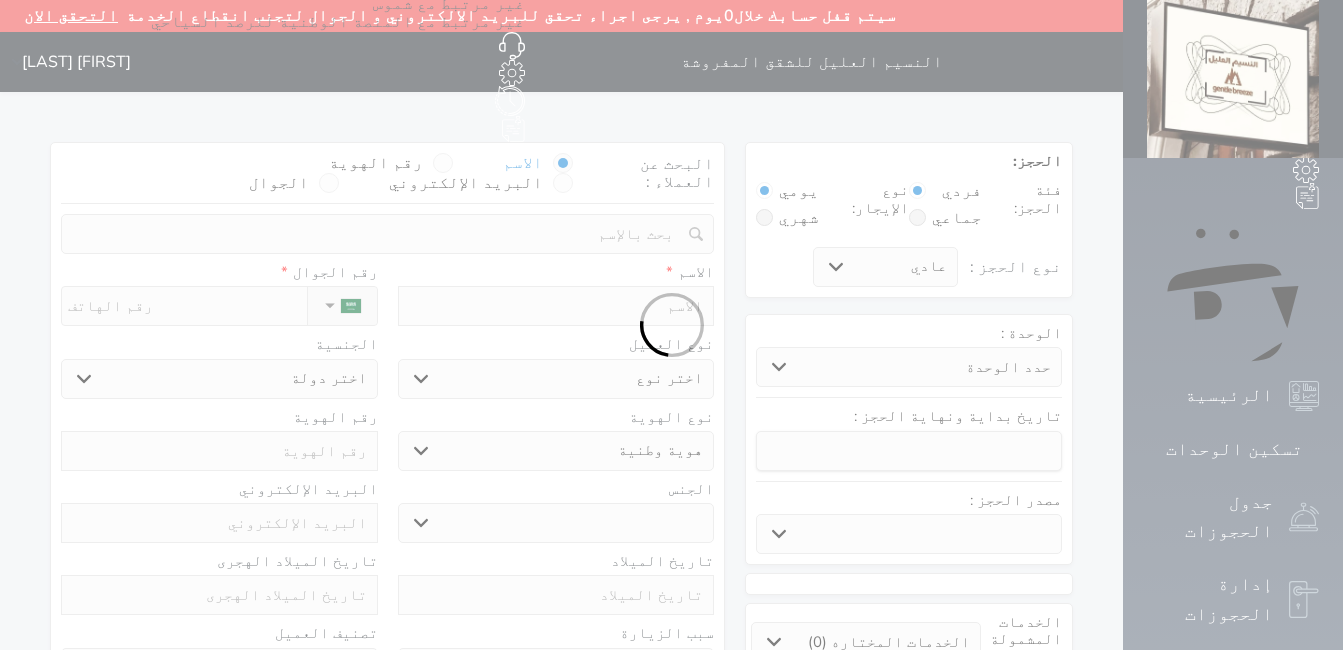 select 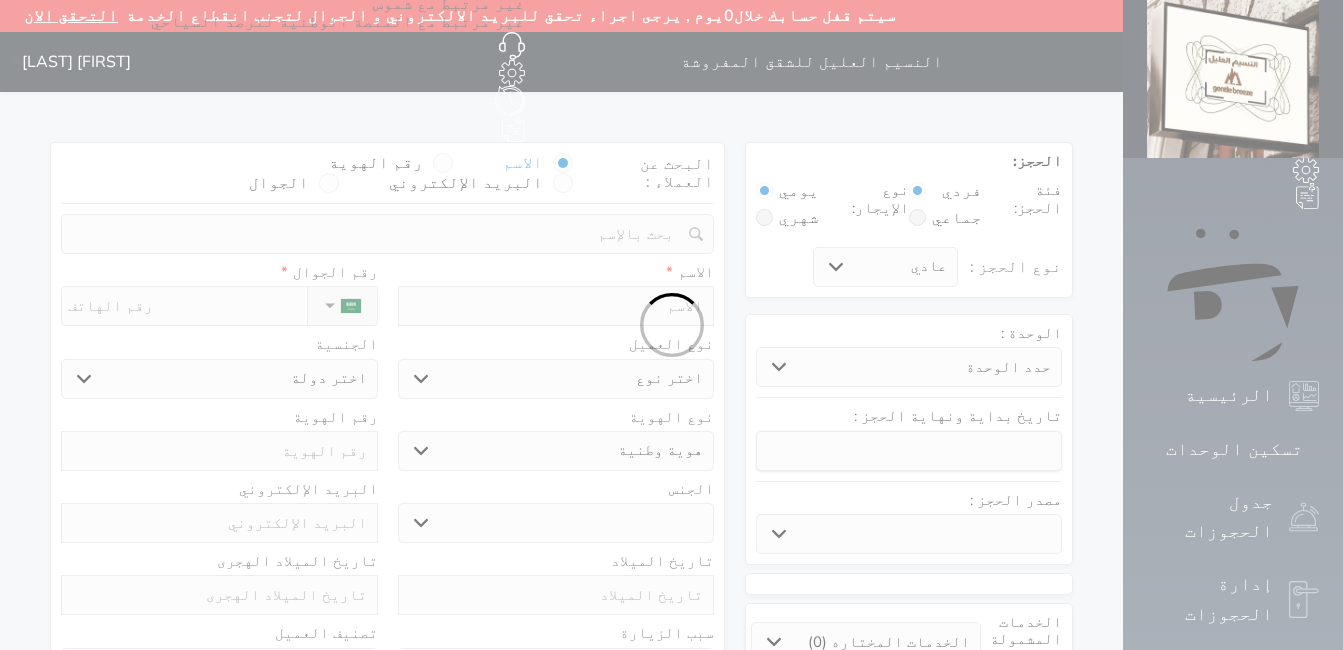 select 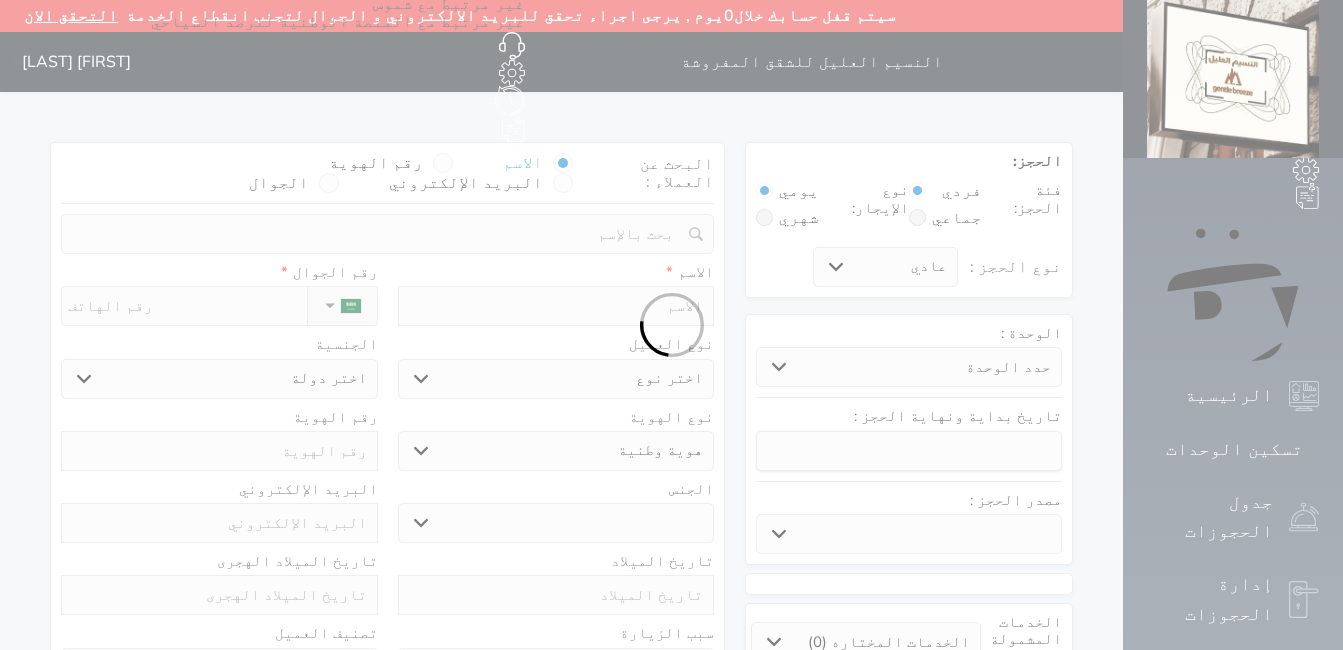 select 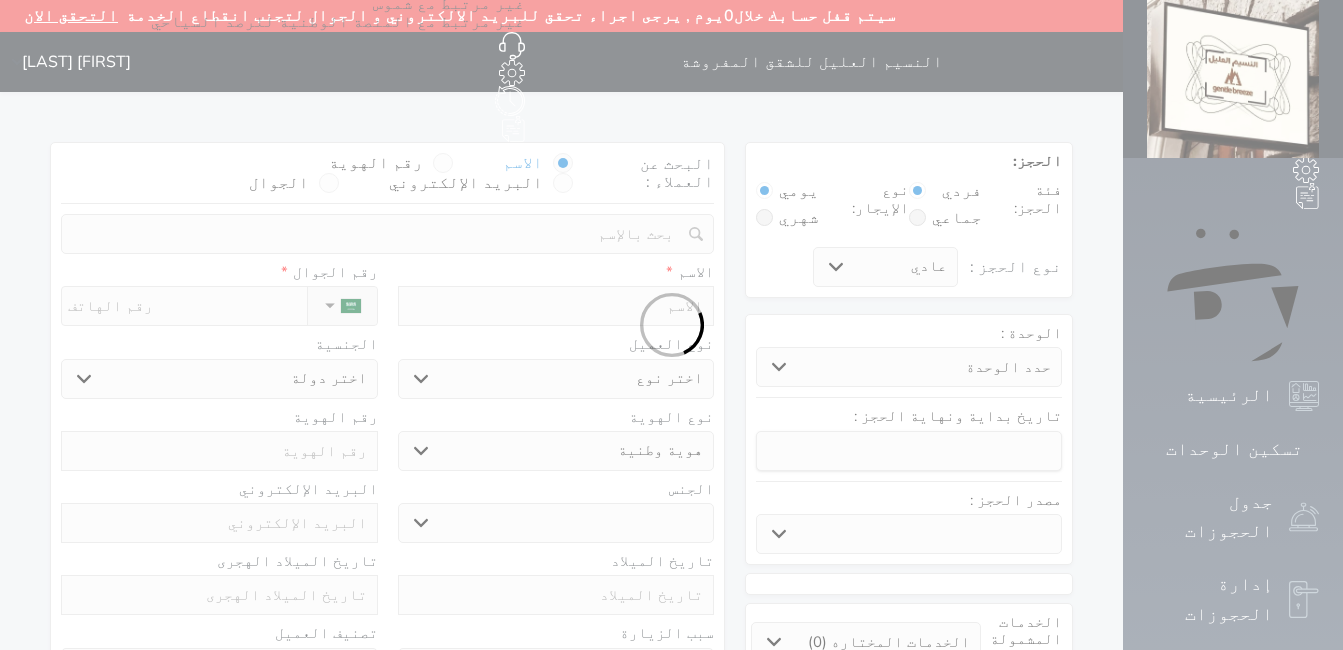 select 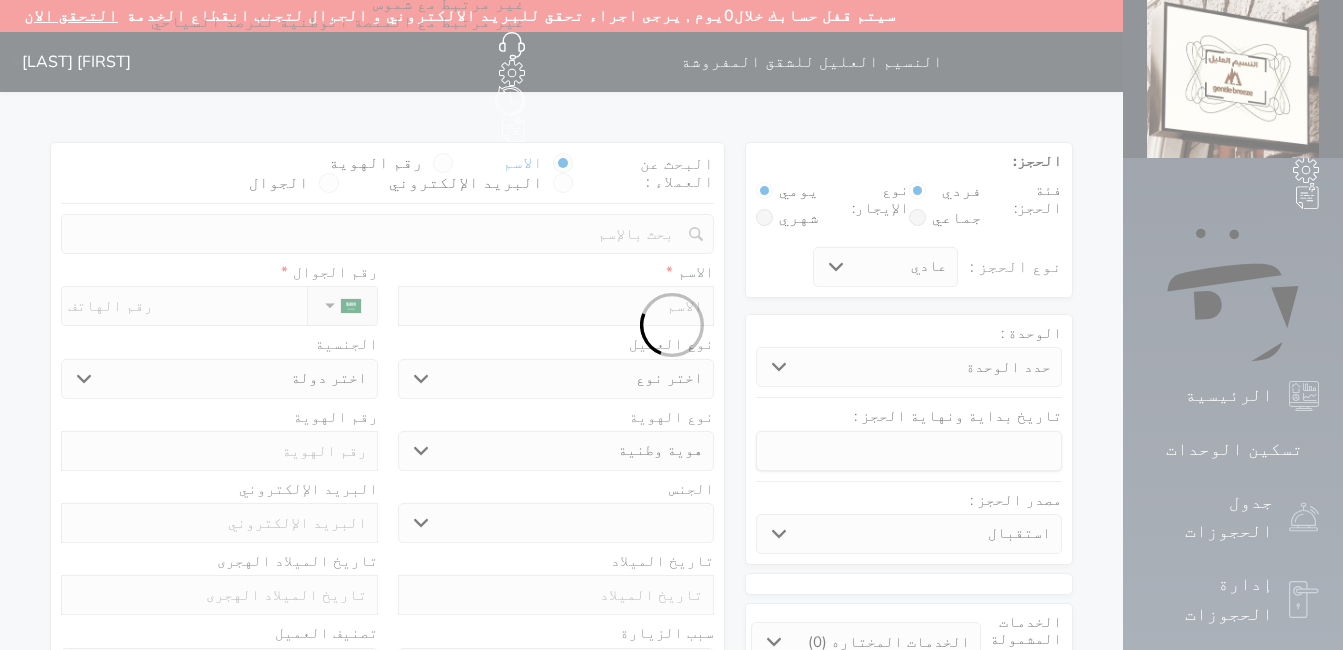 select 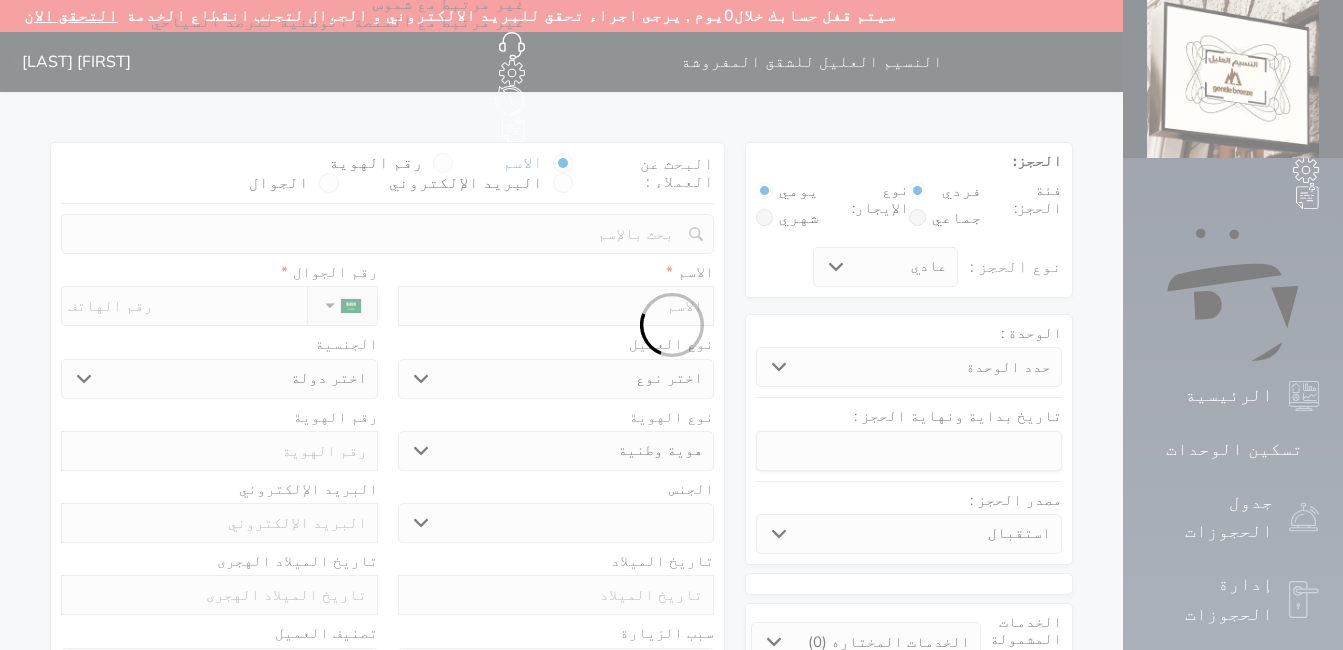 select 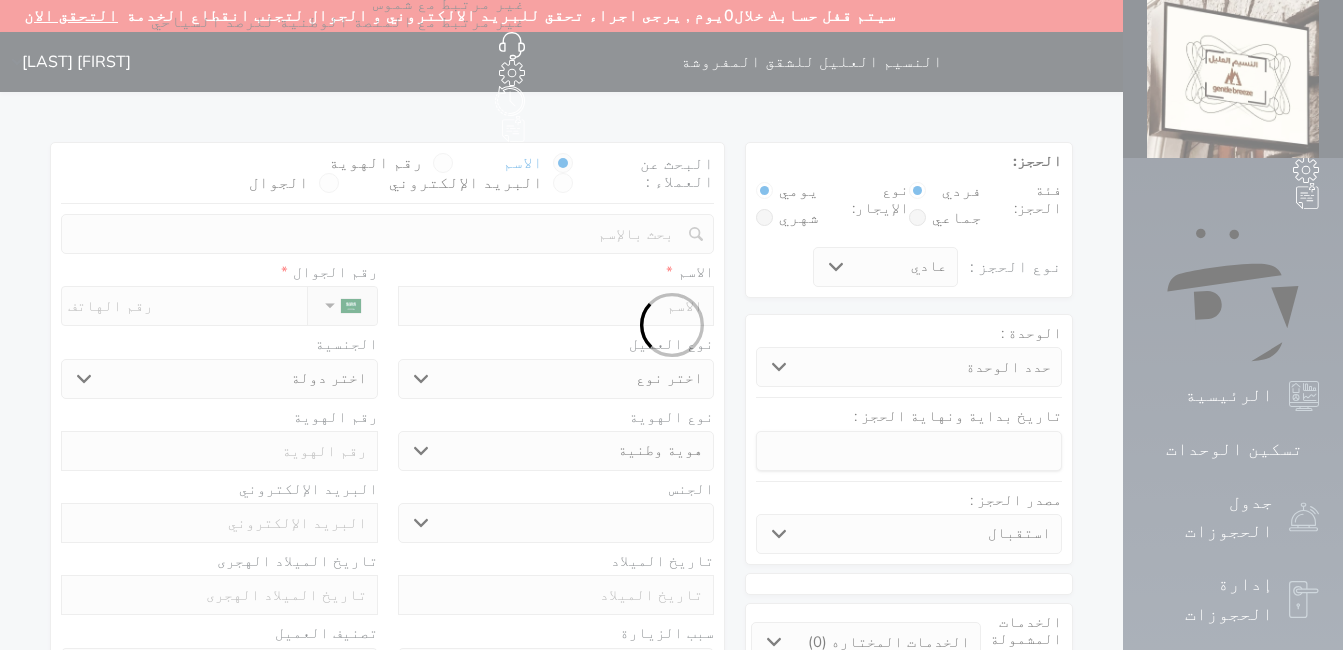 select 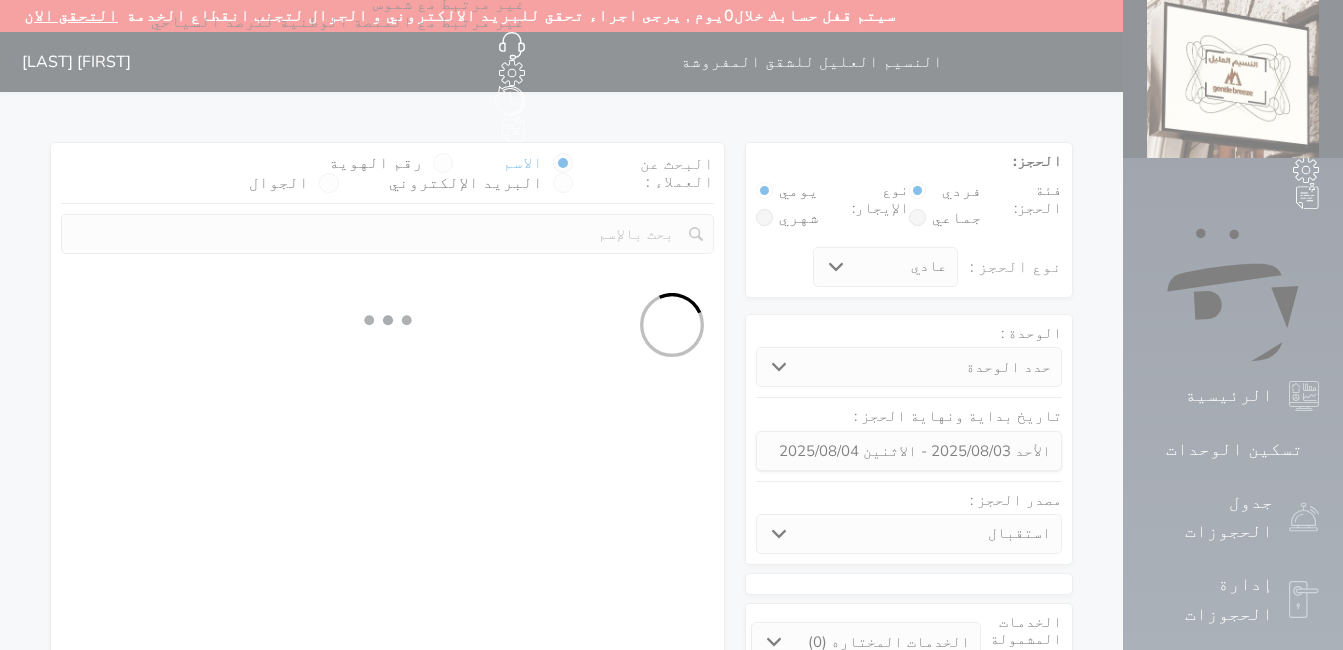 select 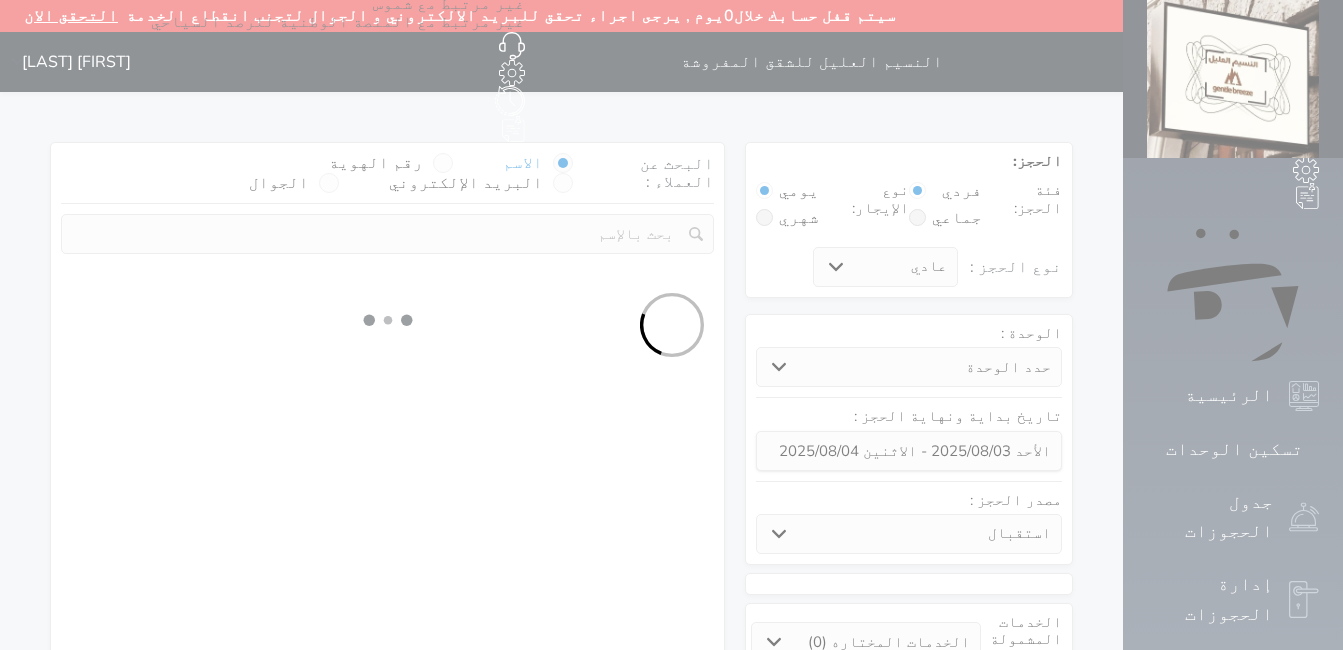 select on "1" 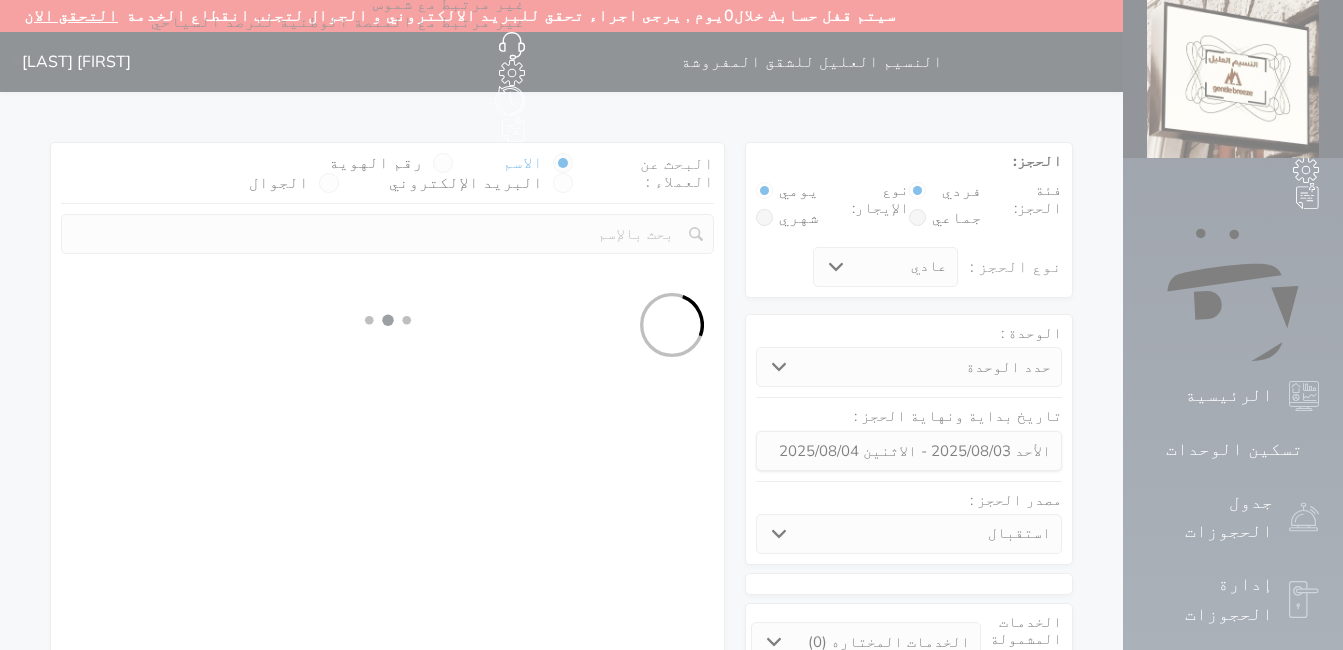 select on "113" 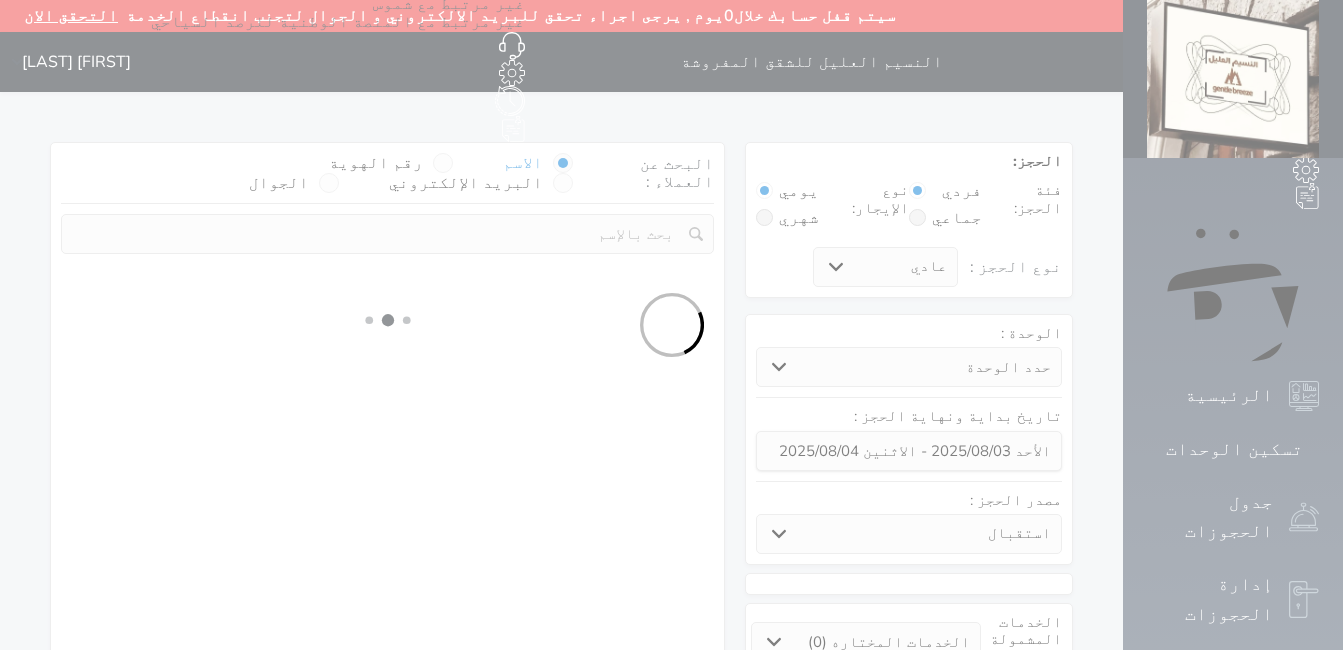 select on "1" 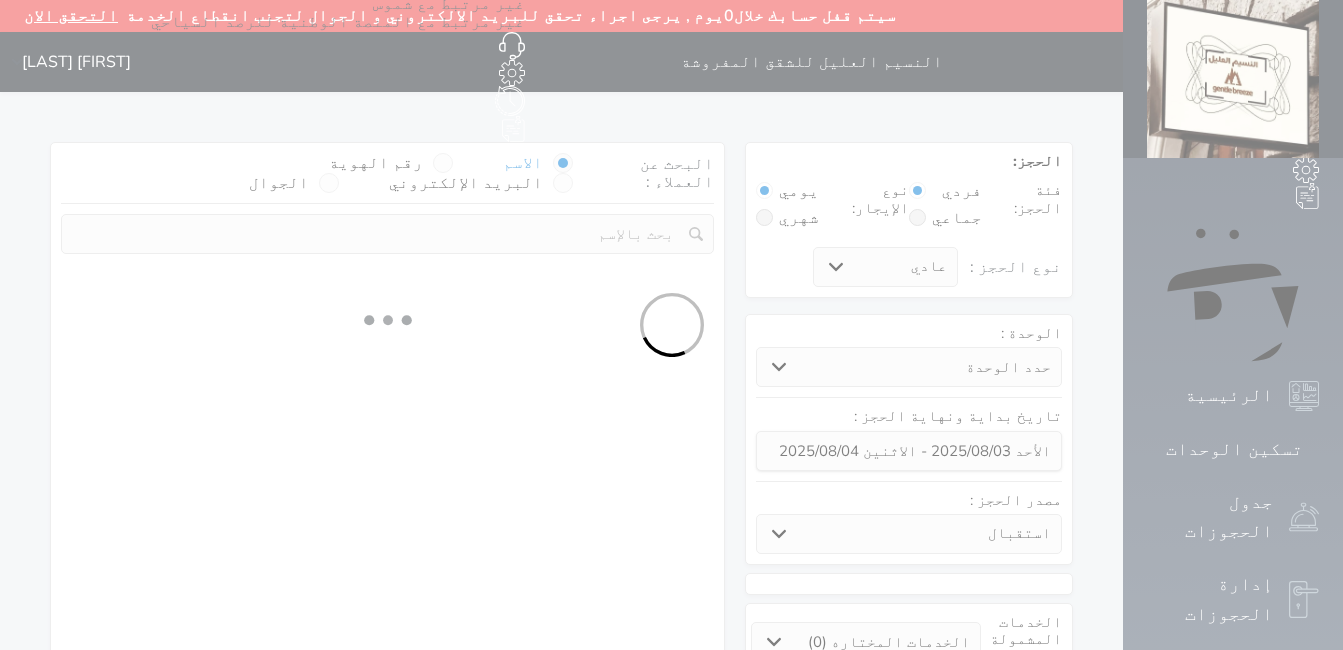 select 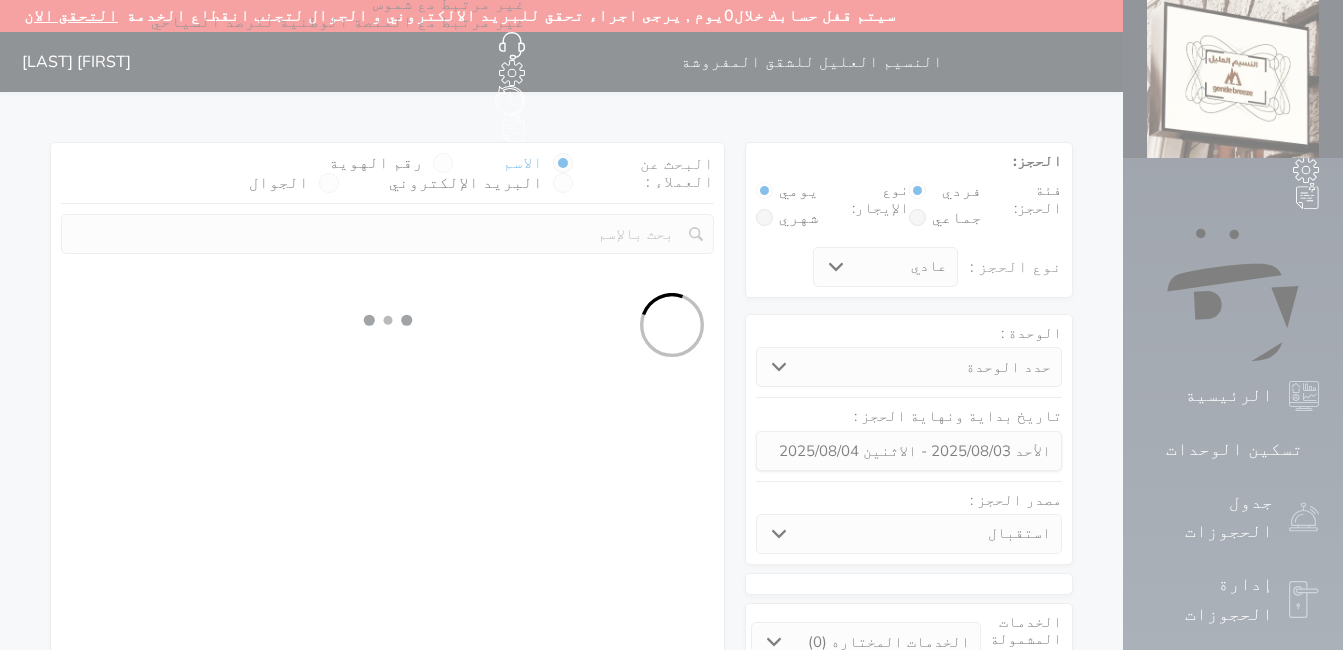 select on "7" 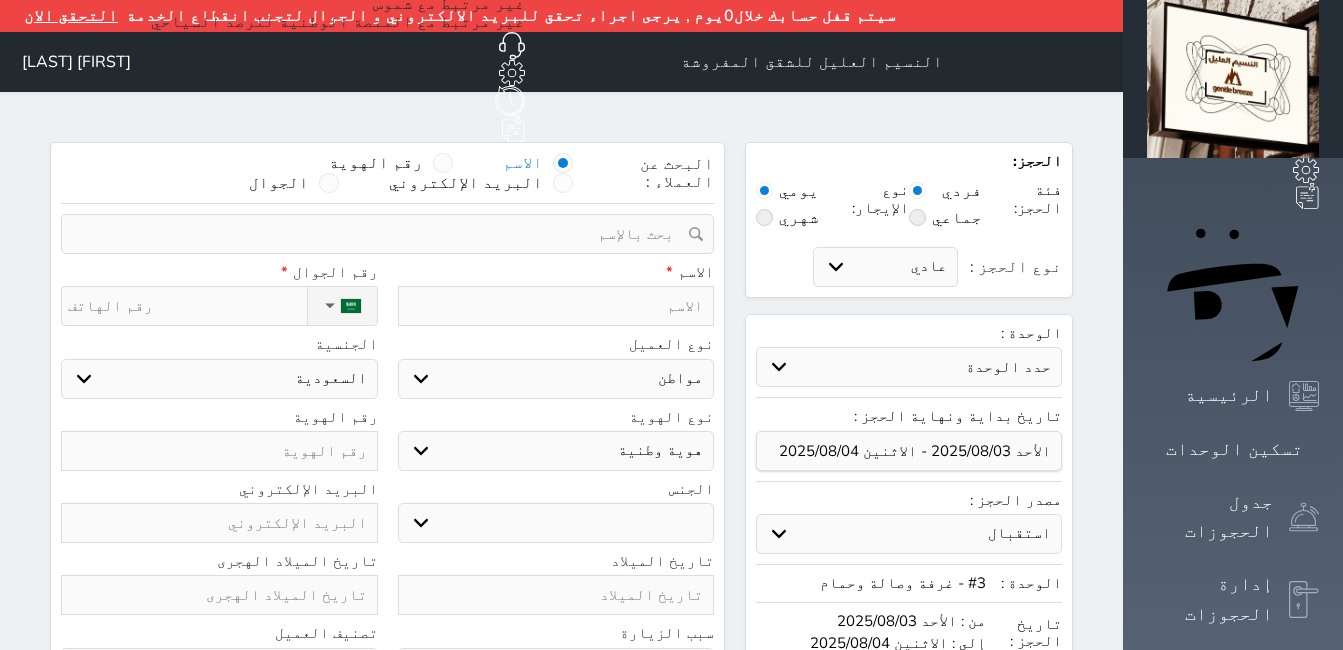 select 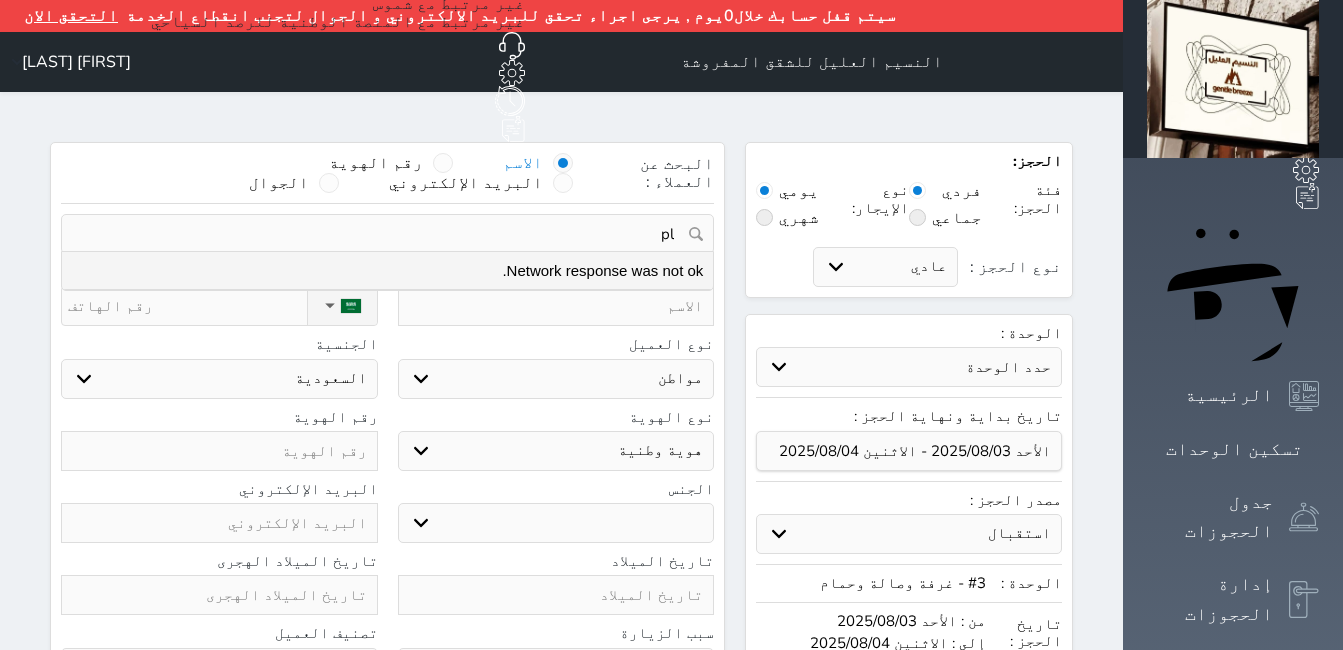 type on "p" 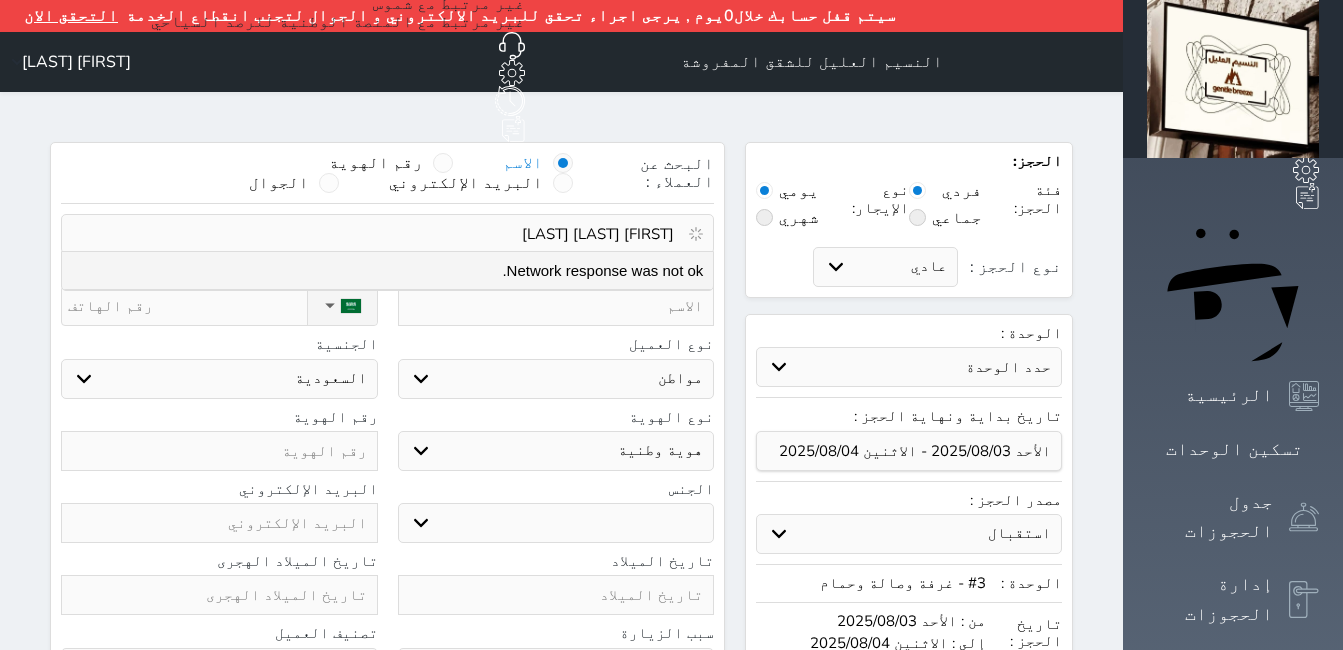 type on "[FIRST] [LAST] [LAST]" 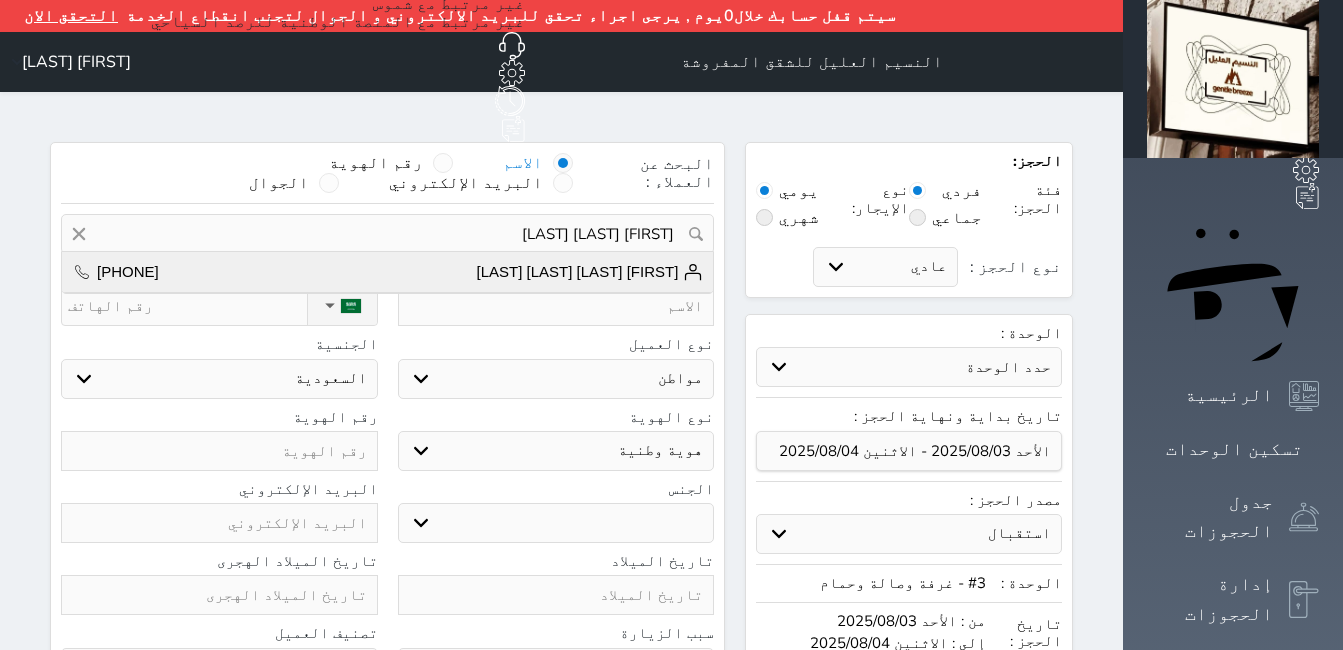 select 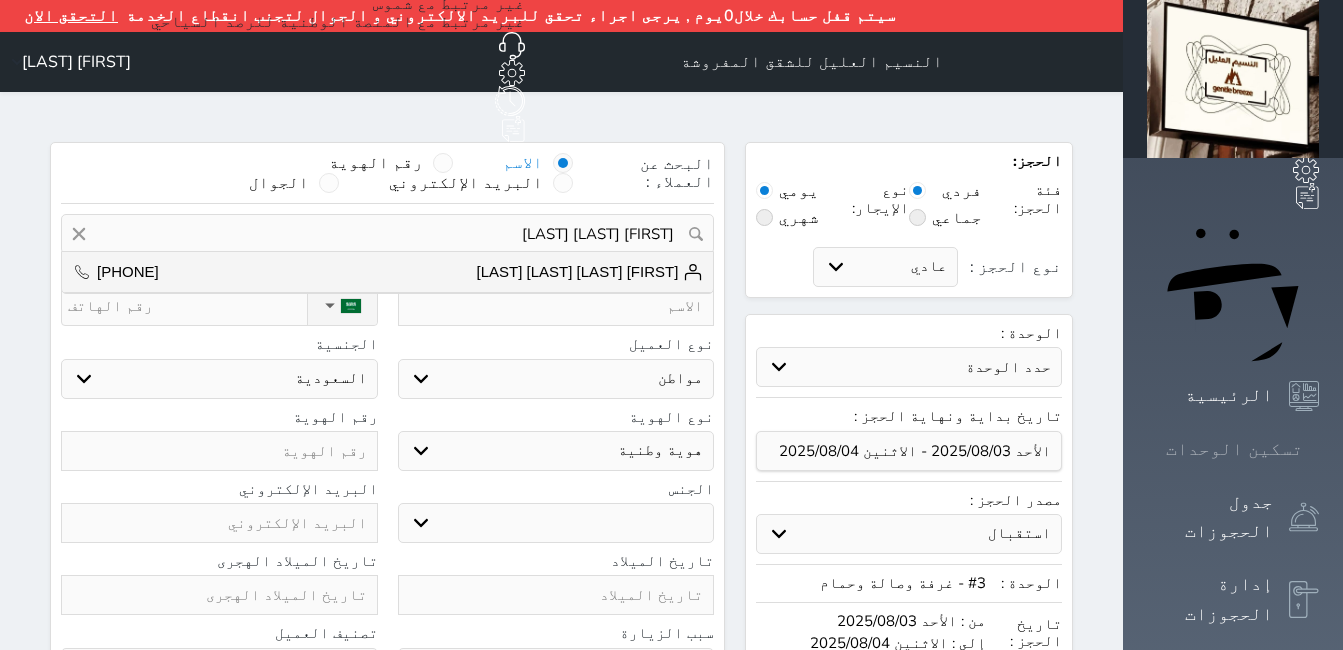 click 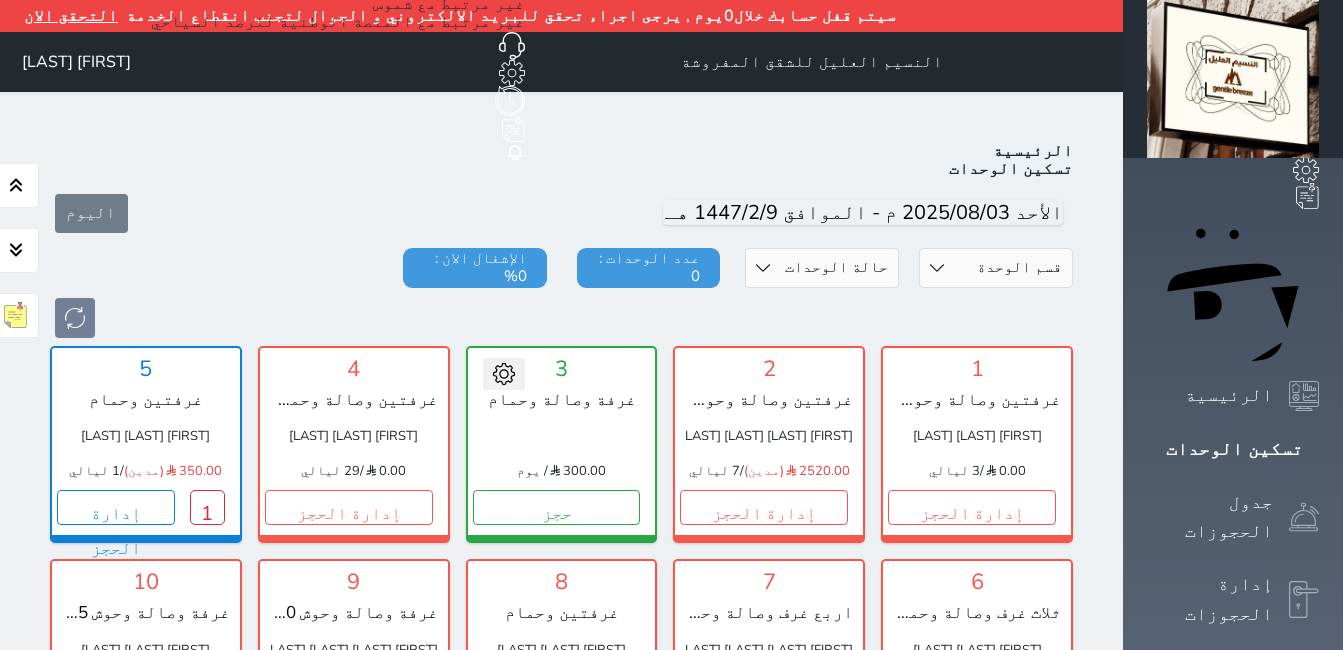 scroll, scrollTop: 110, scrollLeft: 0, axis: vertical 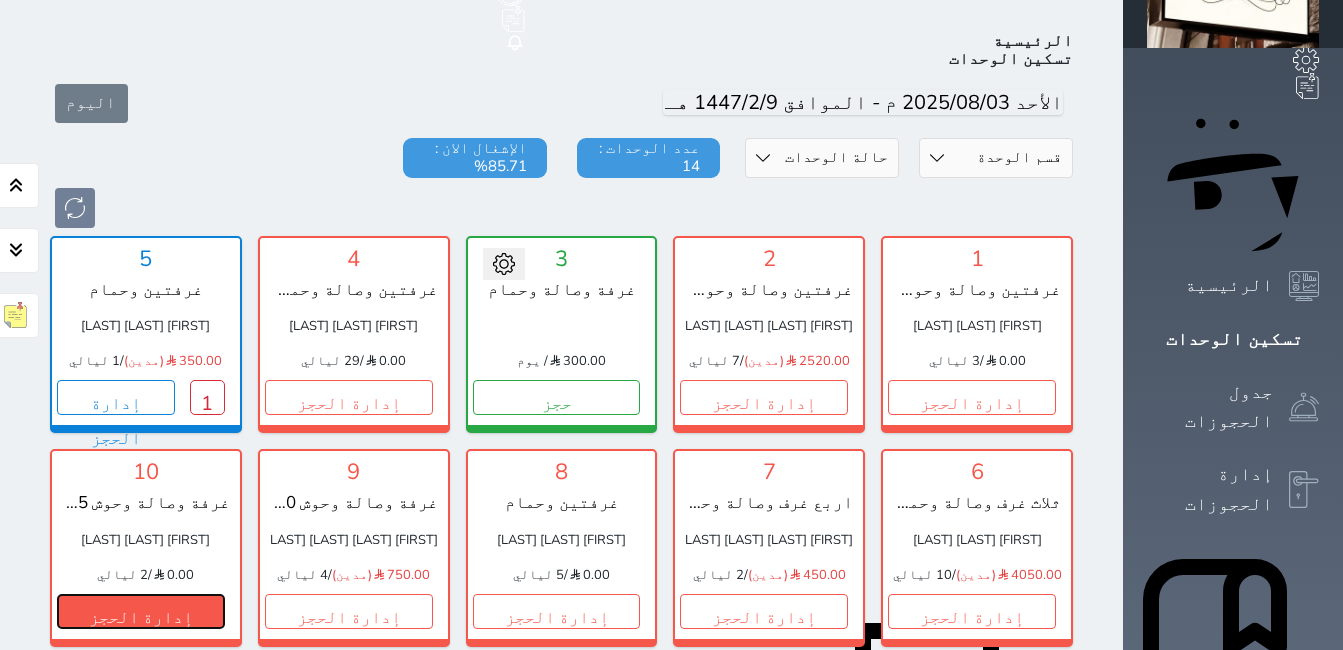 click on "إدارة الحجز" at bounding box center (141, 611) 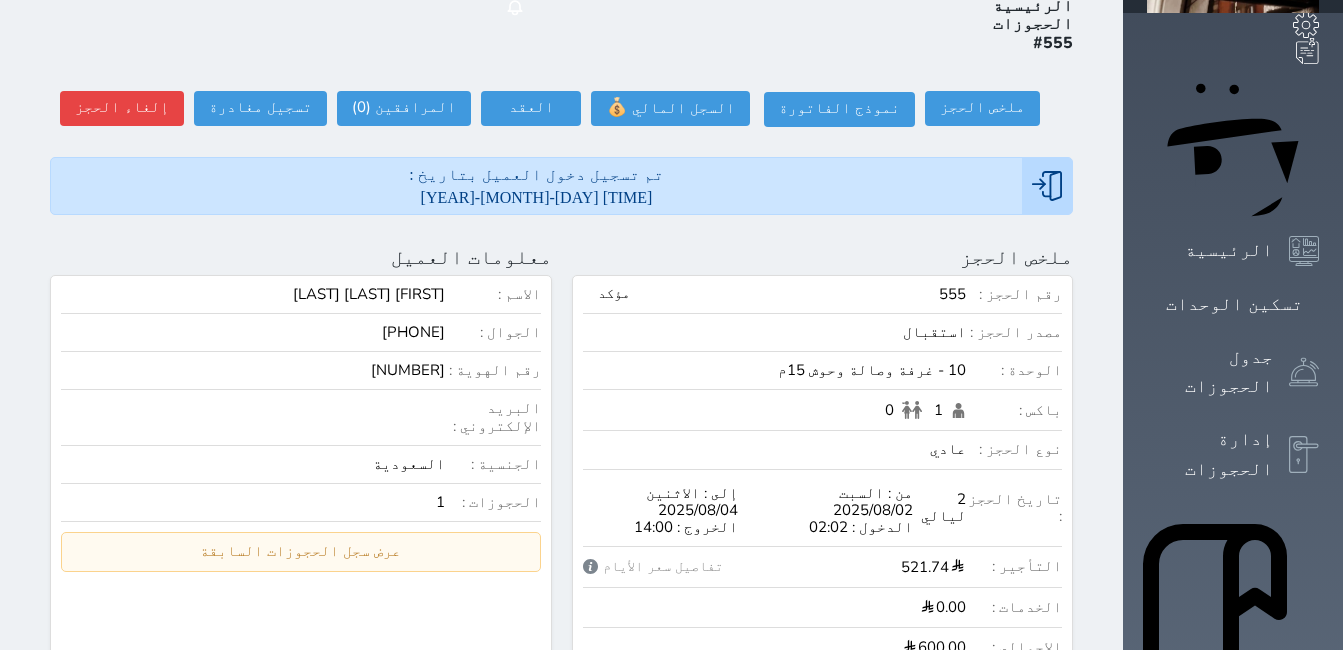 scroll, scrollTop: 200, scrollLeft: 0, axis: vertical 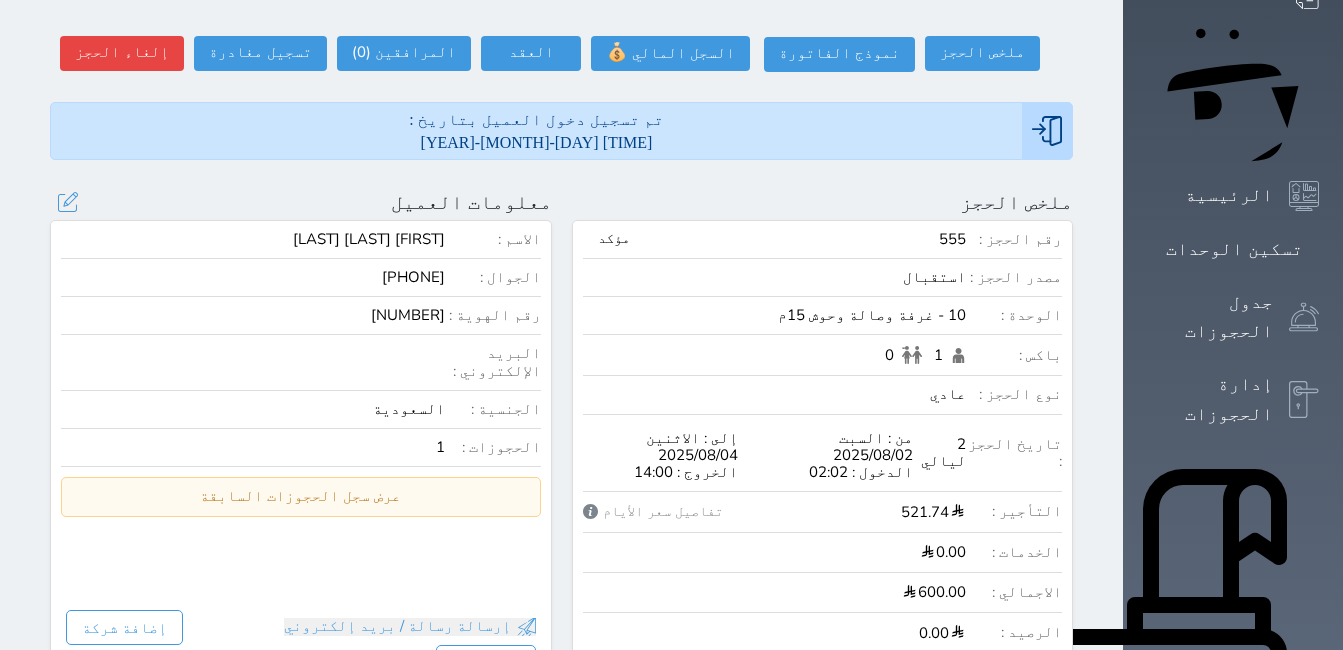 drag, startPoint x: 392, startPoint y: 250, endPoint x: 475, endPoint y: 263, distance: 84.0119 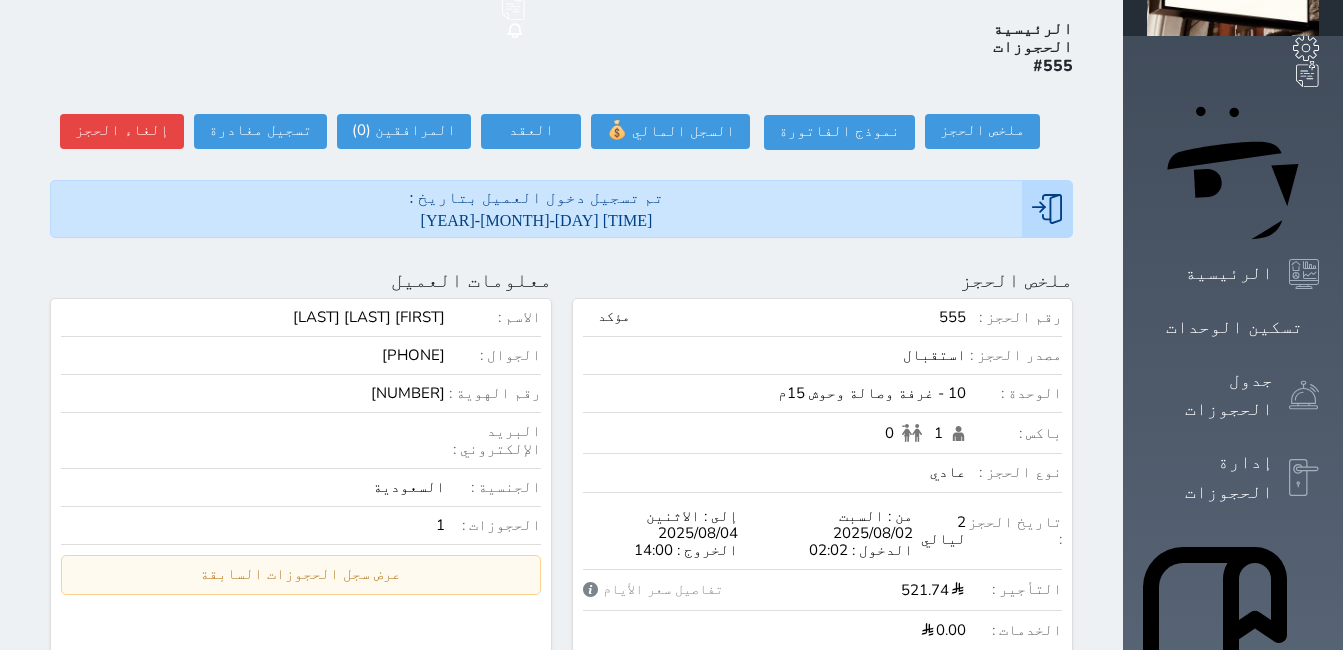 scroll, scrollTop: 0, scrollLeft: 0, axis: both 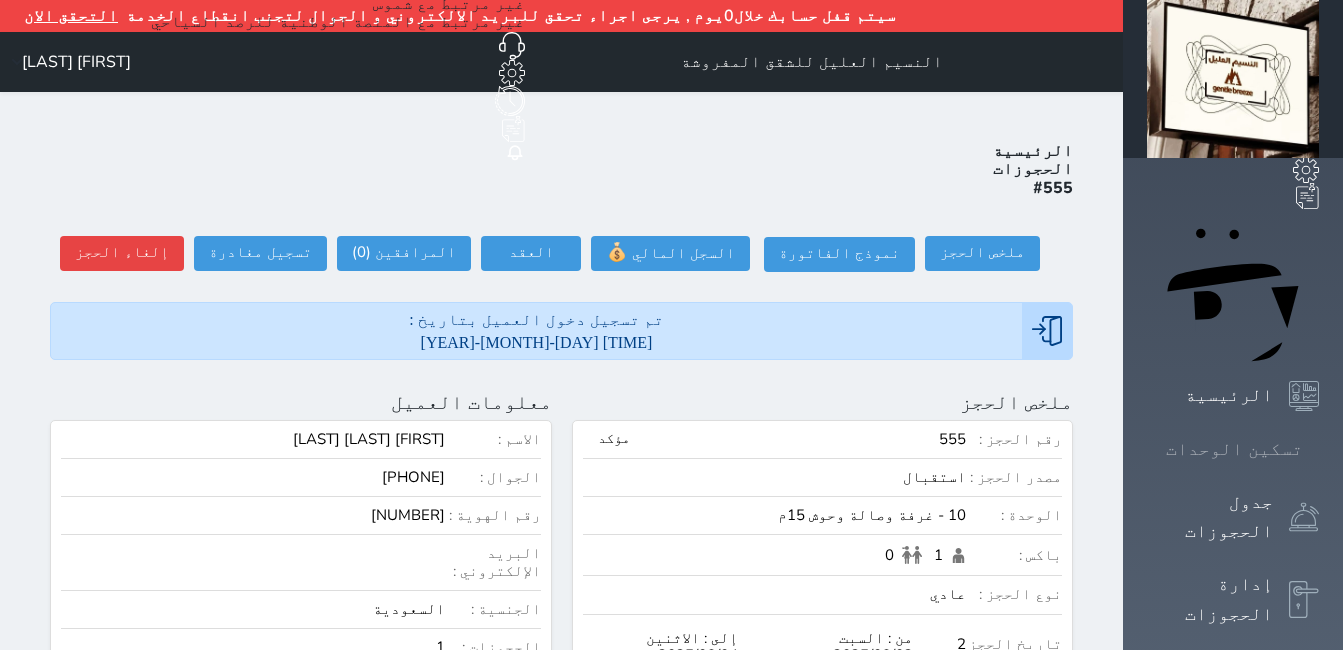 click on "تسكين الوحدات" at bounding box center (1233, 449) 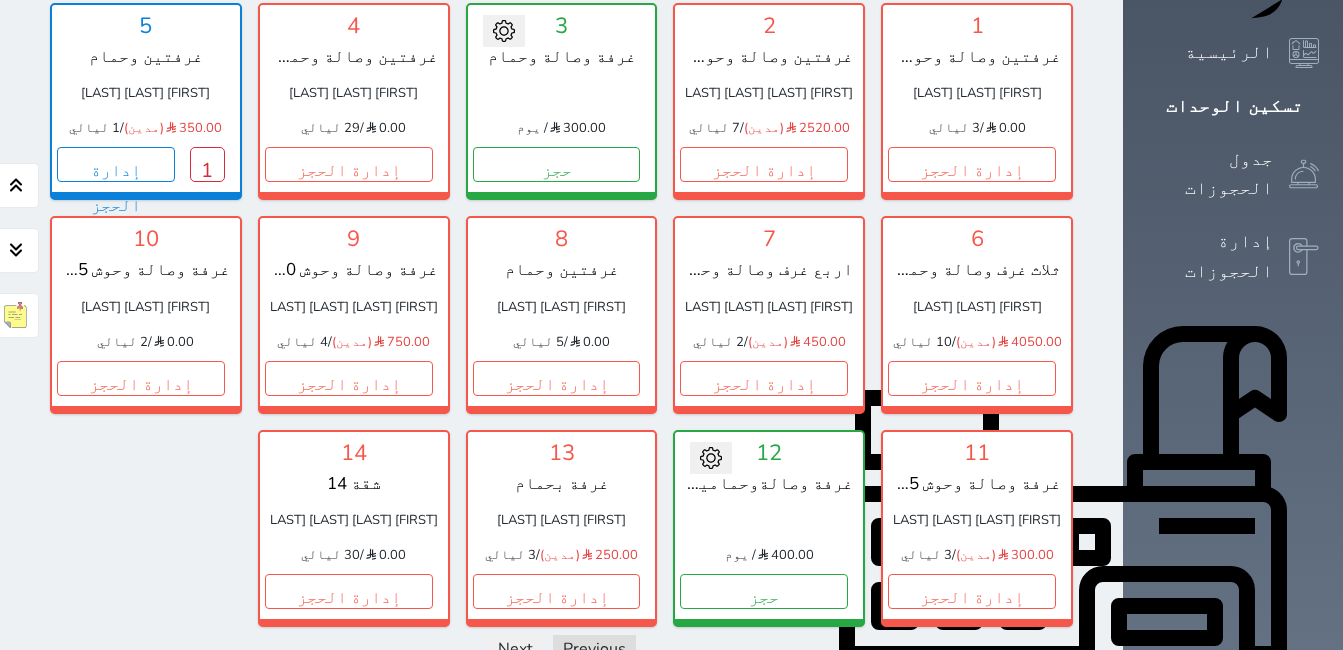 scroll, scrollTop: 110, scrollLeft: 0, axis: vertical 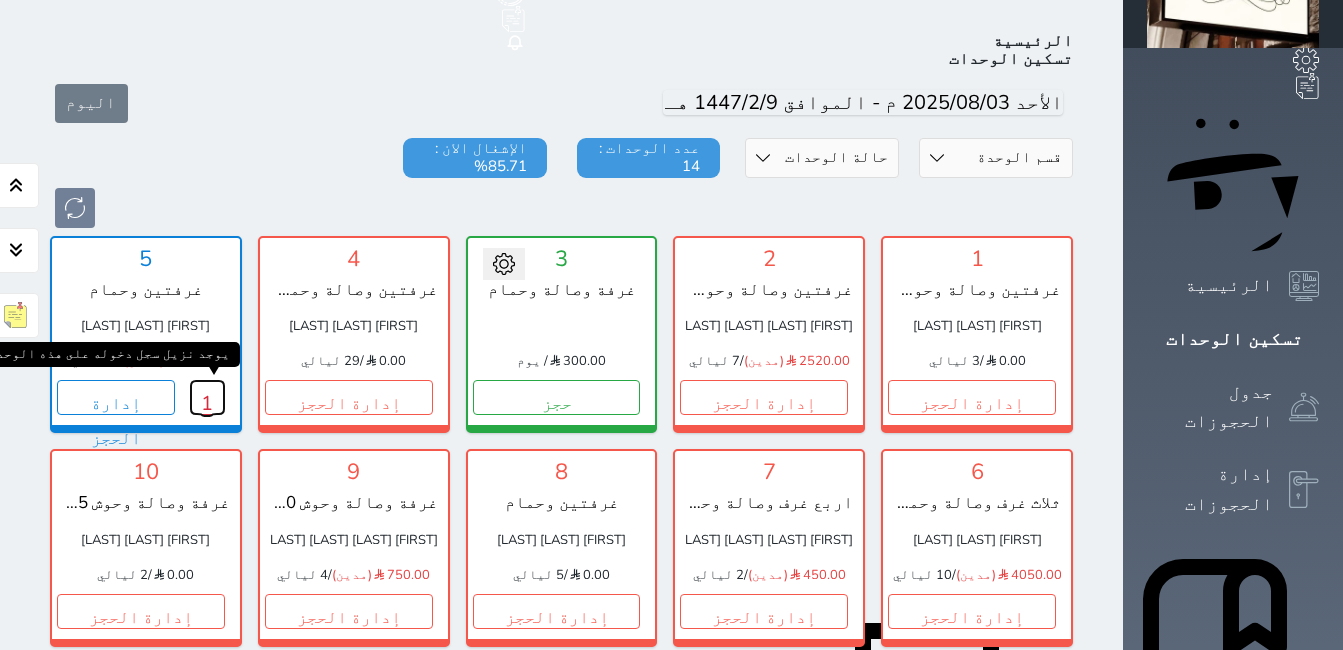 click on "1" at bounding box center [207, 397] 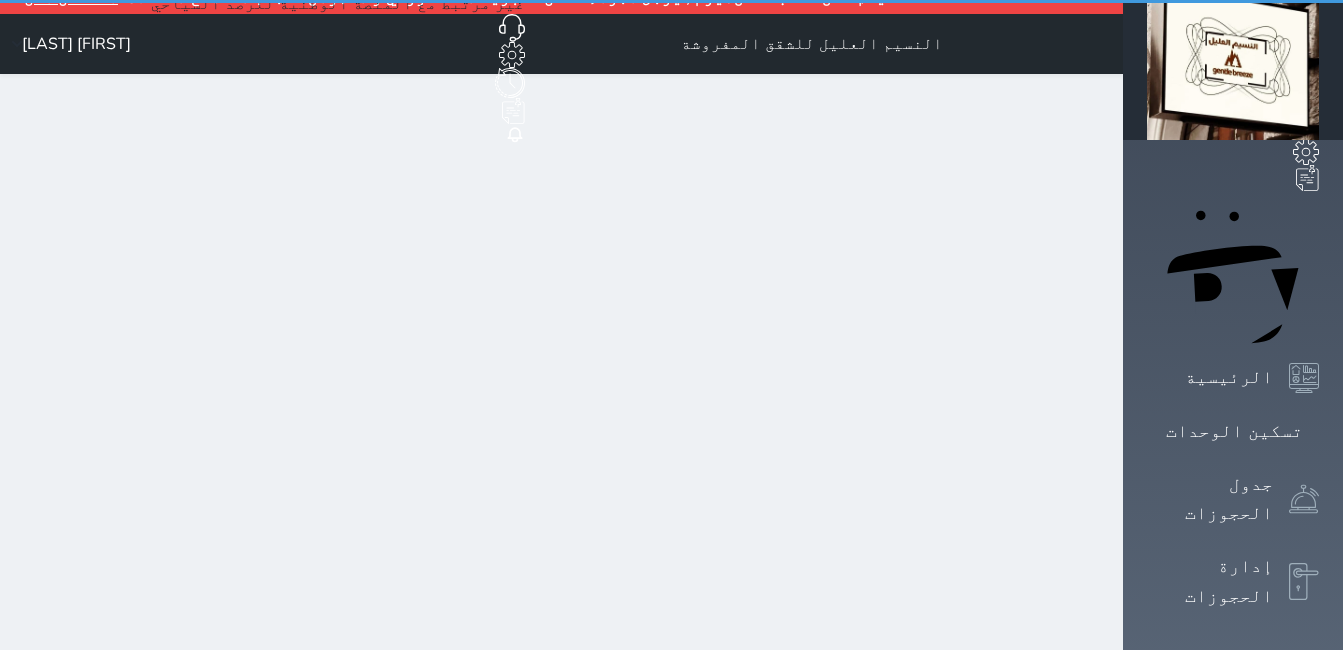 scroll, scrollTop: 0, scrollLeft: 0, axis: both 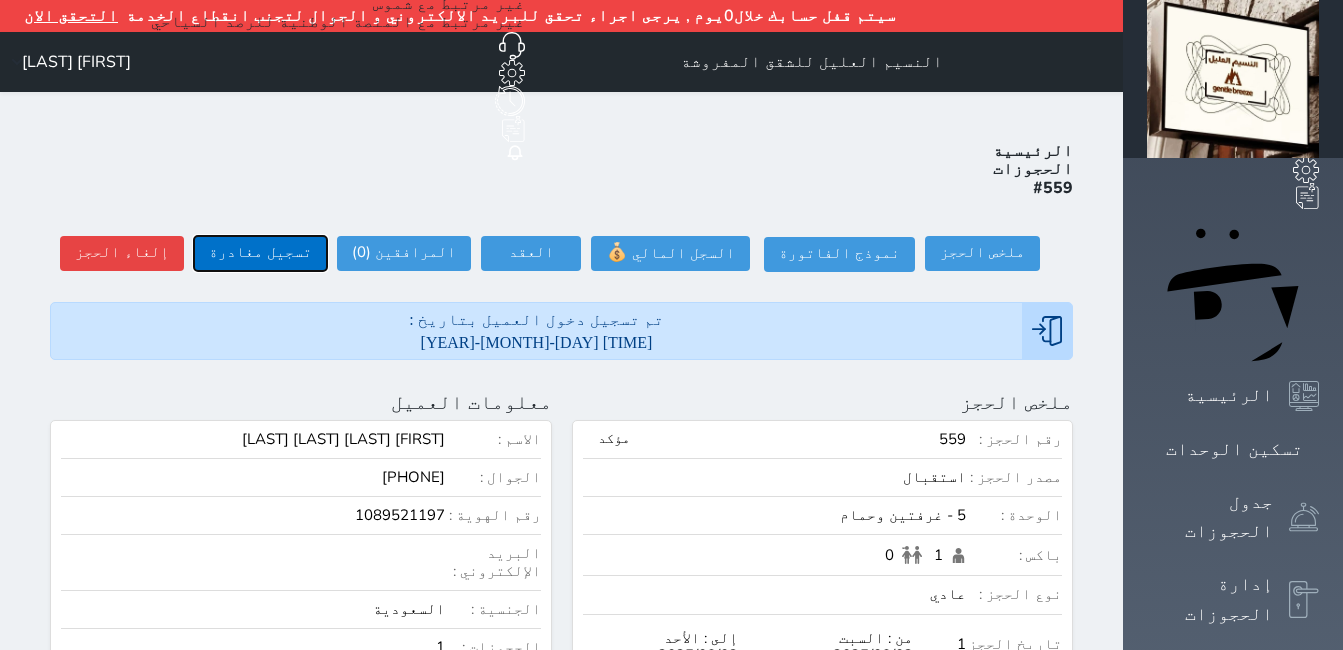 click on "تسجيل مغادرة" at bounding box center [260, 253] 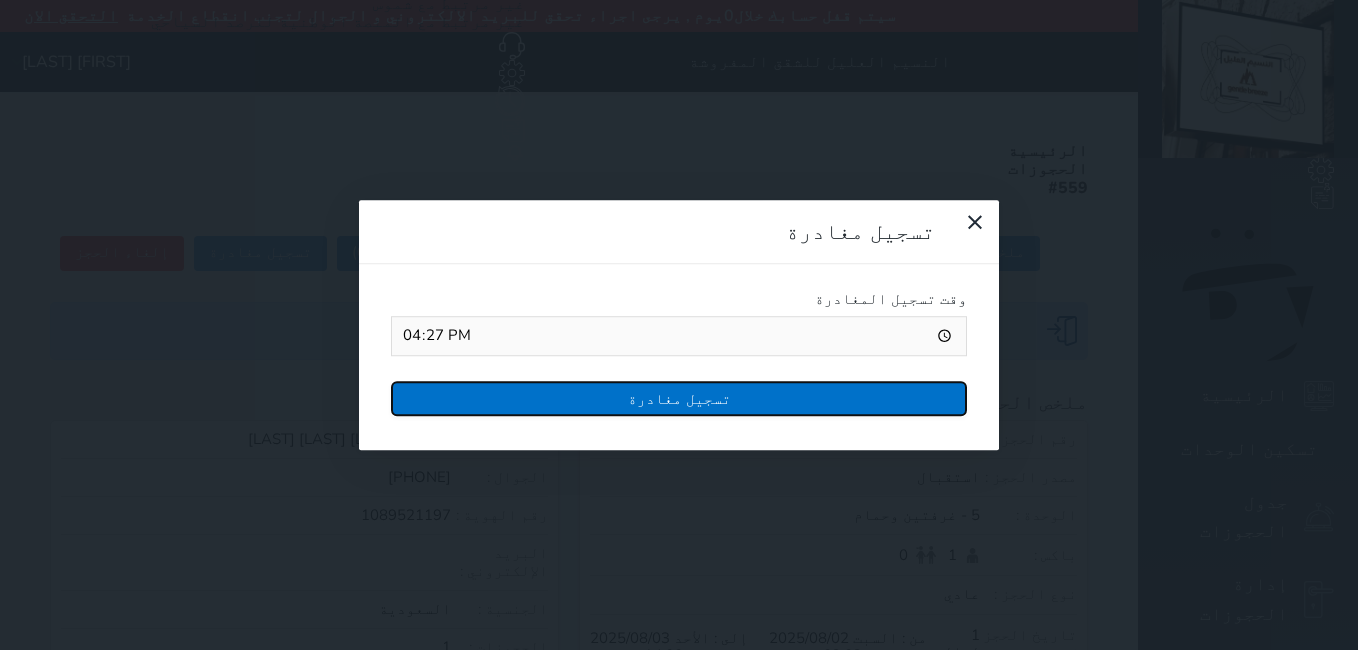 click on "تسجيل مغادرة" at bounding box center [679, 398] 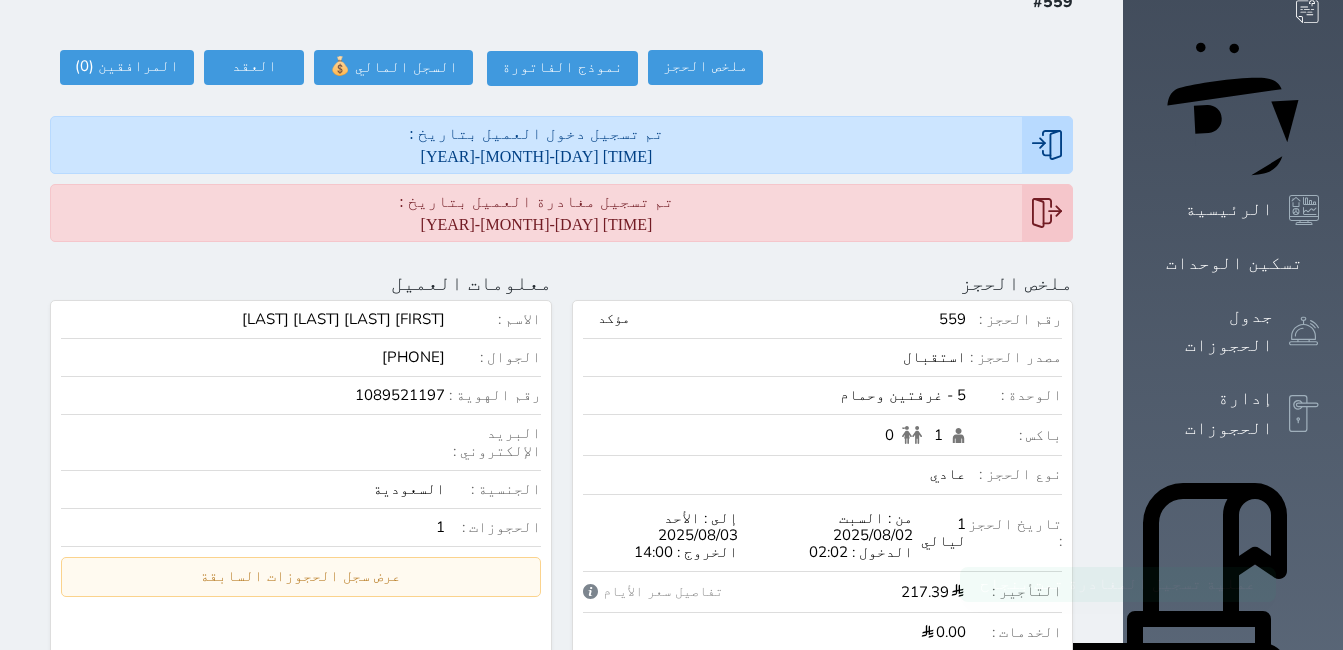 scroll, scrollTop: 139, scrollLeft: 0, axis: vertical 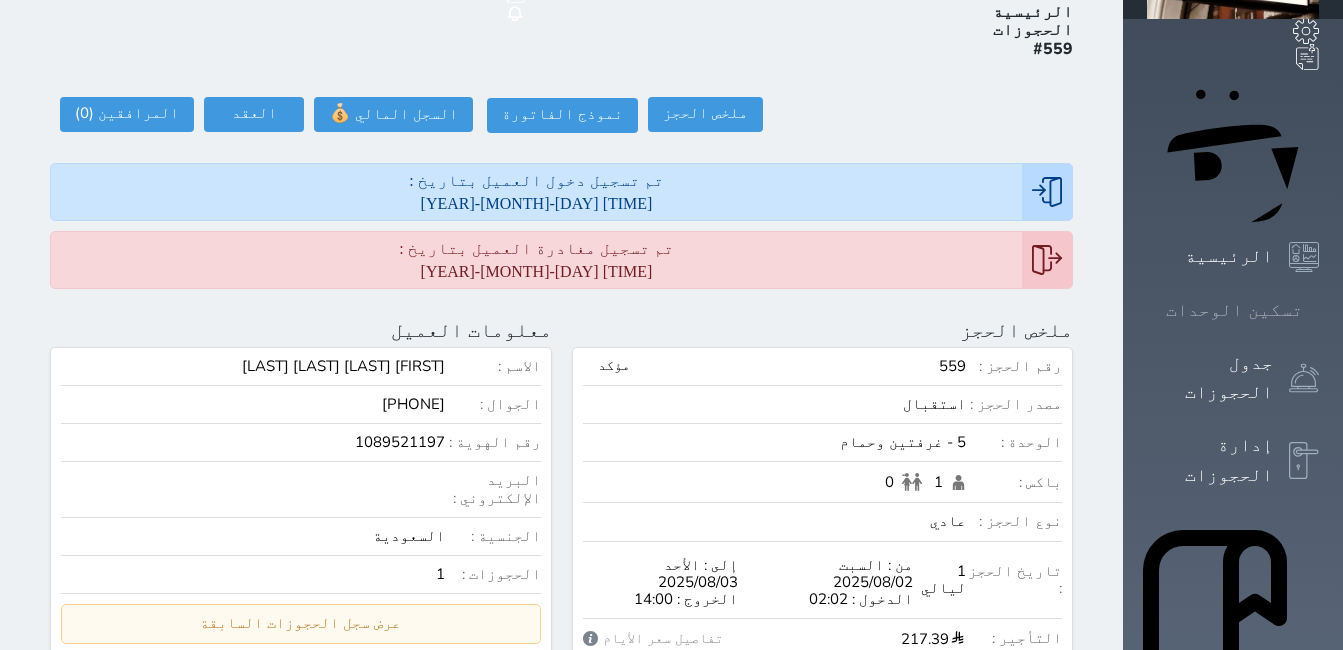 click on "تسكين الوحدات" at bounding box center [1234, 310] 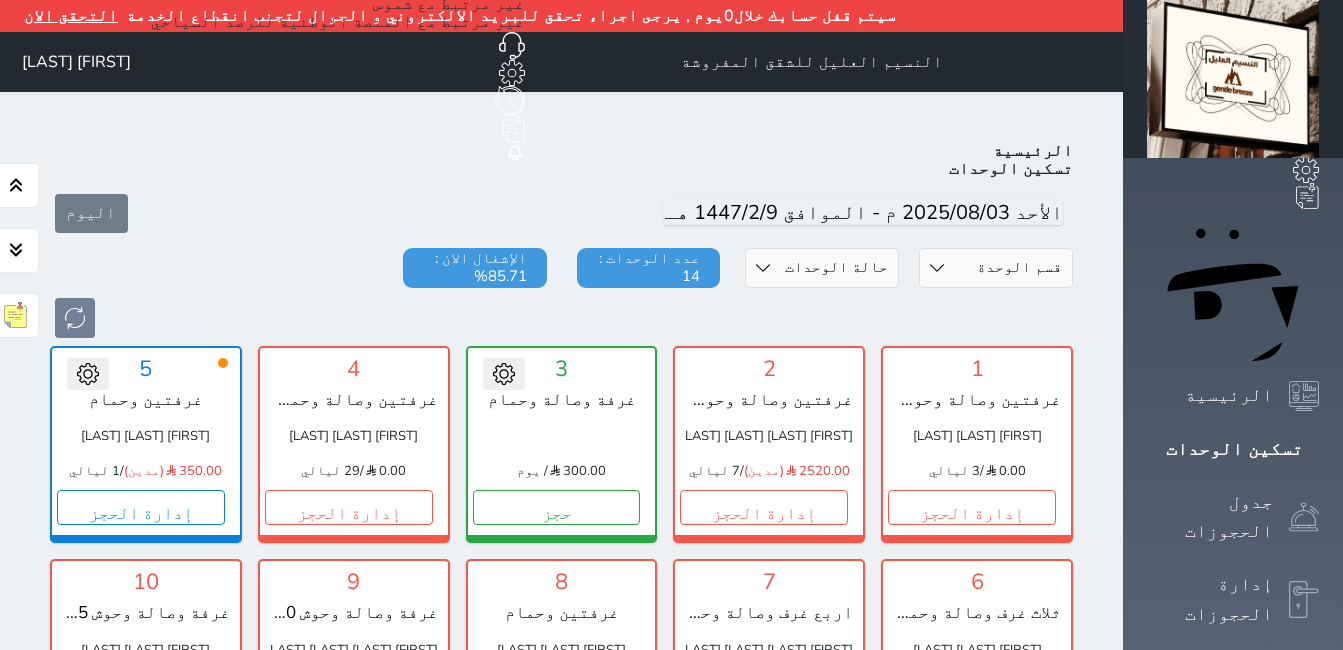 scroll, scrollTop: 110, scrollLeft: 0, axis: vertical 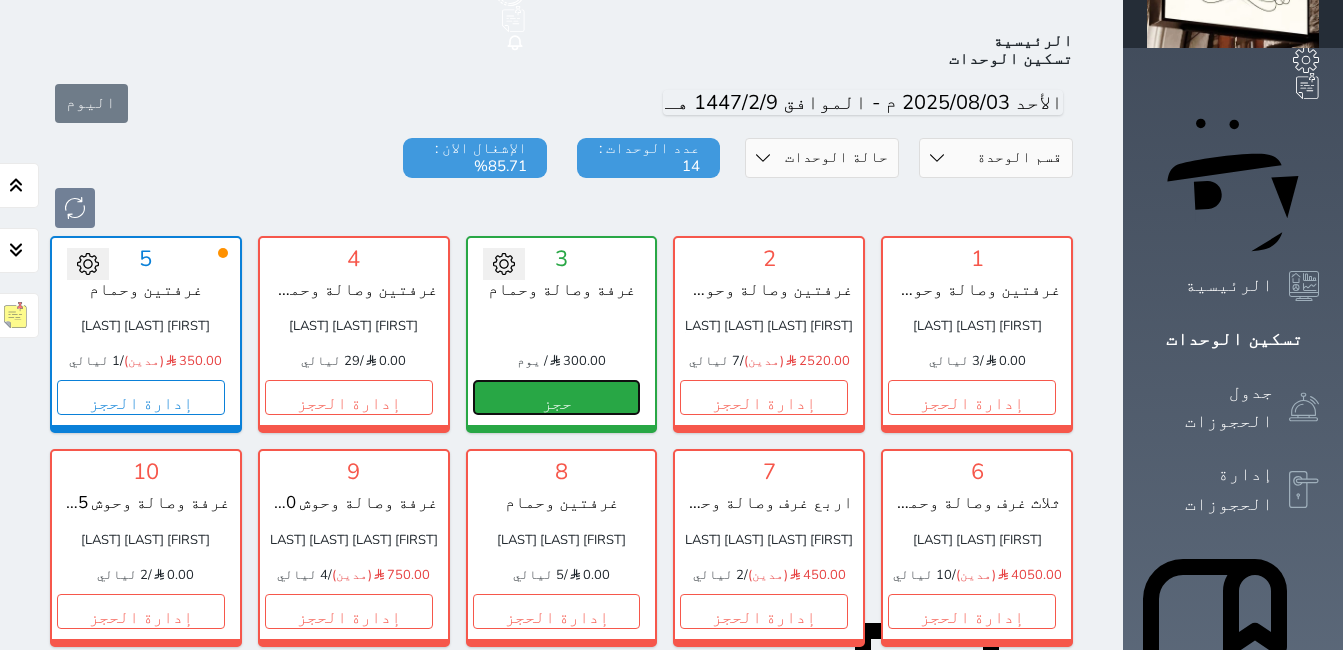 click on "حجز" at bounding box center (557, 397) 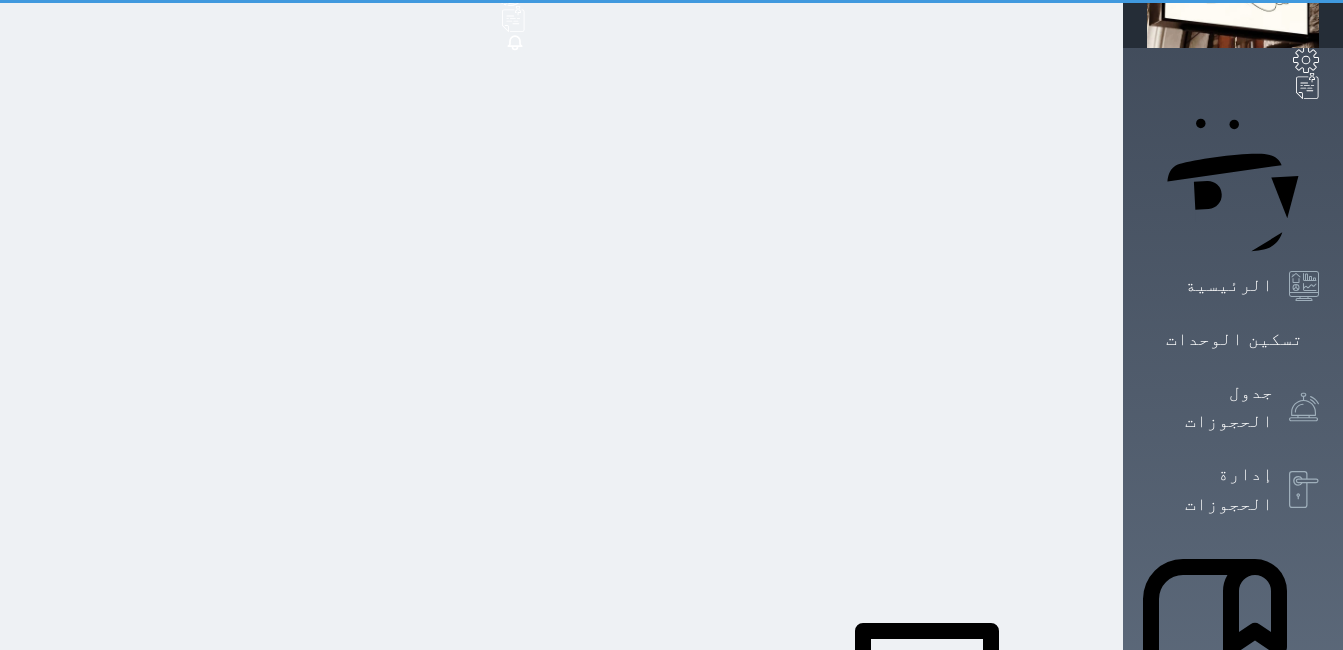 scroll, scrollTop: 15, scrollLeft: 0, axis: vertical 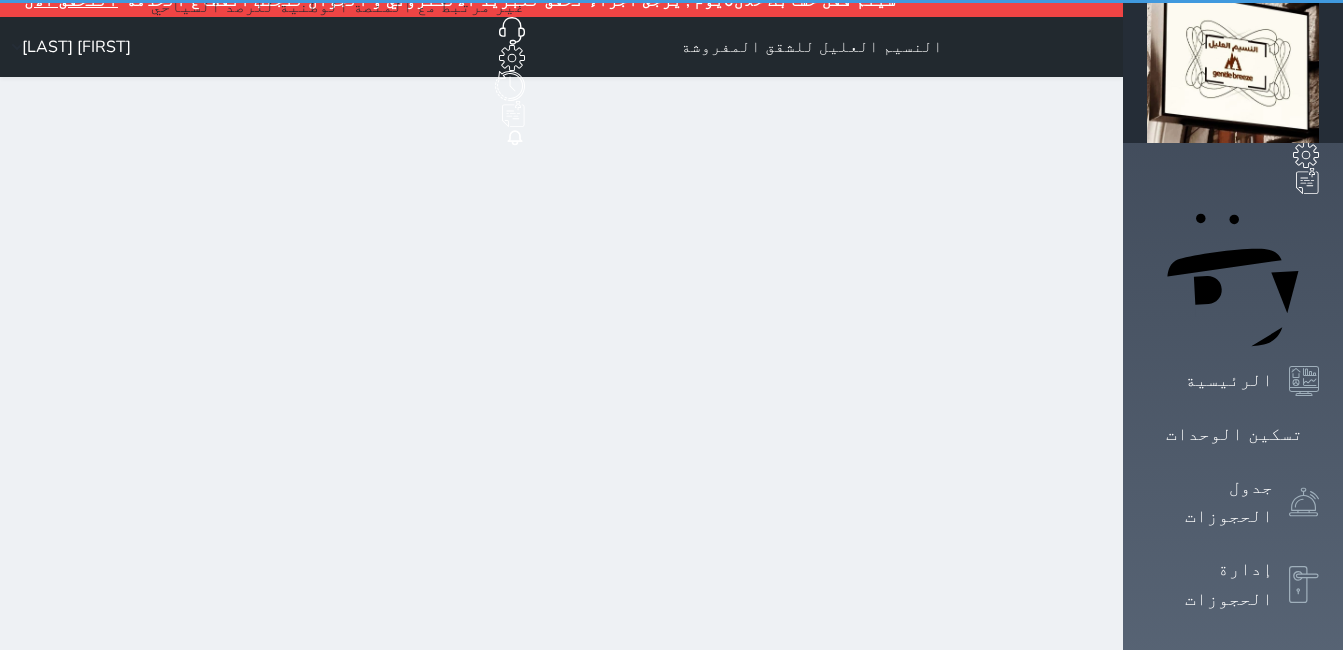 select on "1" 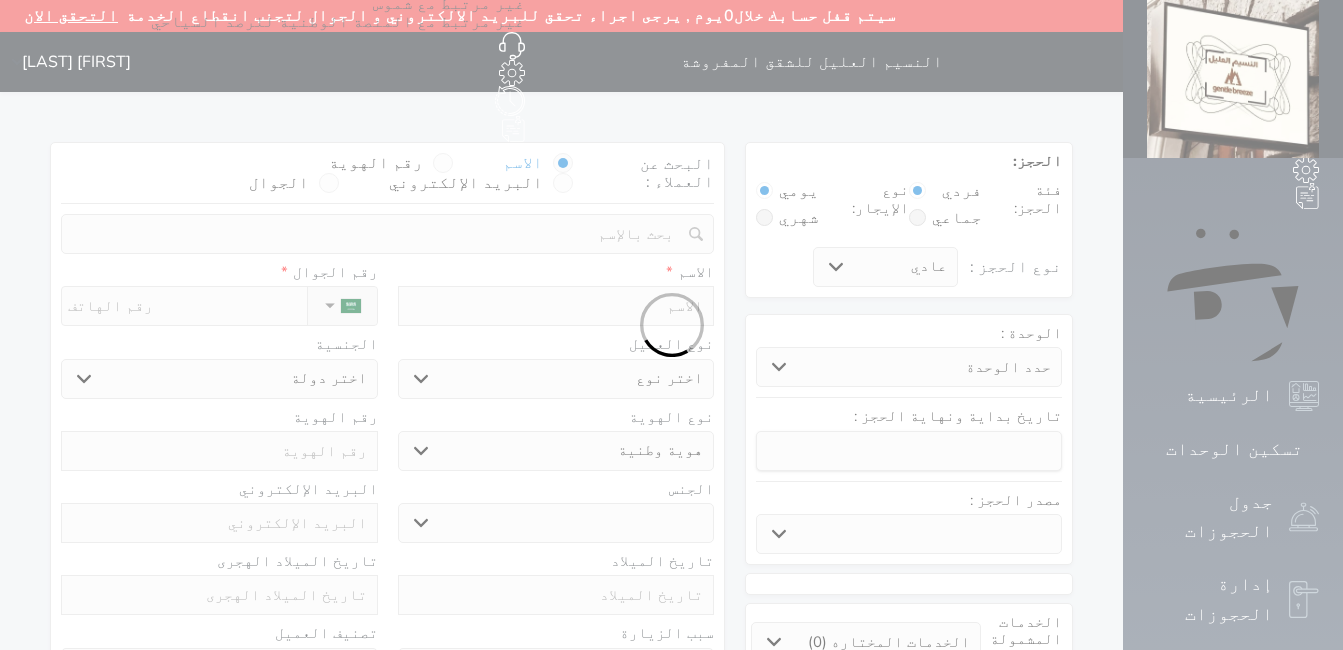 select 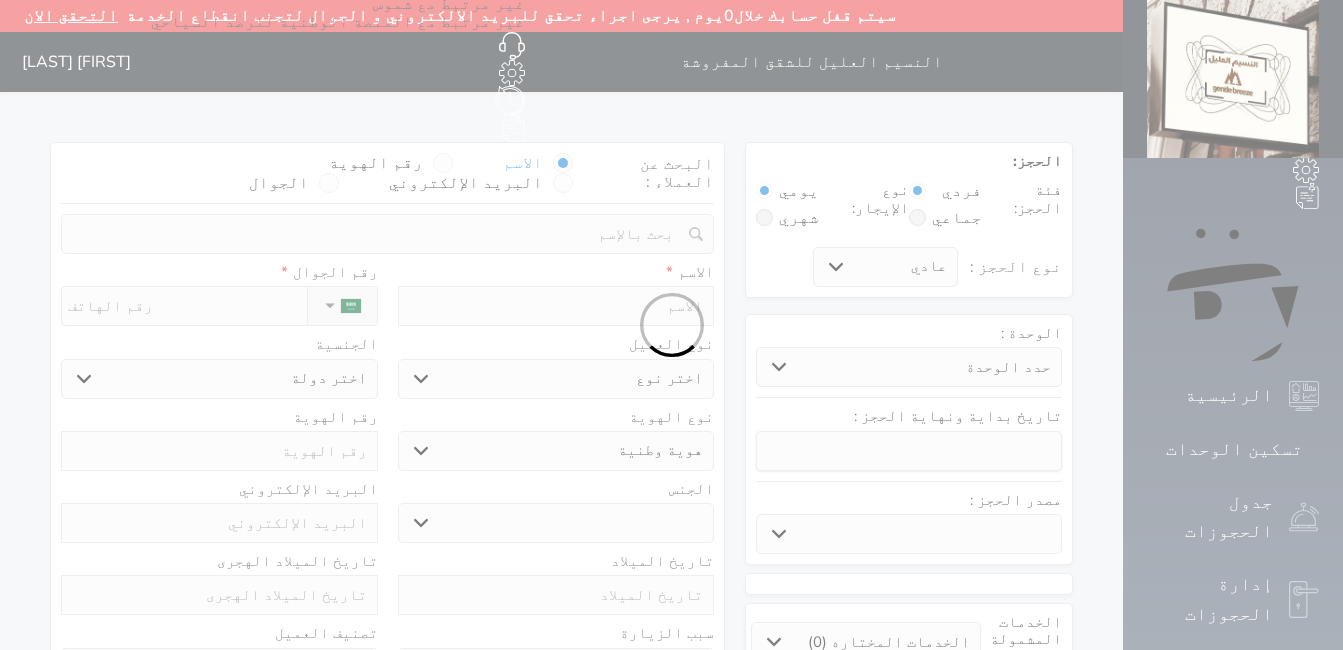 select 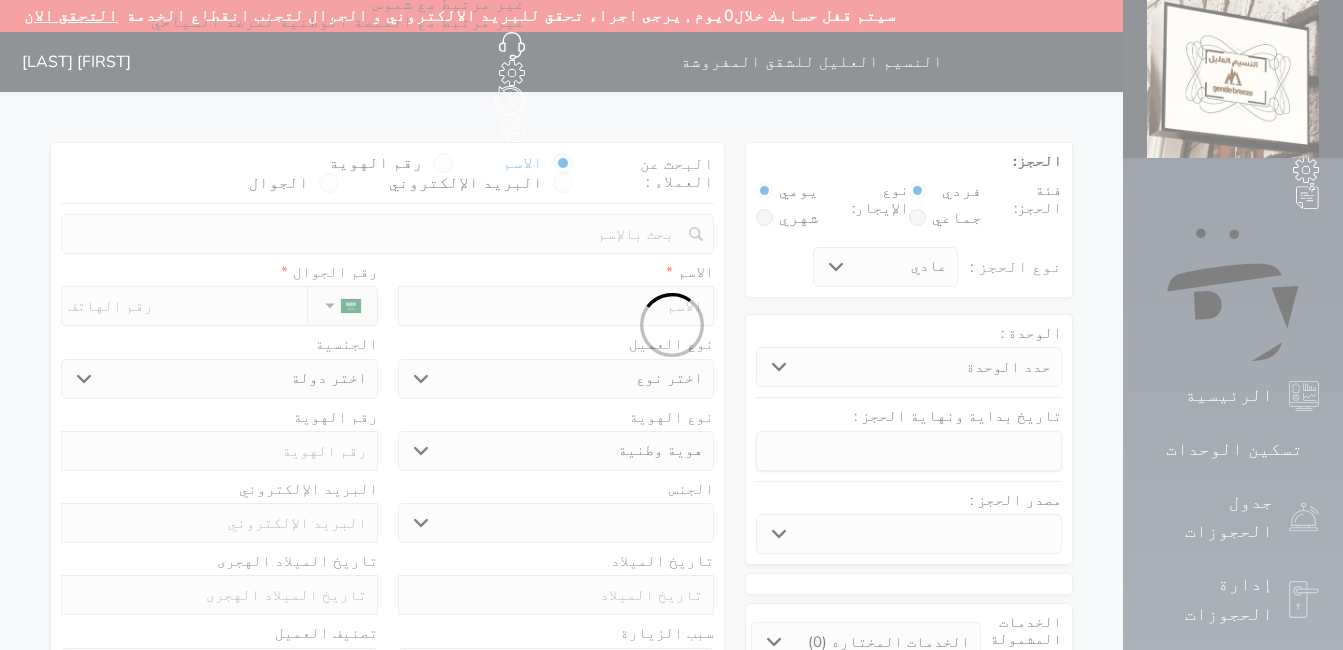 select 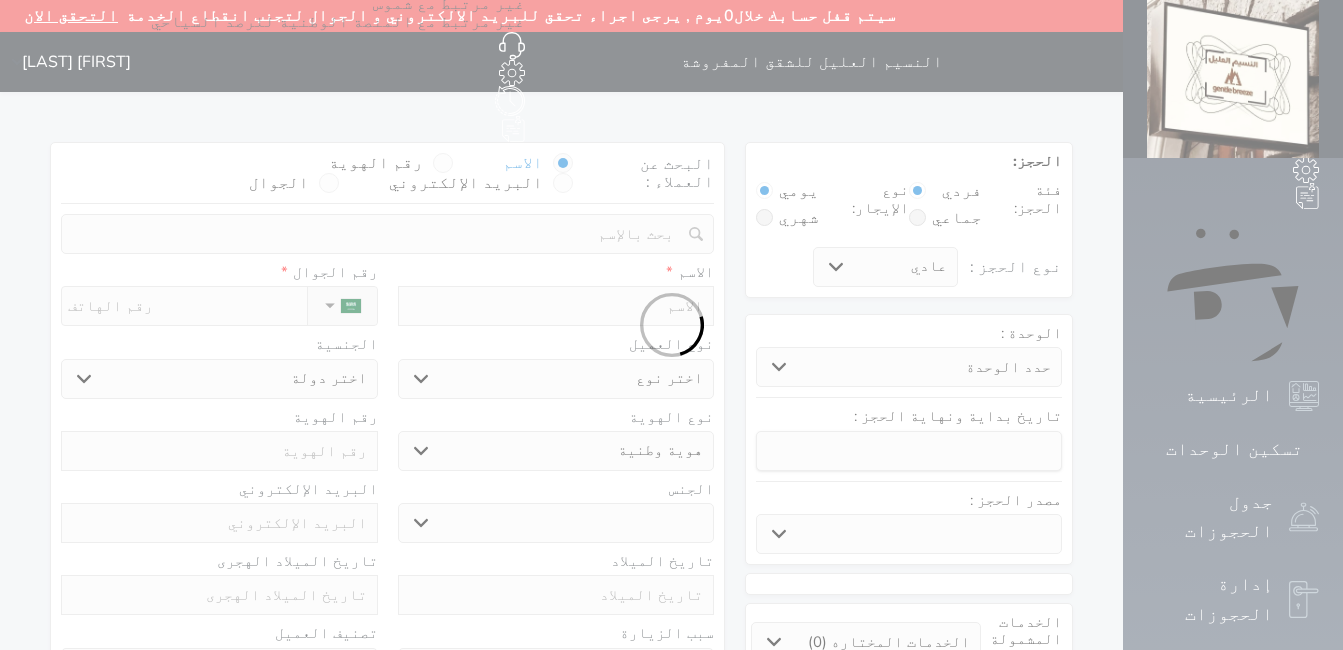select 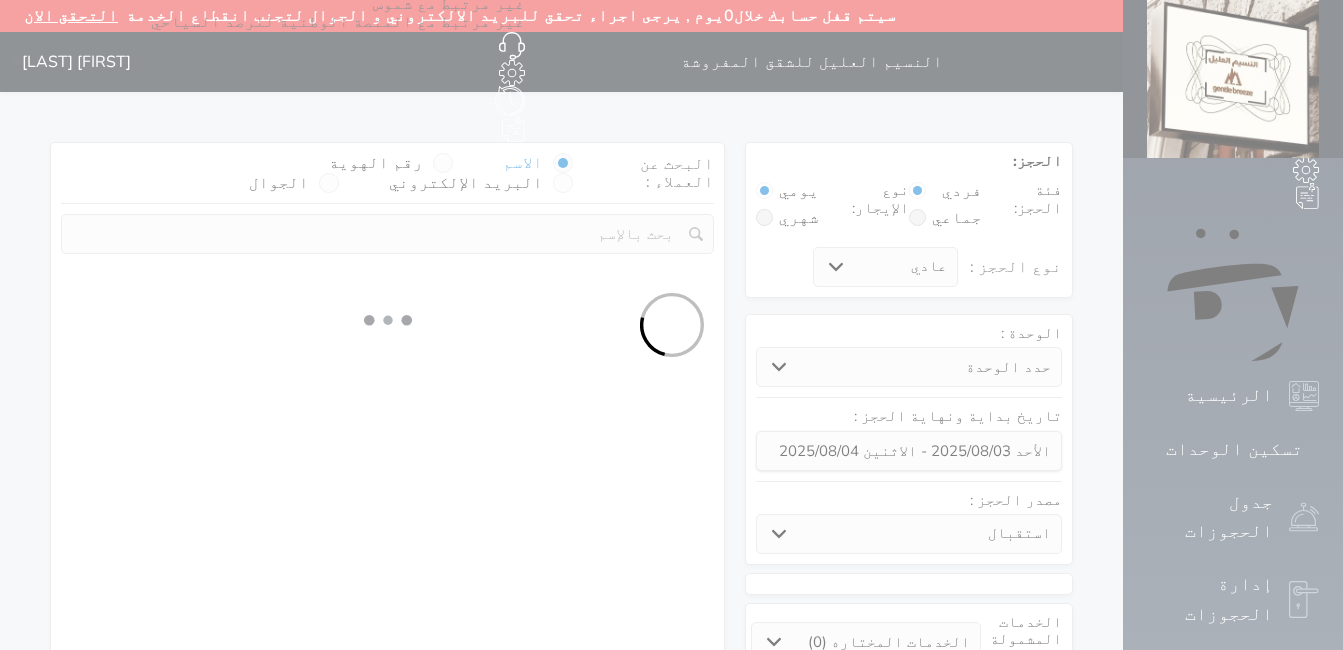 select 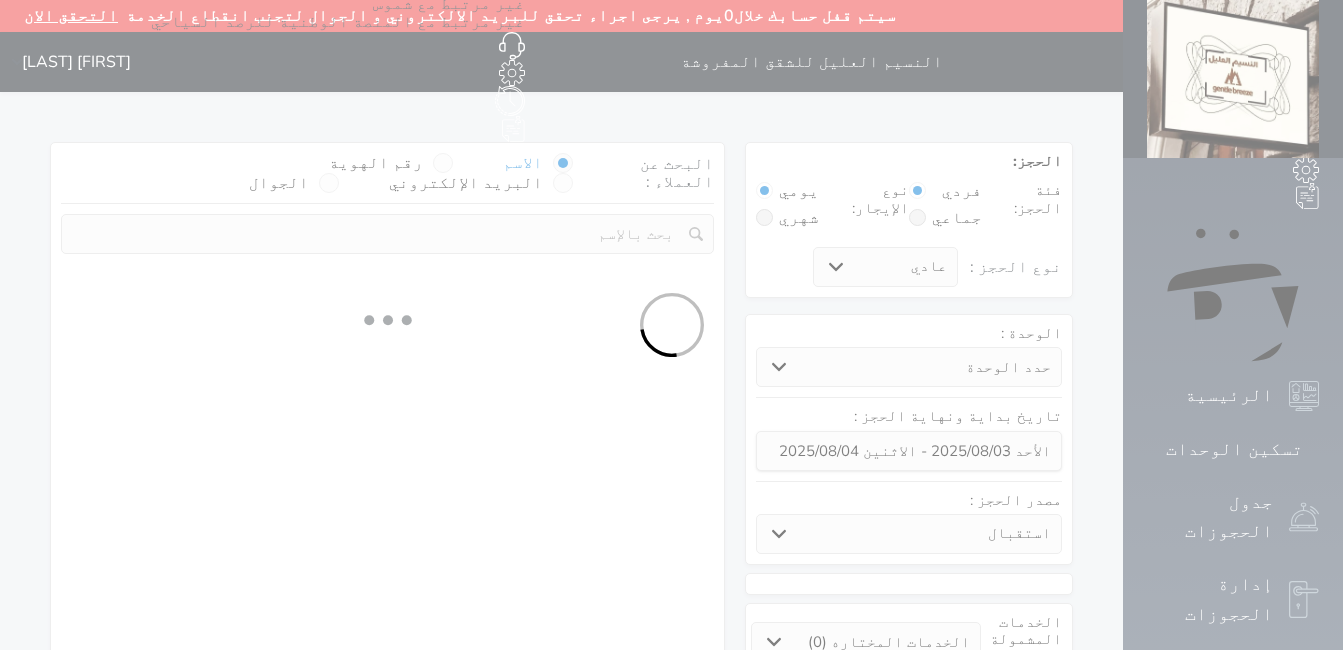 select on "1" 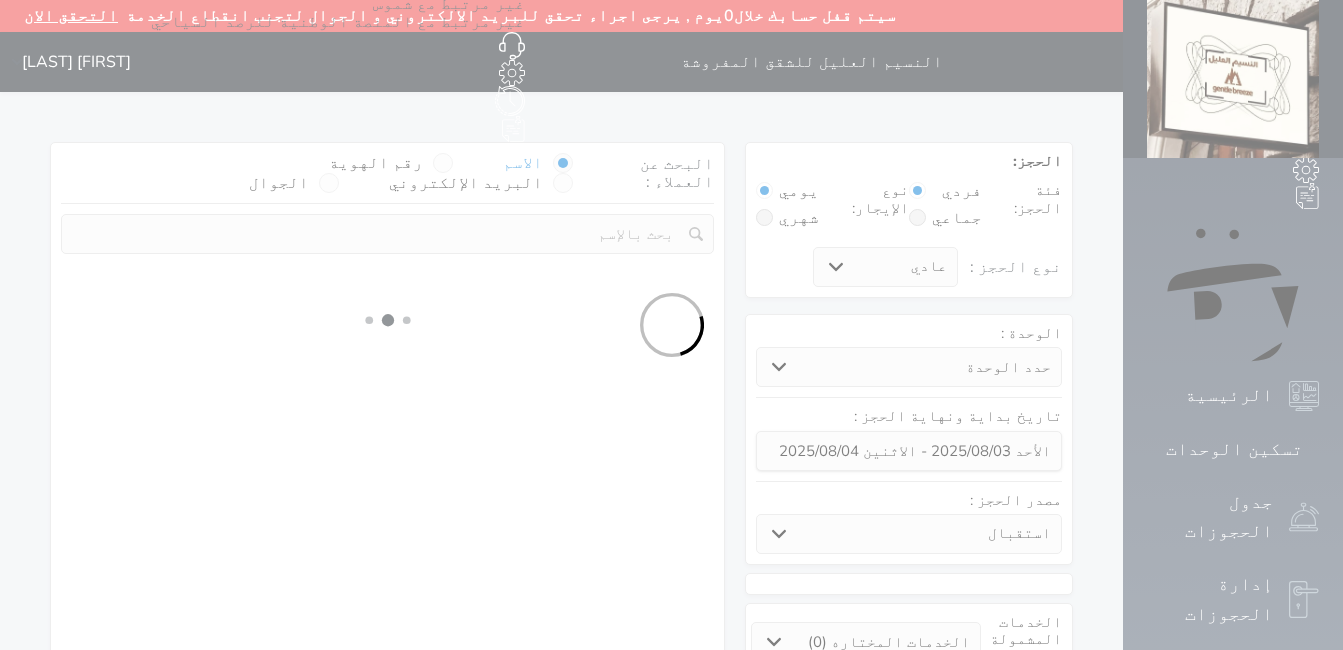 select on "113" 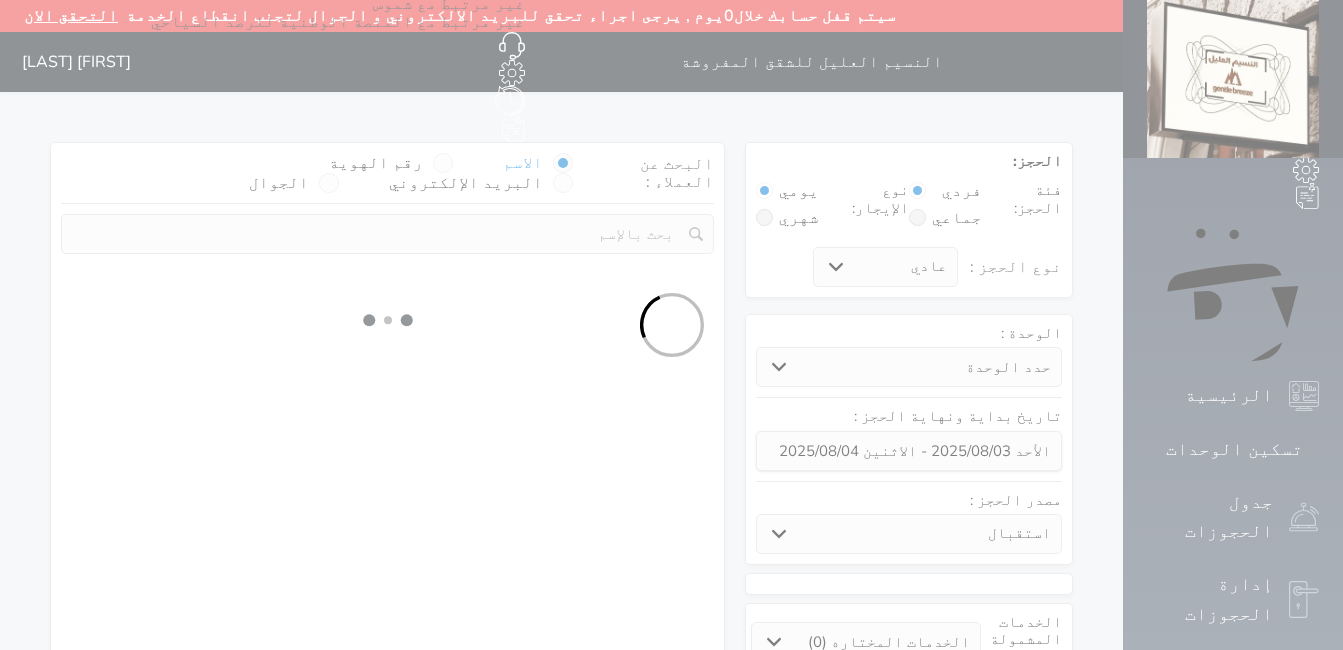 select on "1" 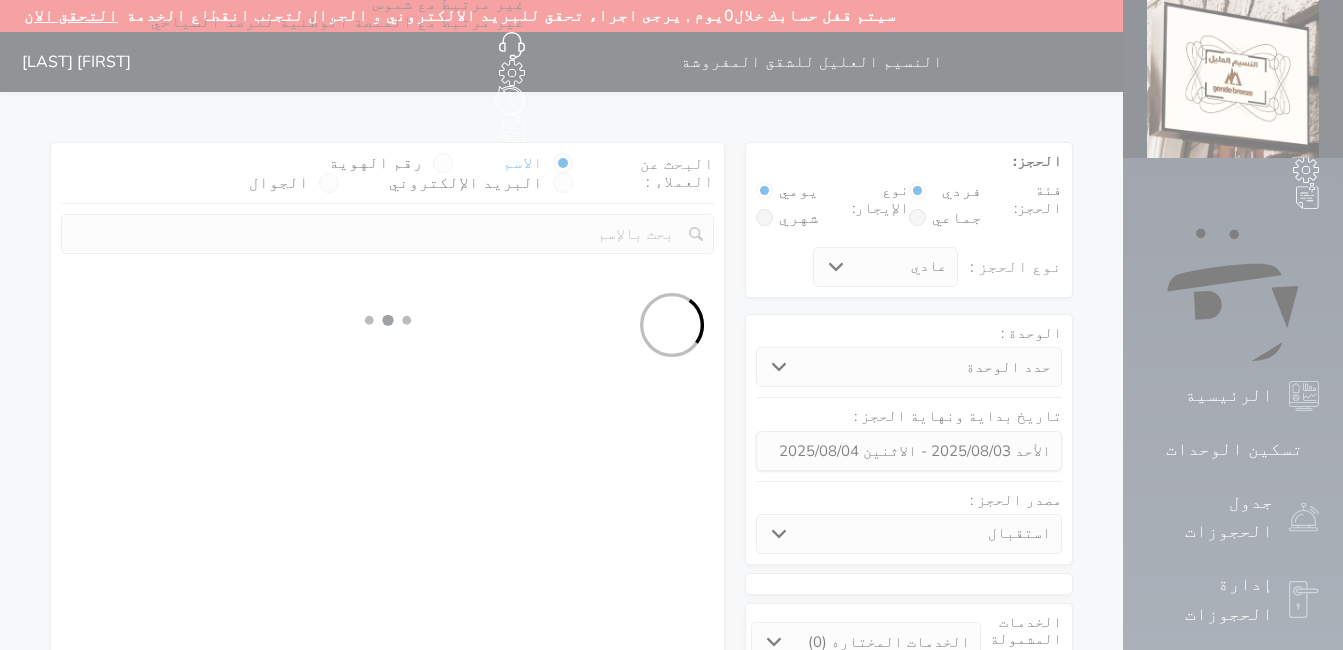 select 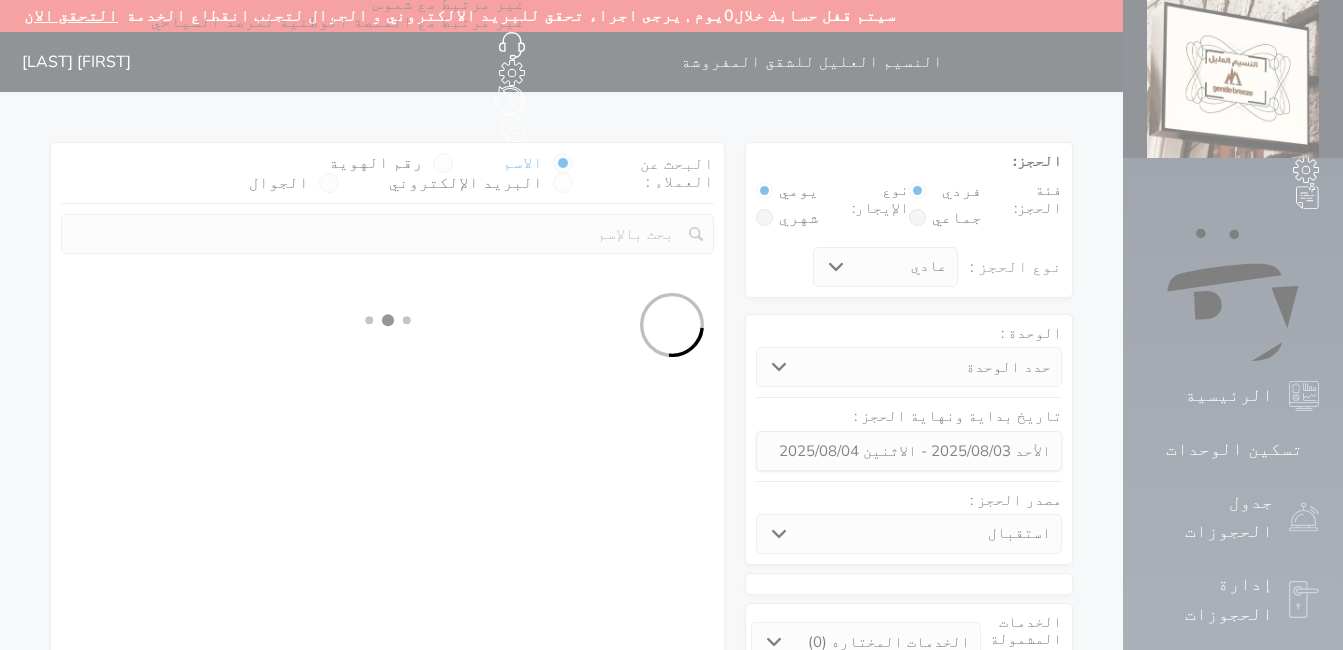 select on "7" 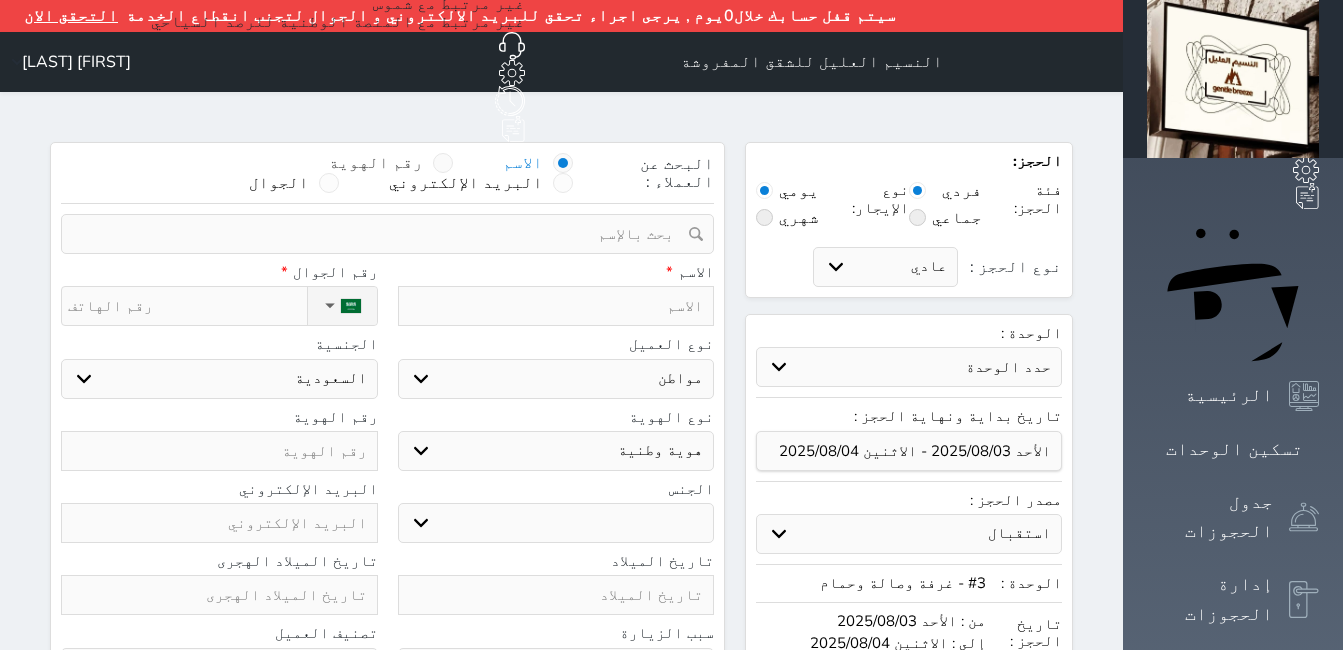 click at bounding box center [443, 163] 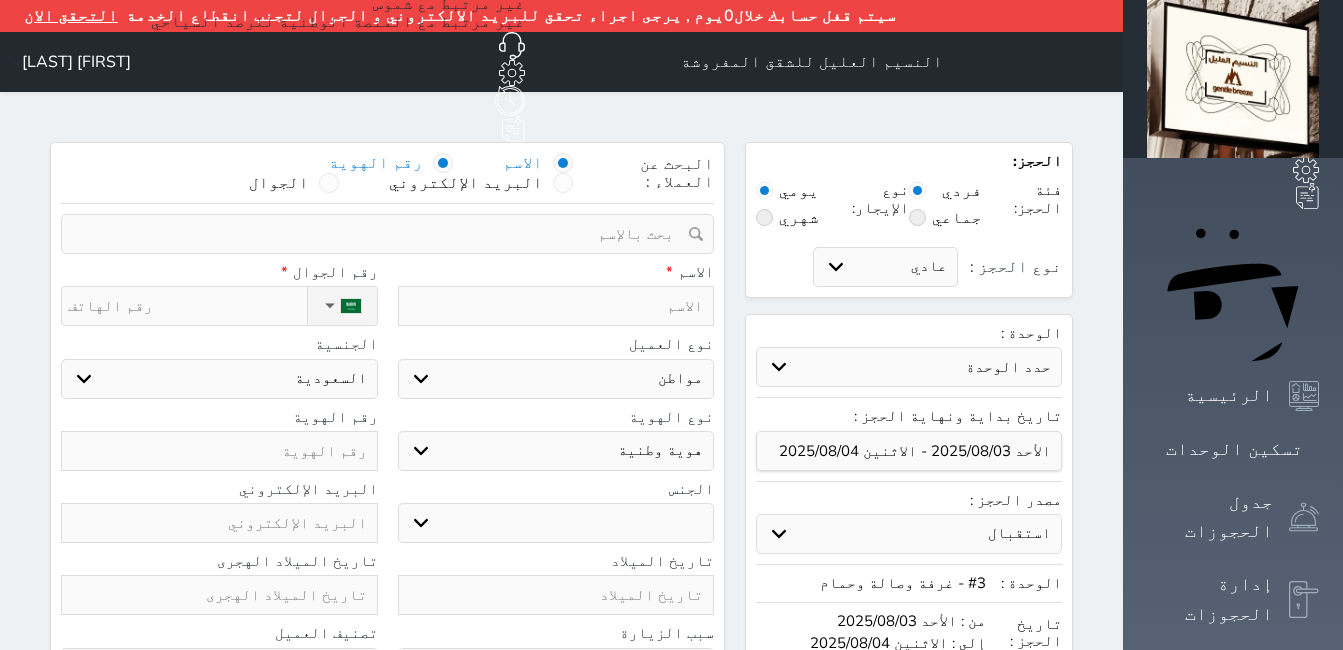 select 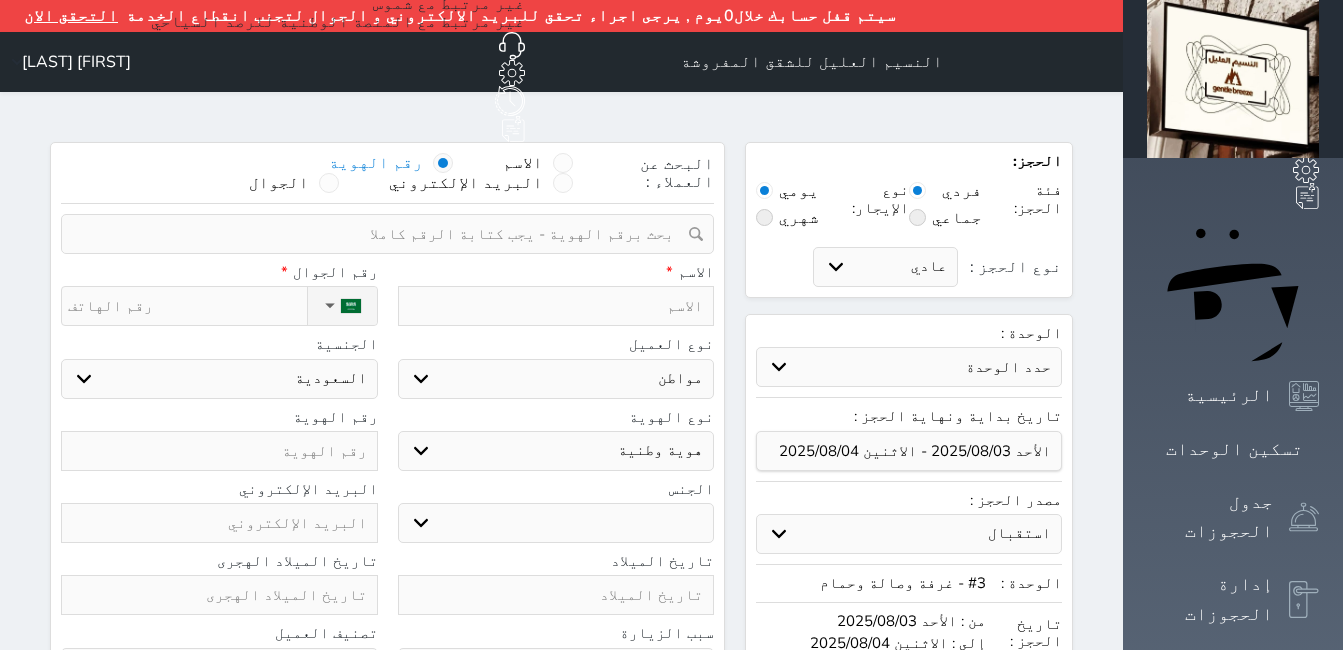 click at bounding box center (380, 234) 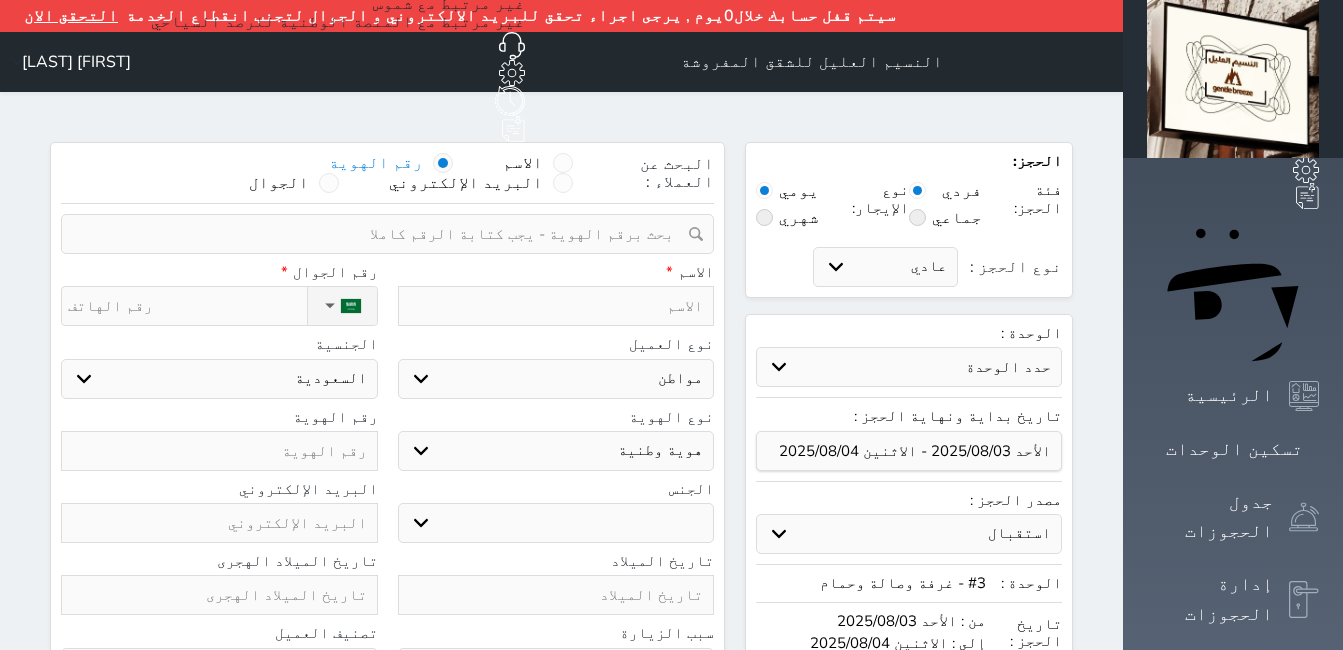 paste on "[NUMBER]" 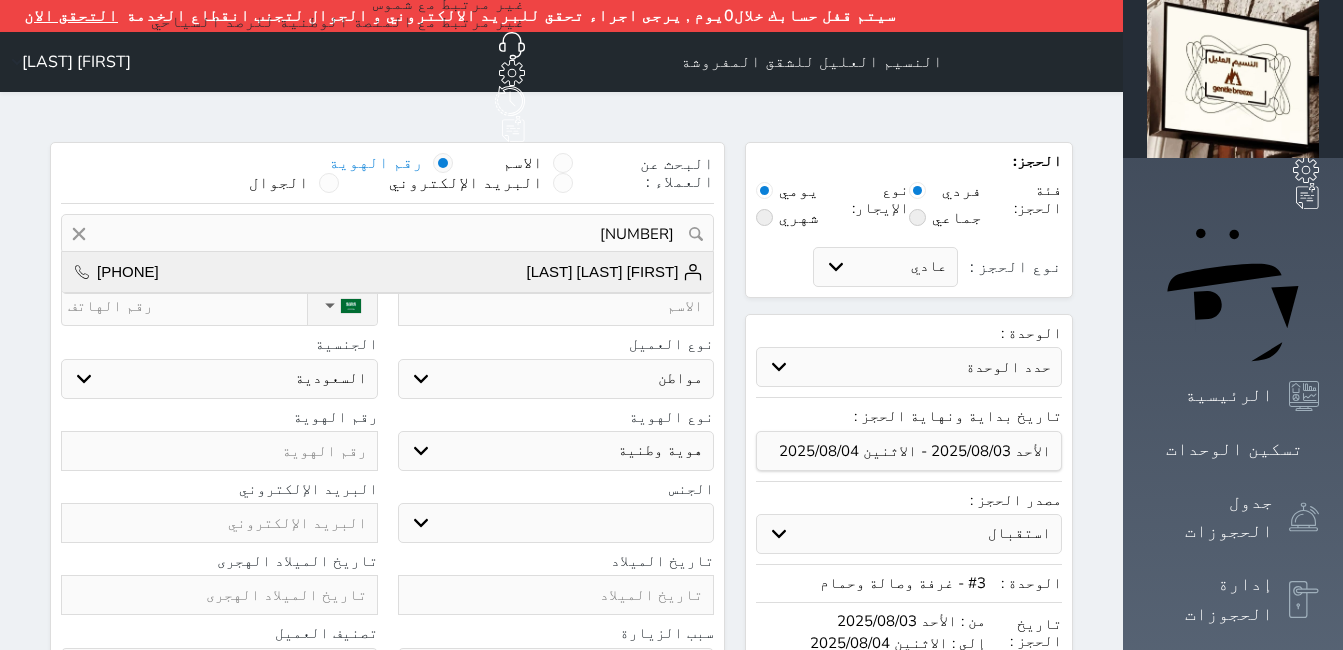 click on "[FIRST] [LAST] [LAST]" at bounding box center (615, 272) 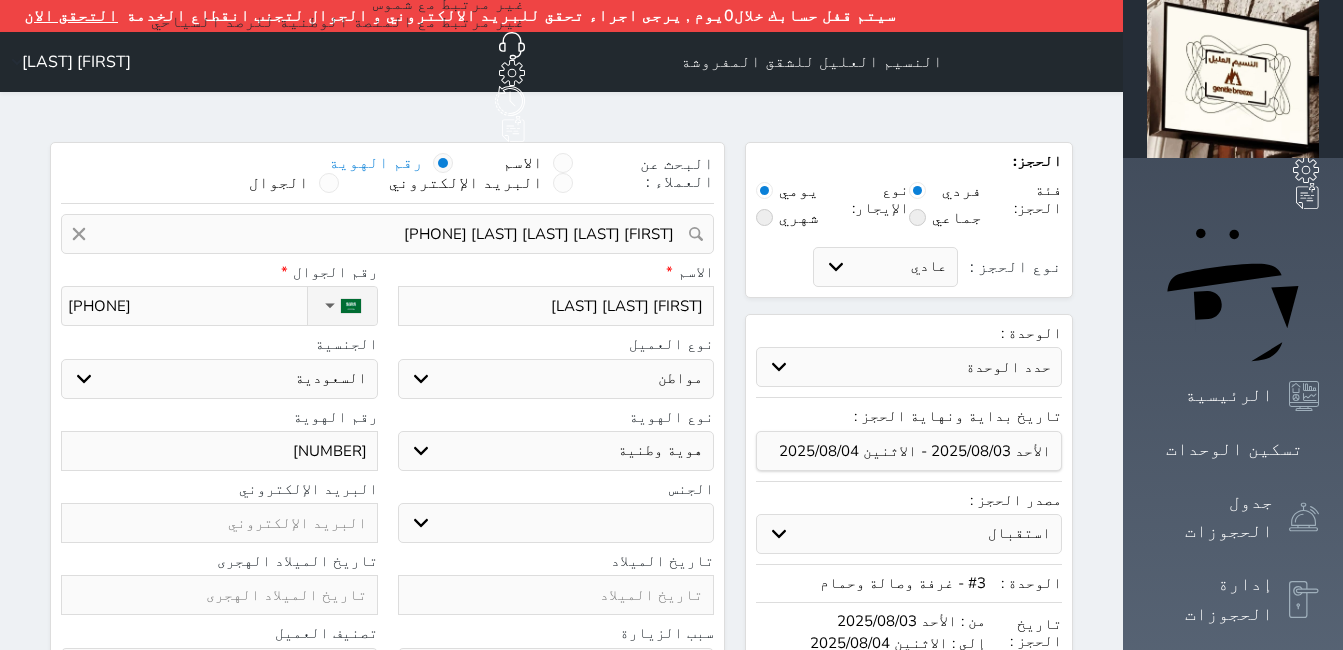 select 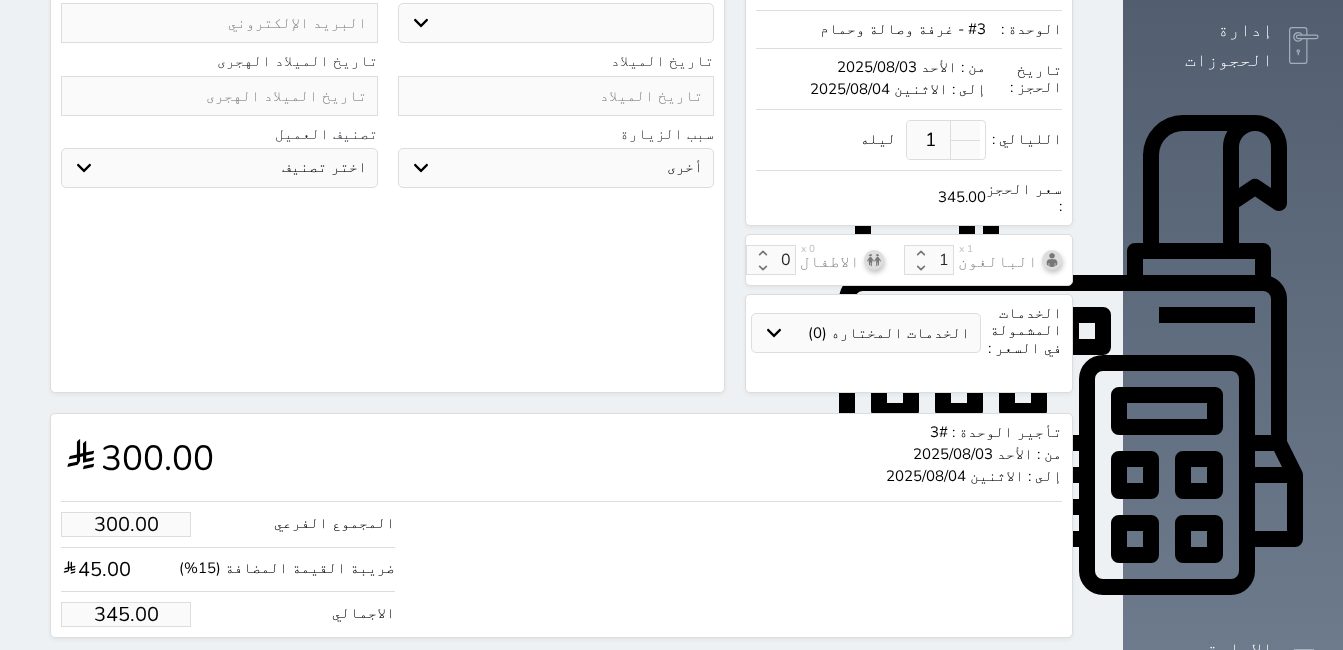scroll, scrollTop: 565, scrollLeft: 0, axis: vertical 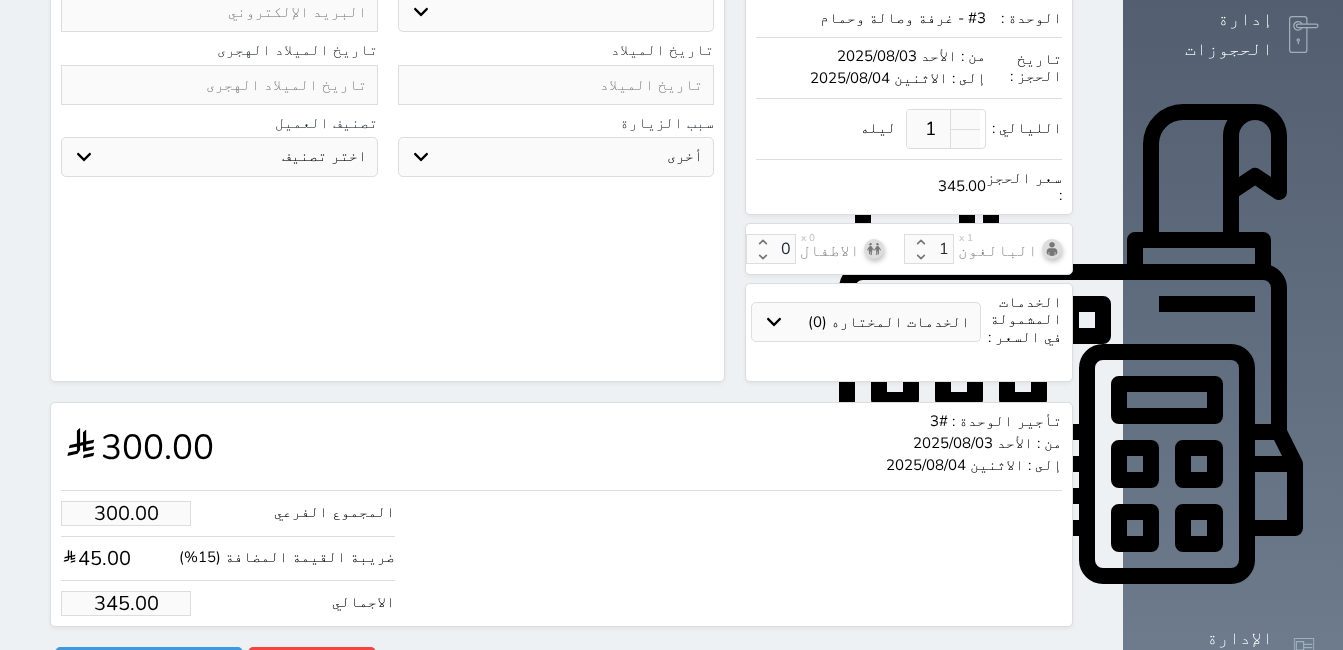 drag, startPoint x: 139, startPoint y: 556, endPoint x: 20, endPoint y: 551, distance: 119.104996 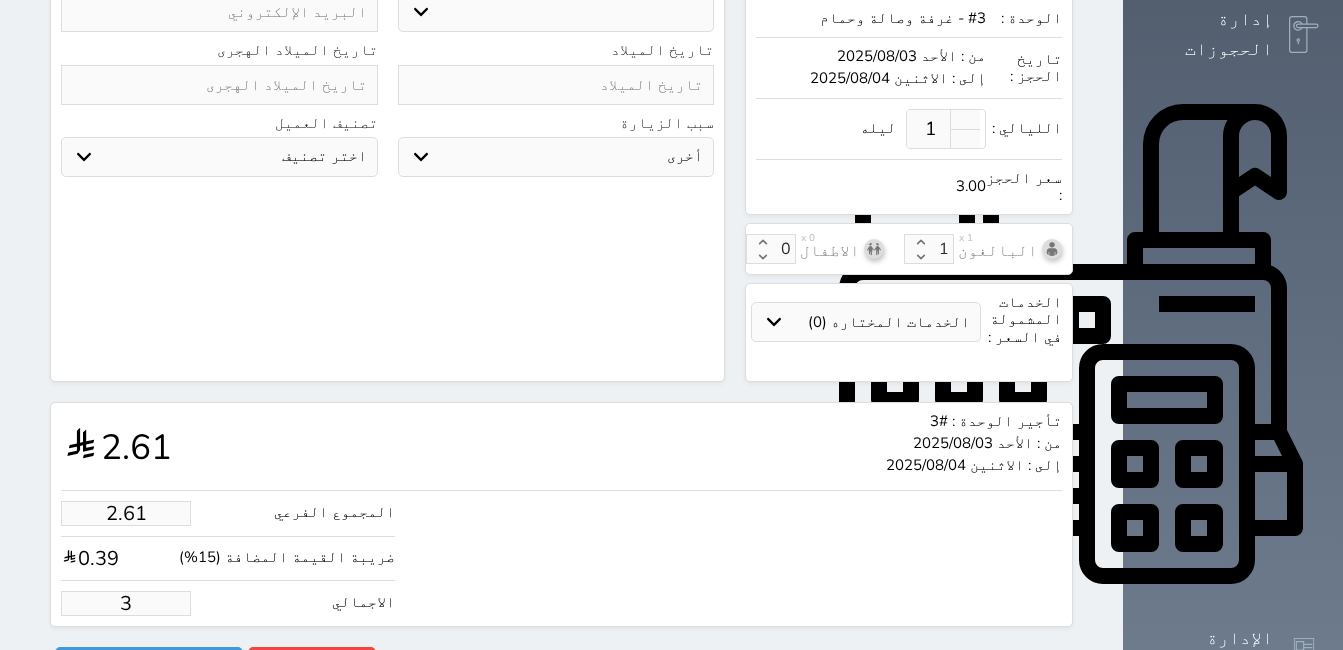 type on "30" 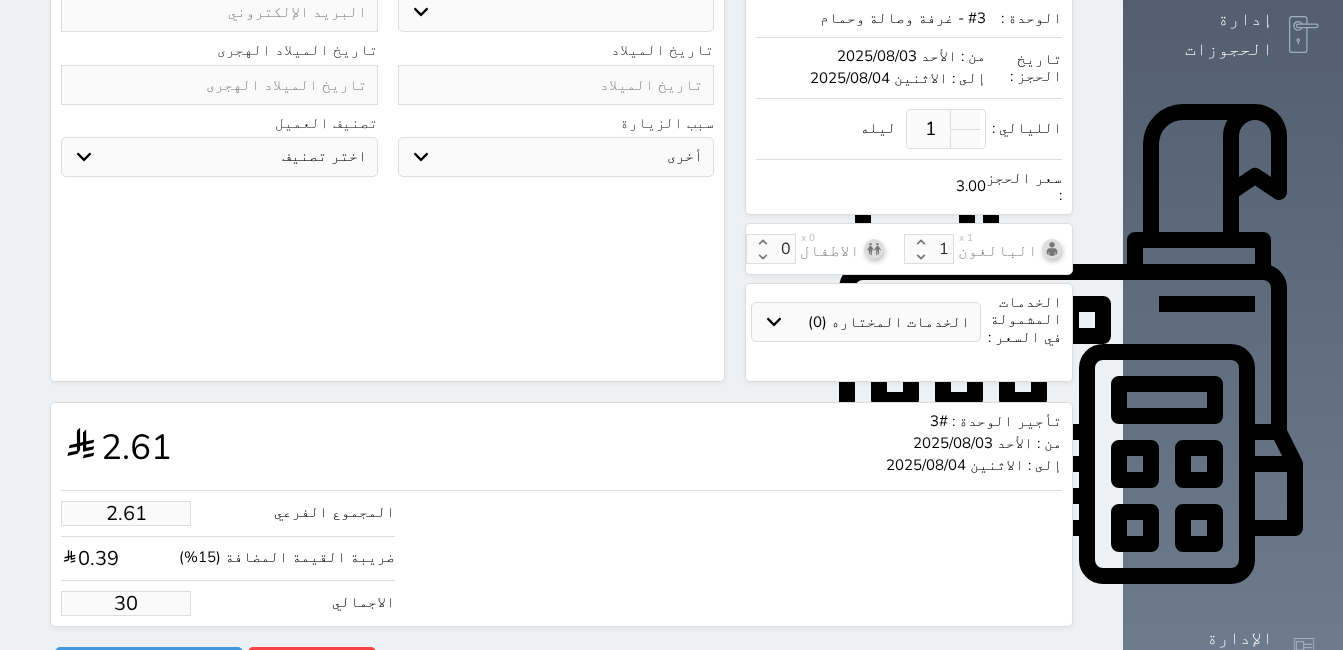type on "26.09" 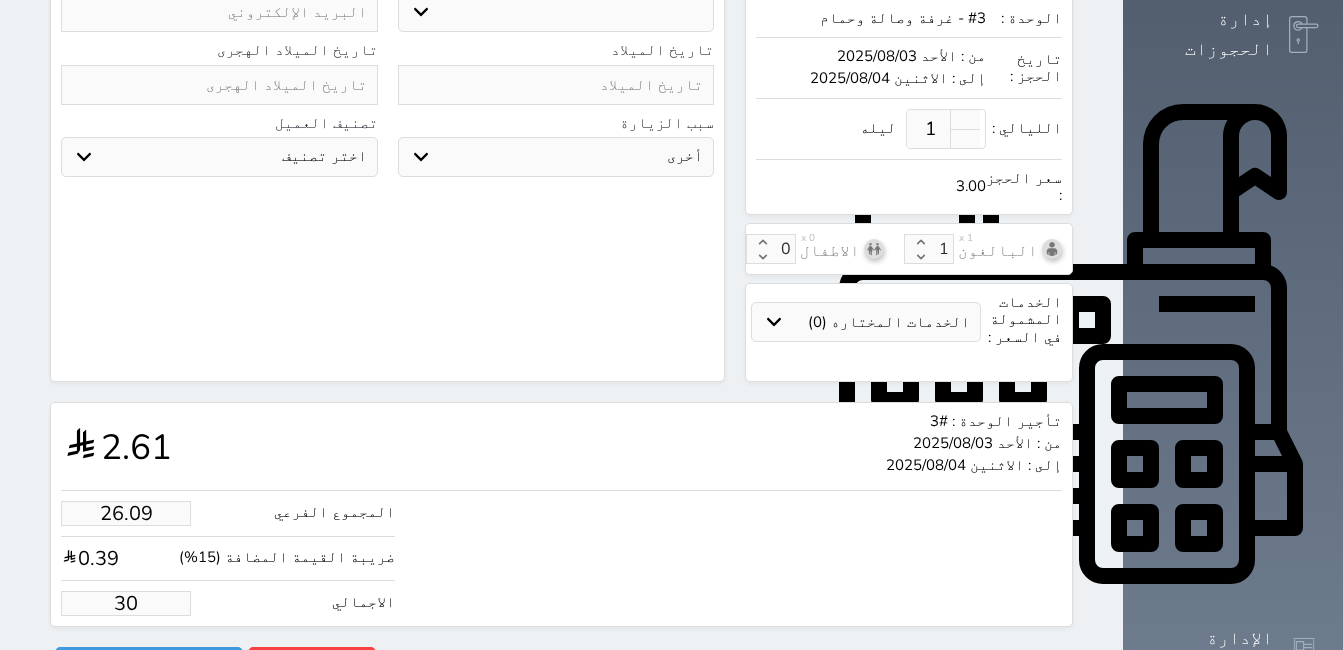 type on "300" 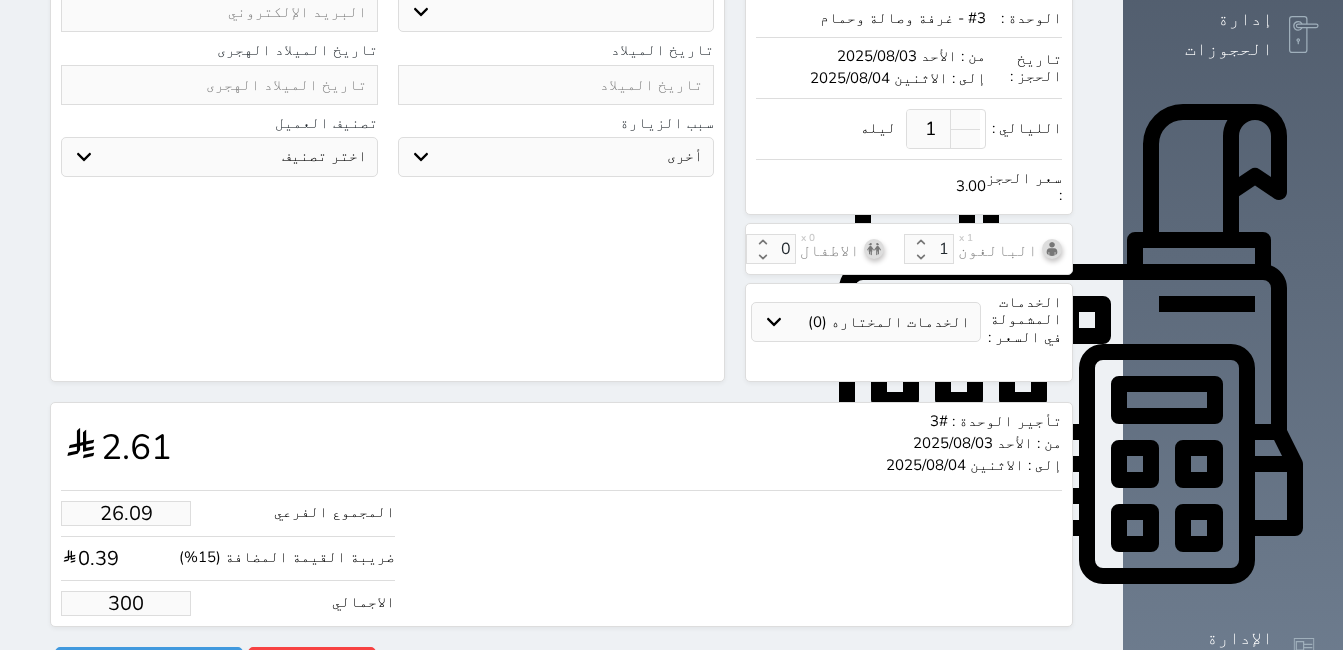 type on "260.87" 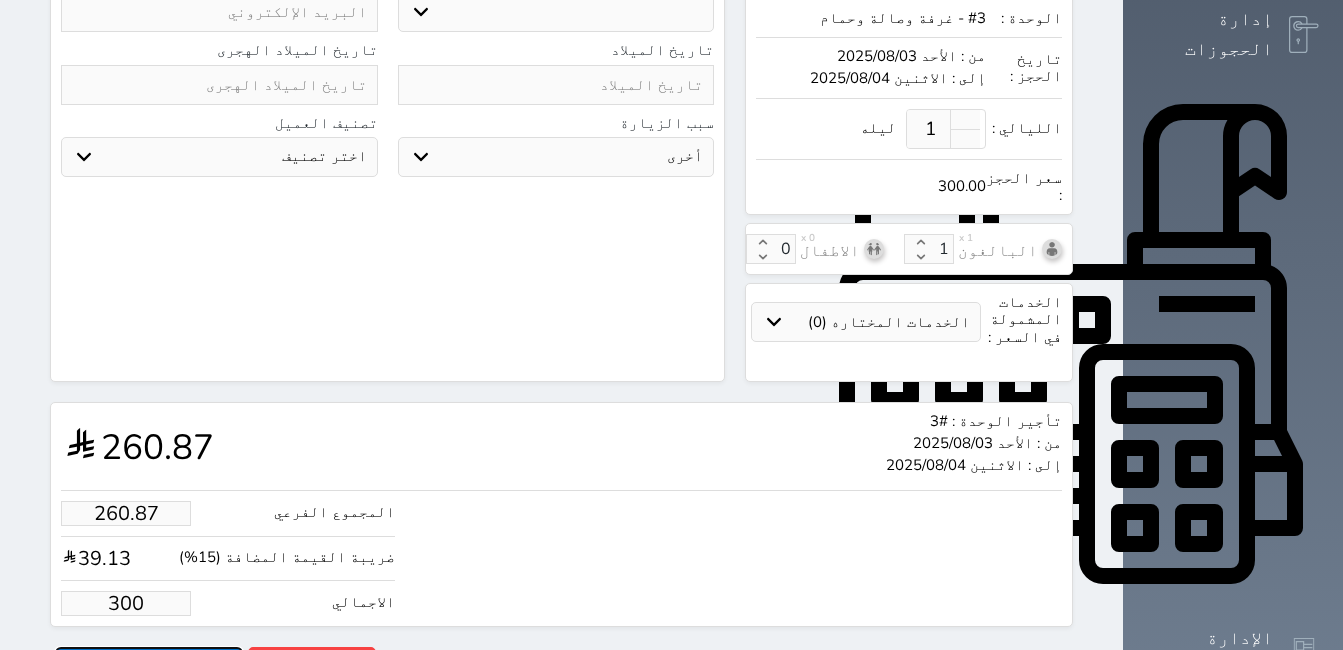 type on "300.00" 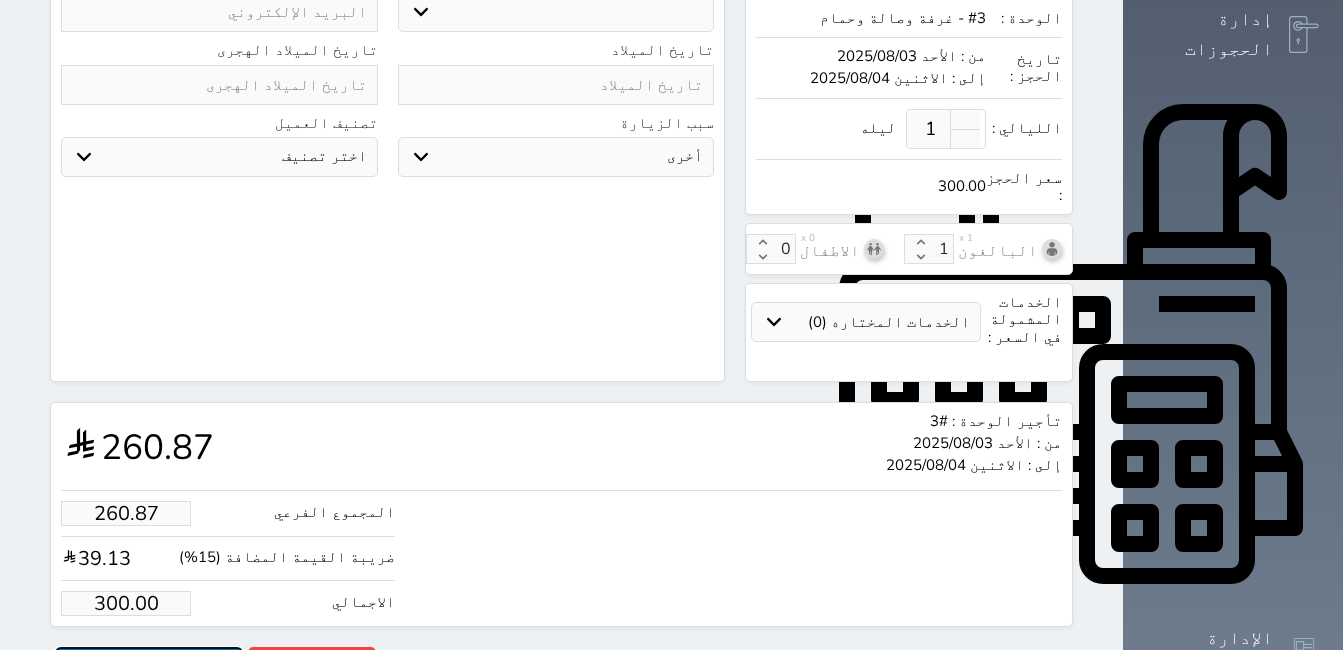 click on "حجز" at bounding box center (149, 664) 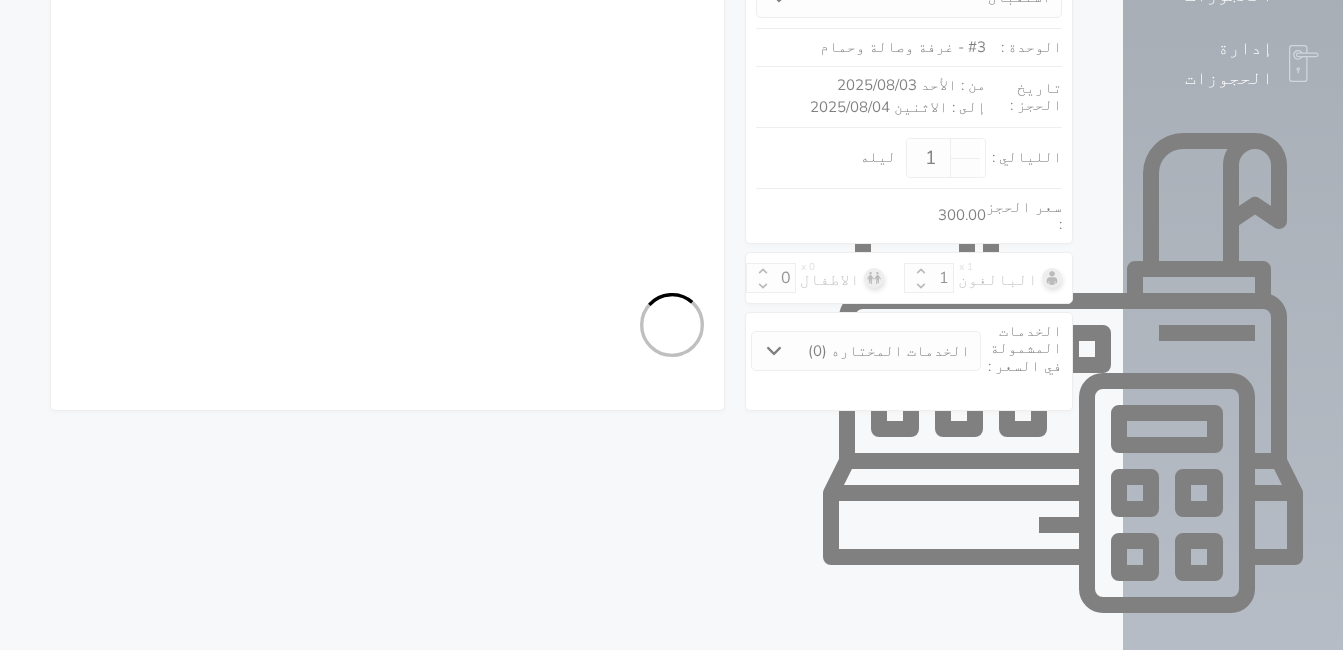 select on "1" 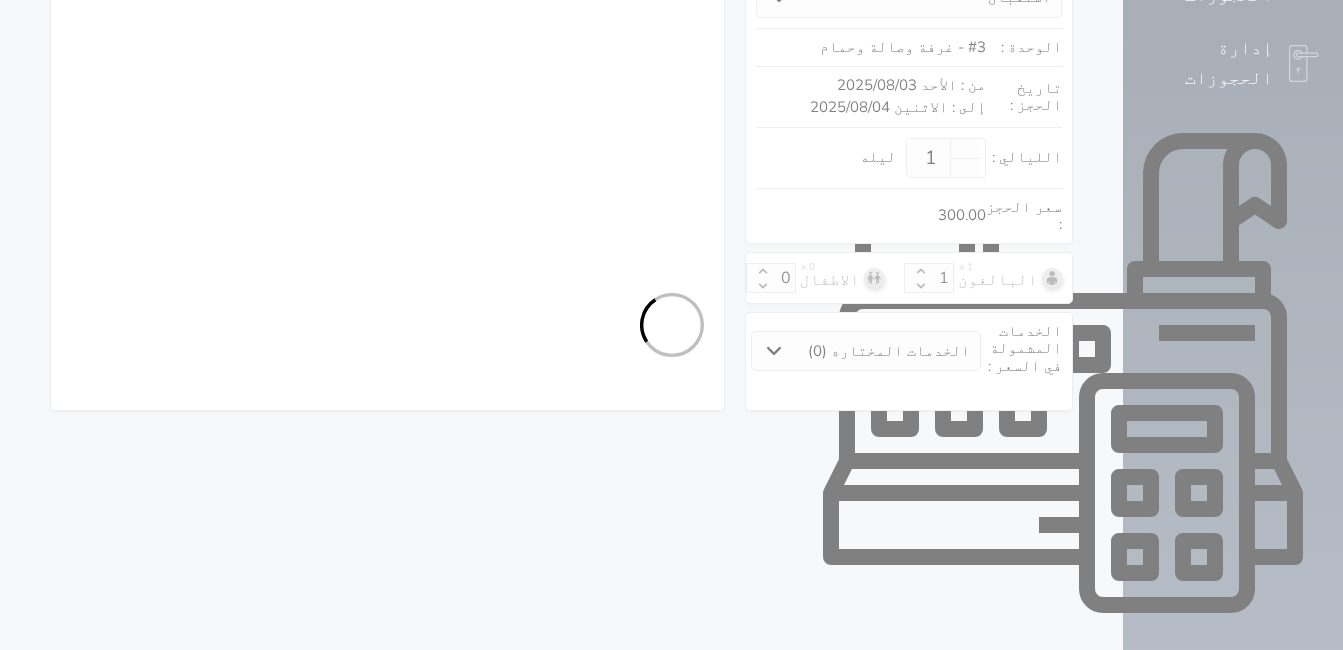 select on "113" 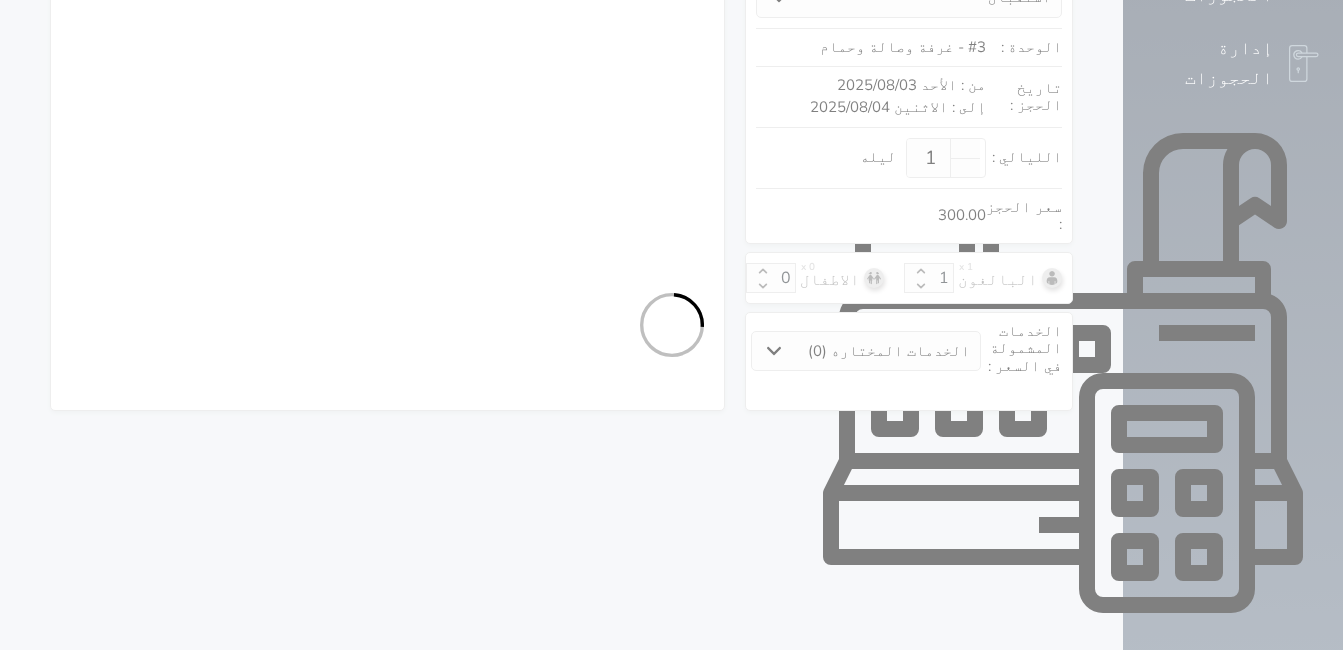 select on "1" 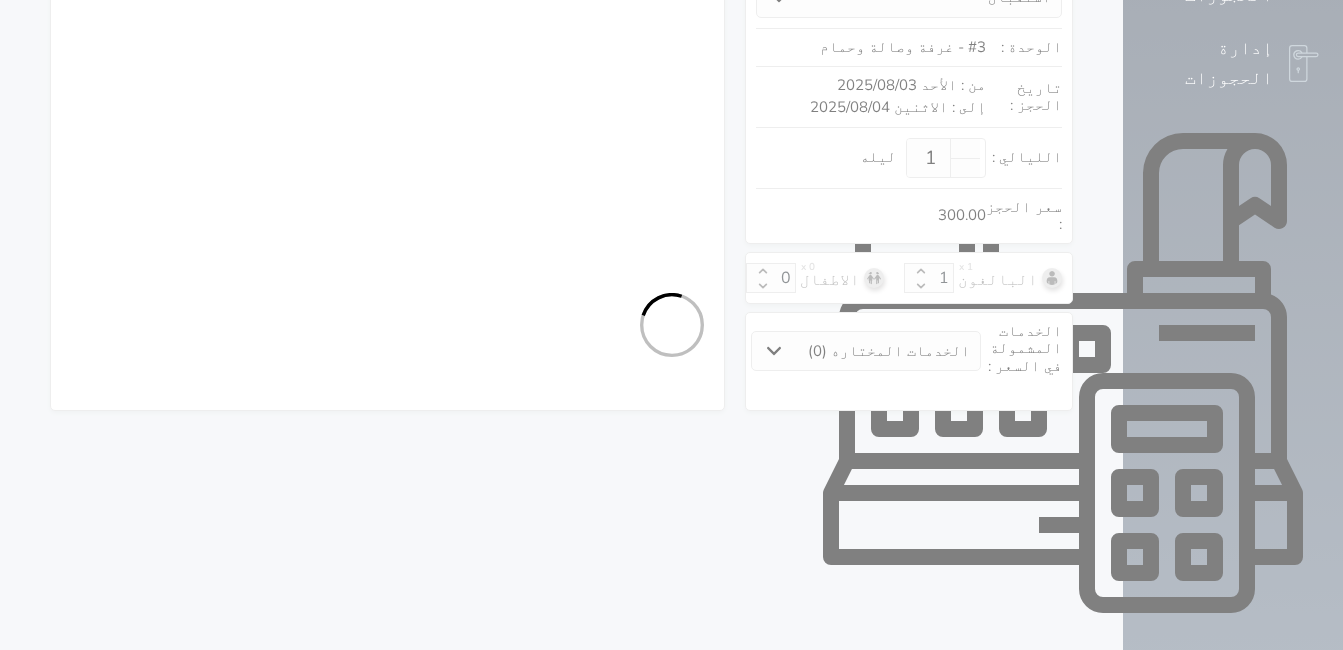 select 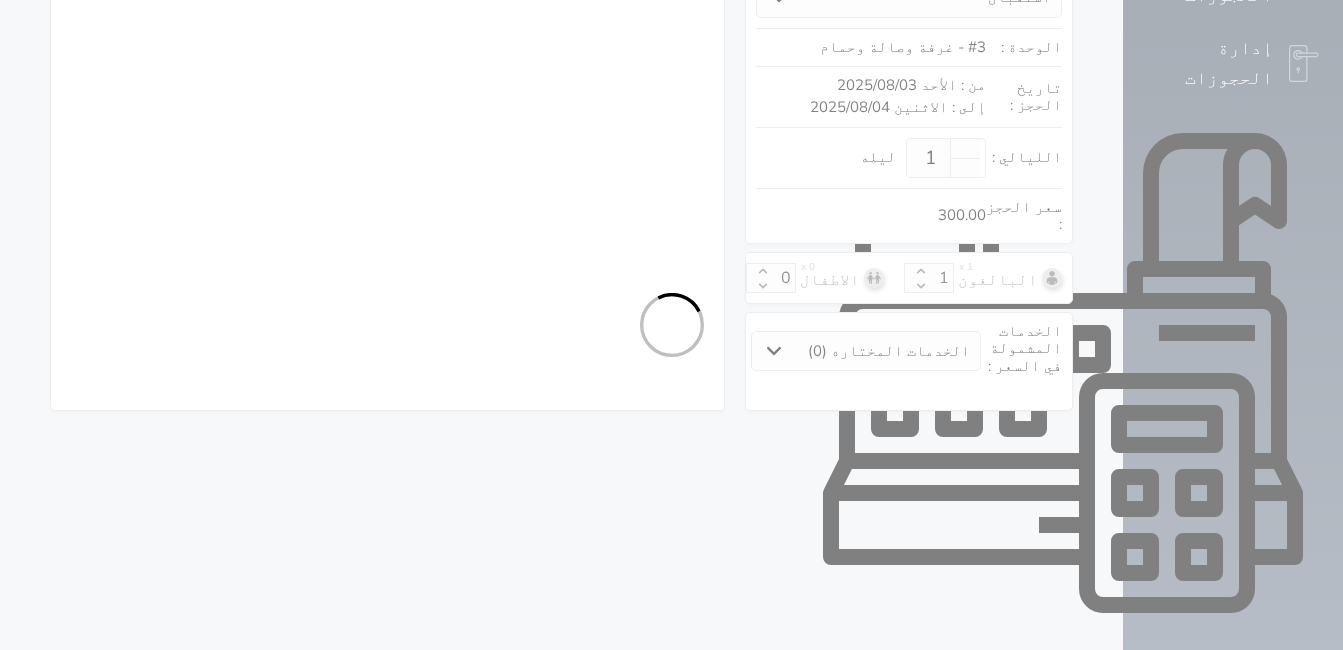 select on "7" 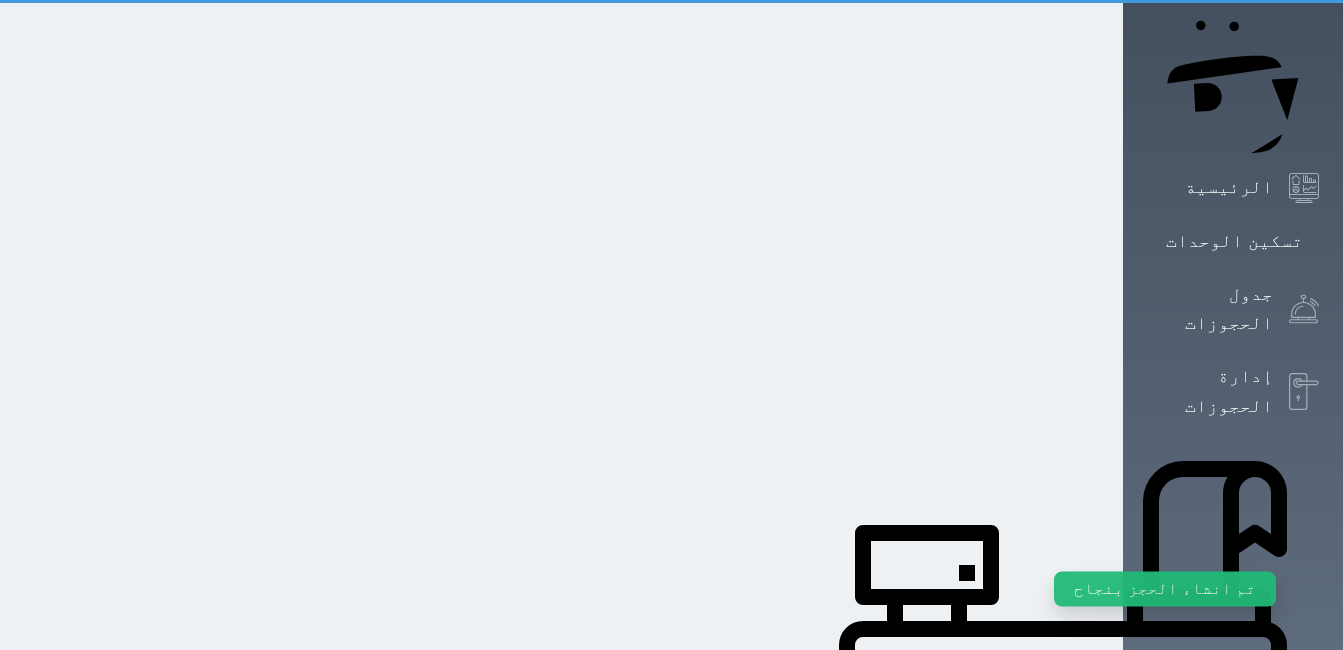 scroll, scrollTop: 0, scrollLeft: 0, axis: both 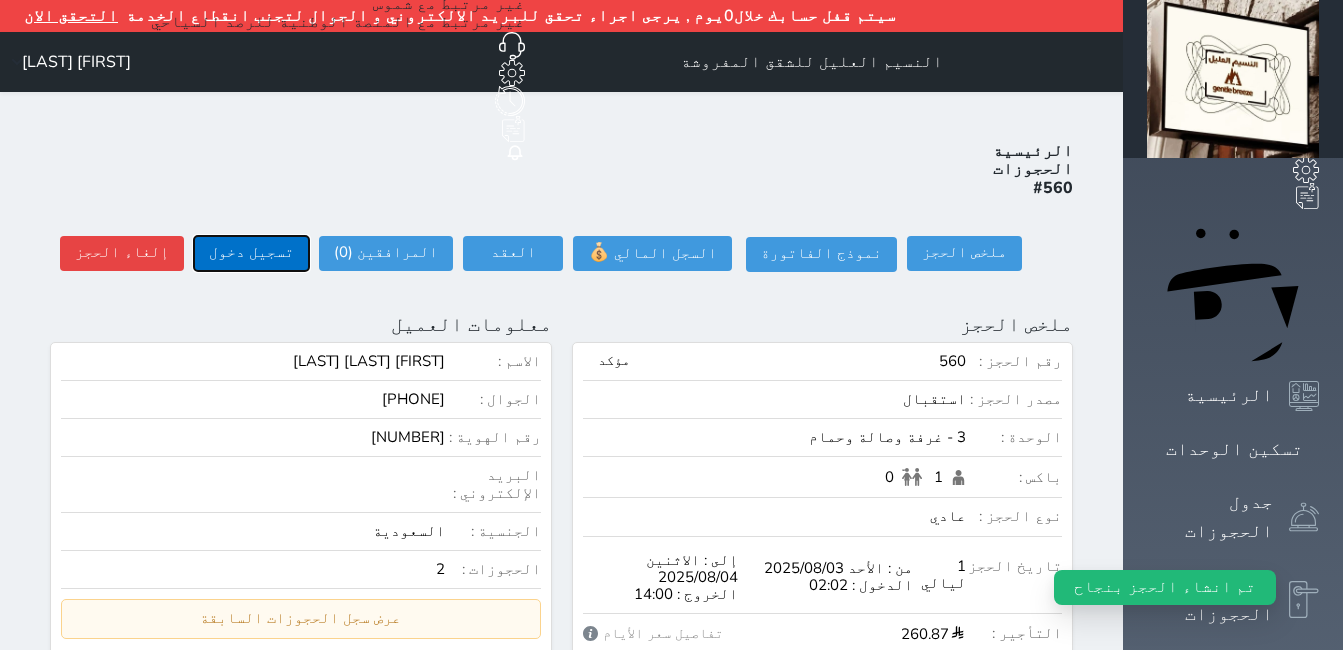 click on "تسجيل دخول" at bounding box center (251, 253) 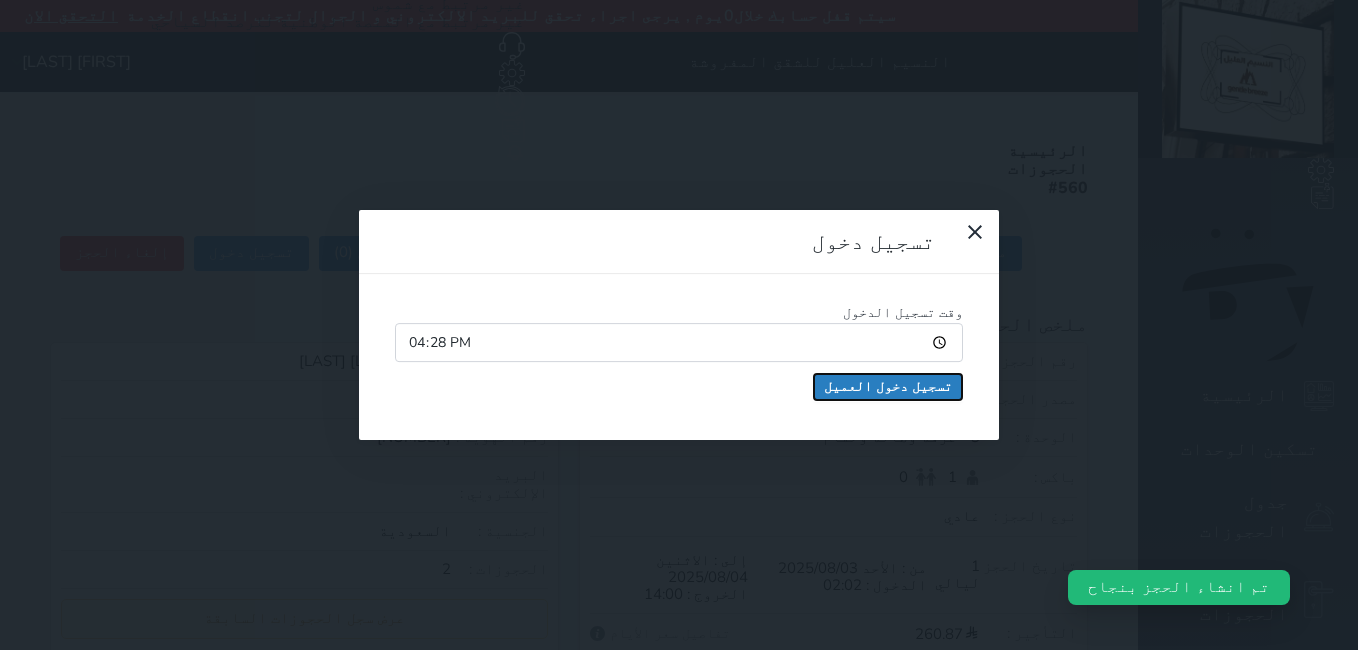 click on "تسجيل دخول العميل" at bounding box center (888, 387) 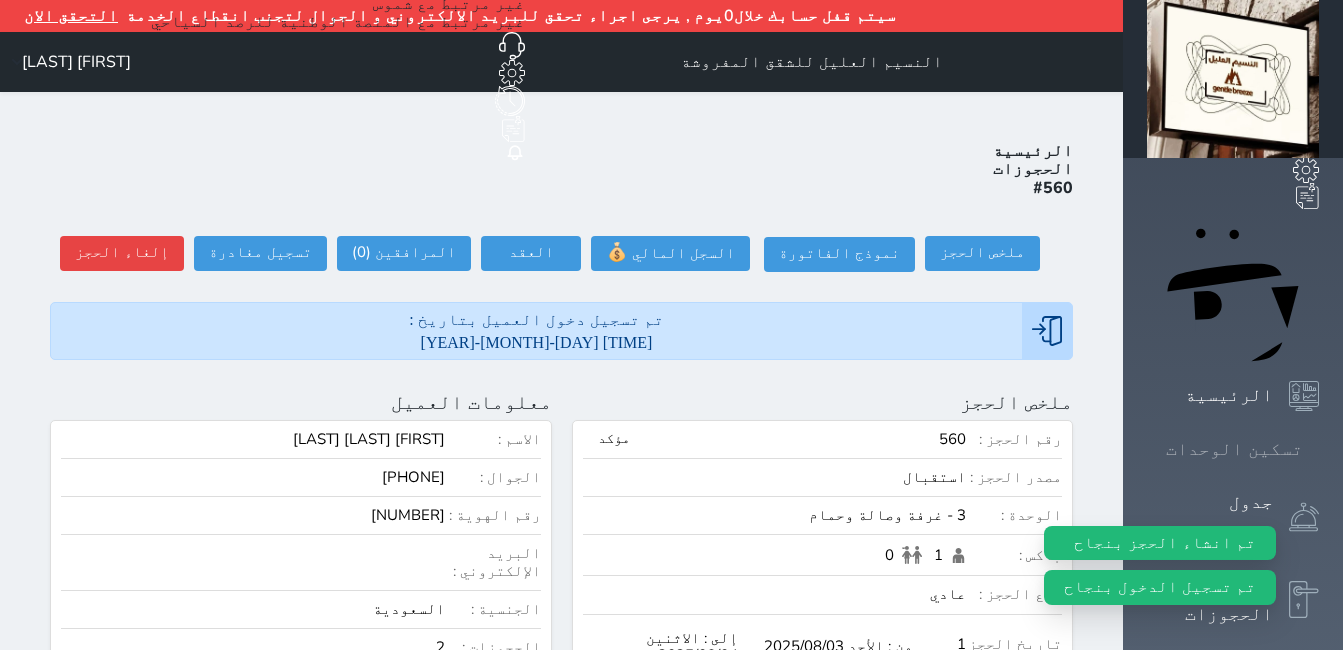 click 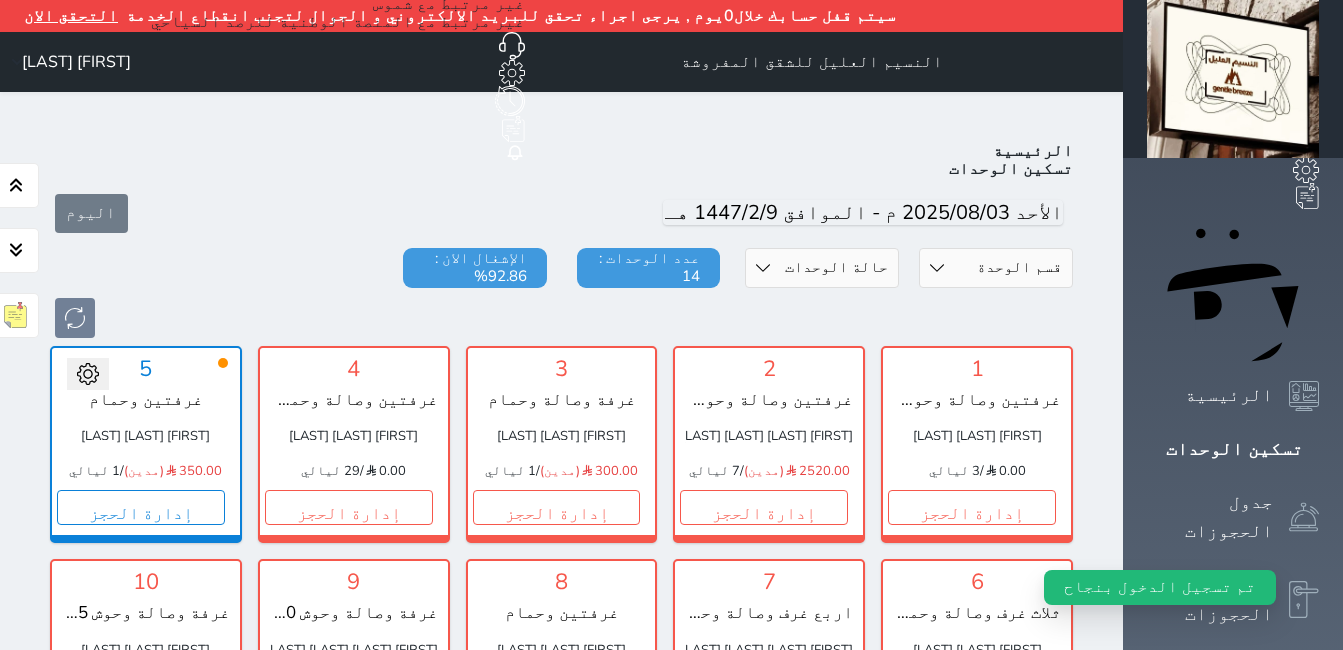 scroll, scrollTop: 110, scrollLeft: 0, axis: vertical 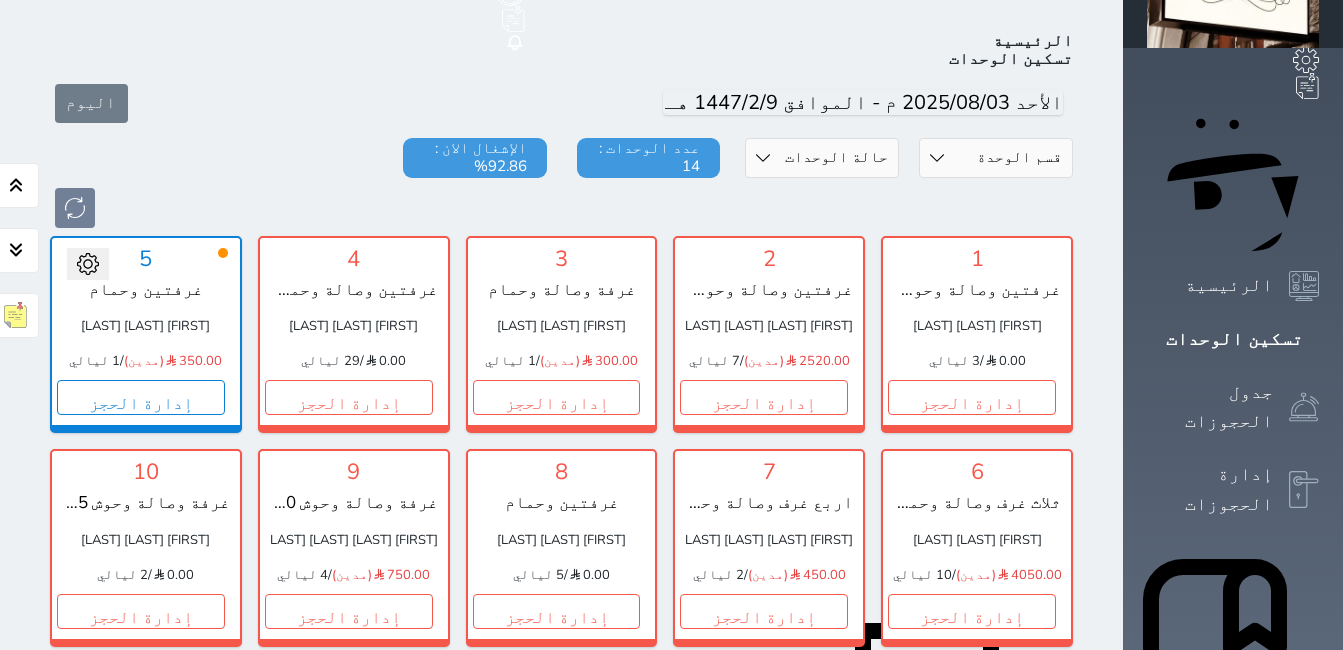 click on "حجز" at bounding box center (764, 824) 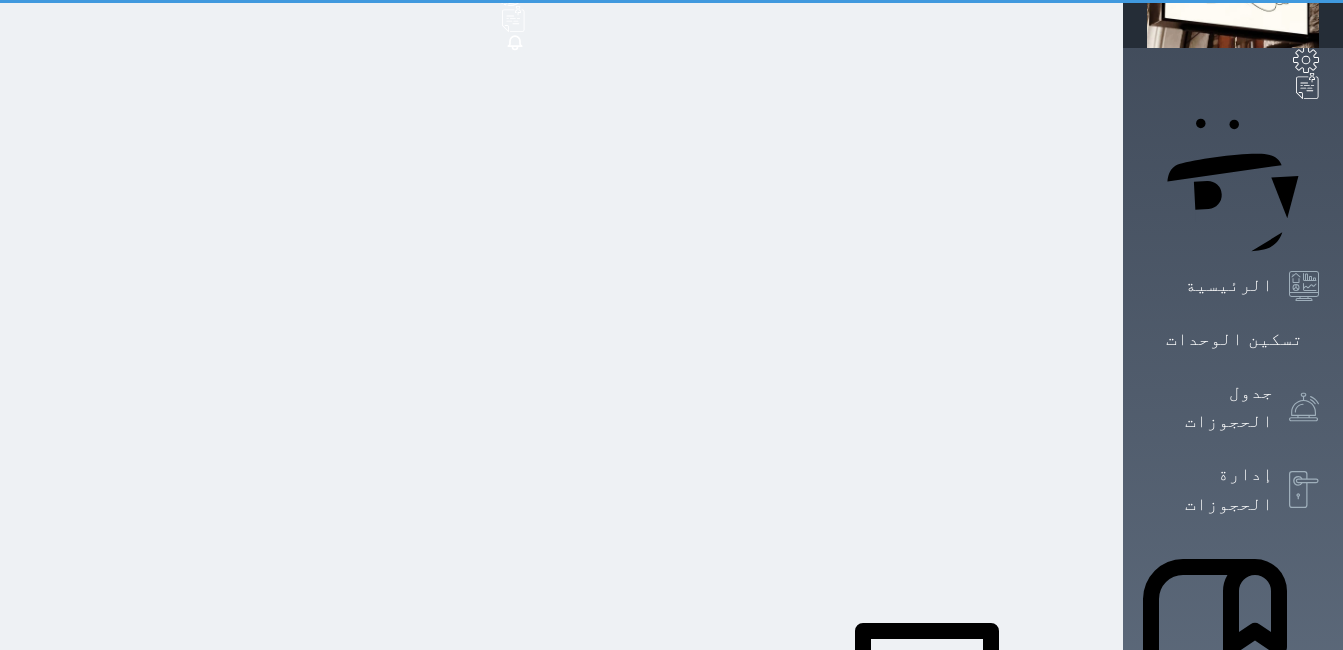scroll, scrollTop: 16, scrollLeft: 0, axis: vertical 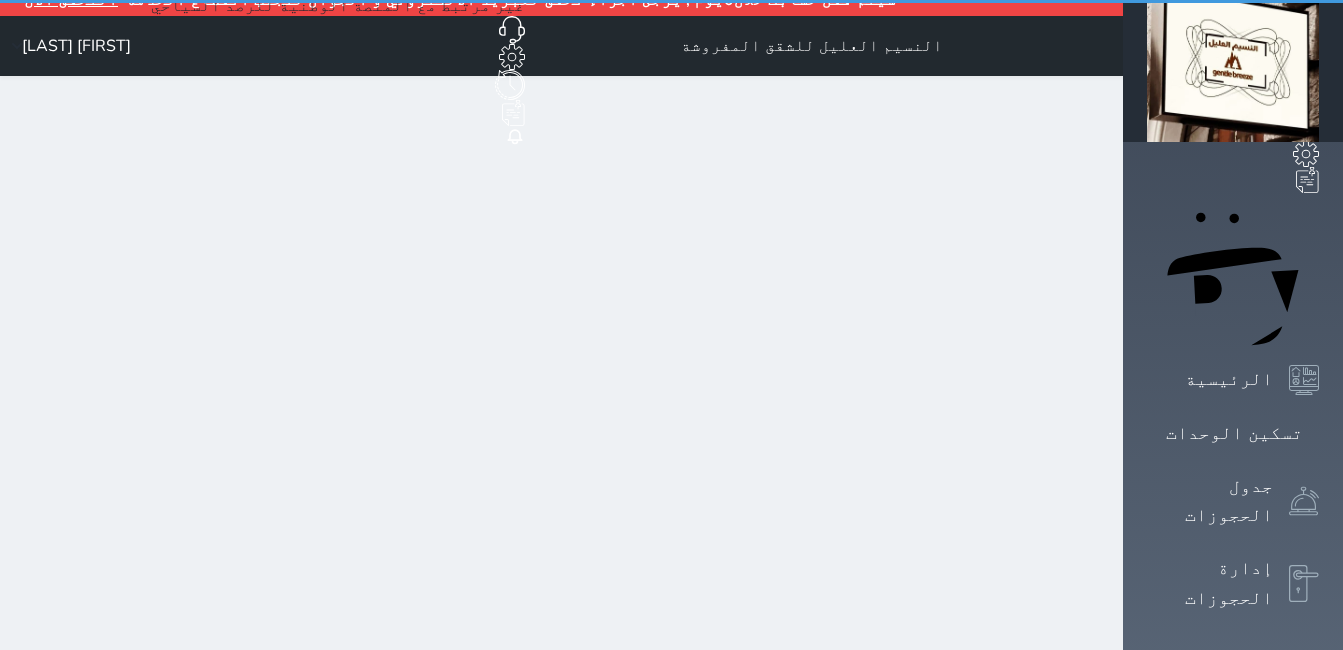 select on "1" 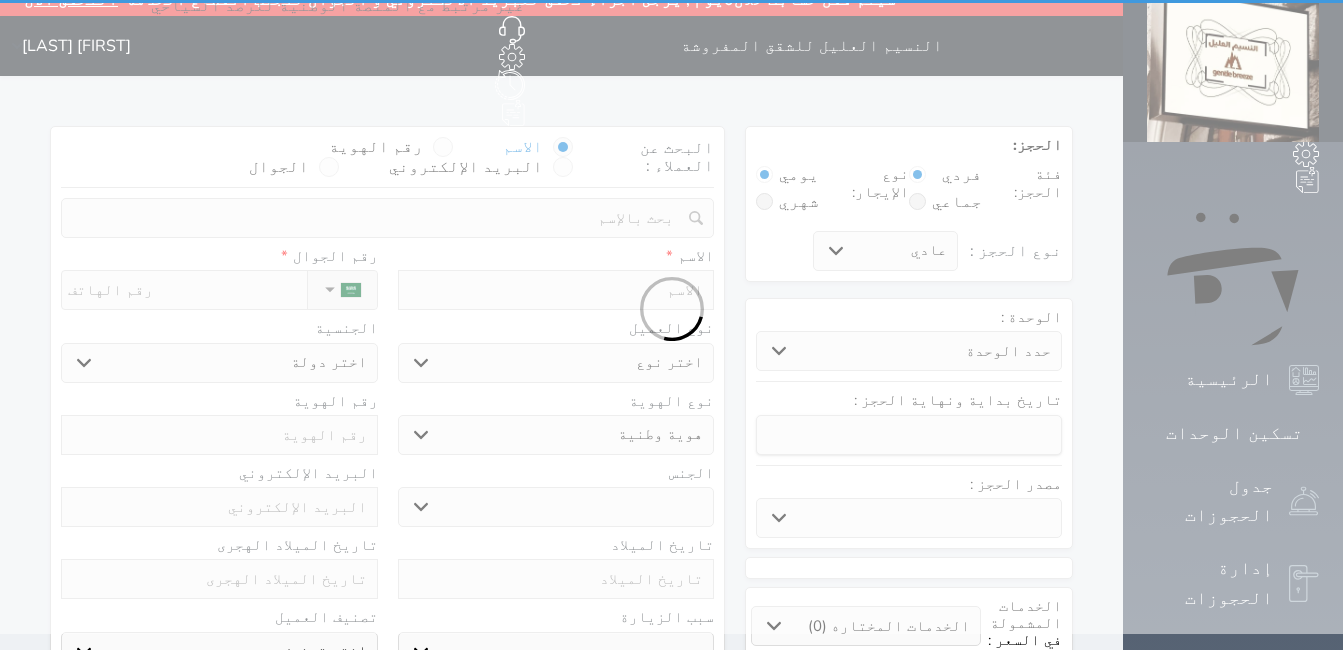 scroll, scrollTop: 0, scrollLeft: 0, axis: both 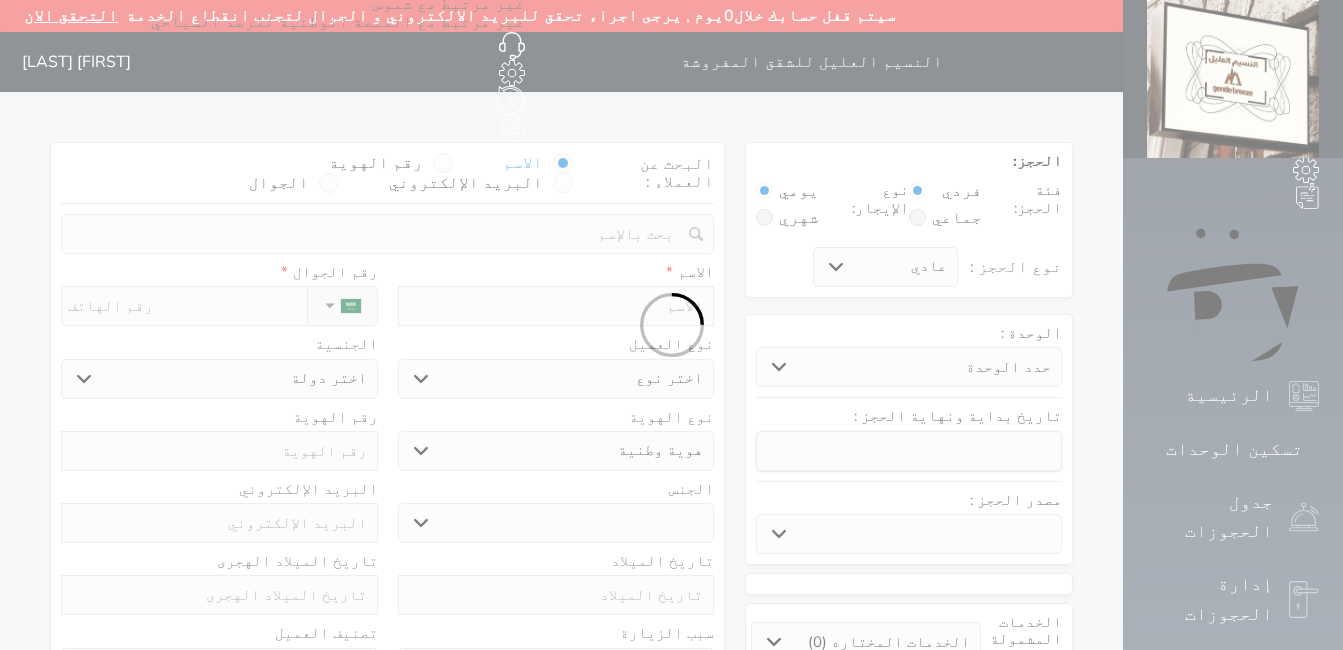 select 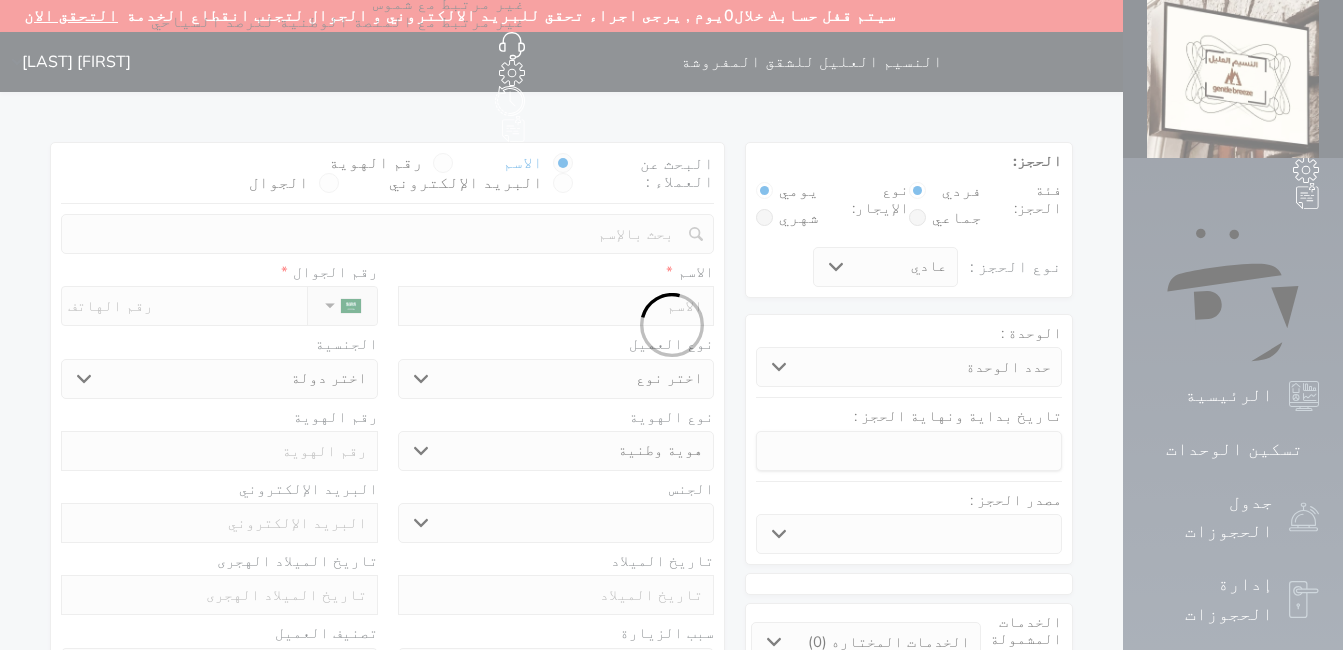 select 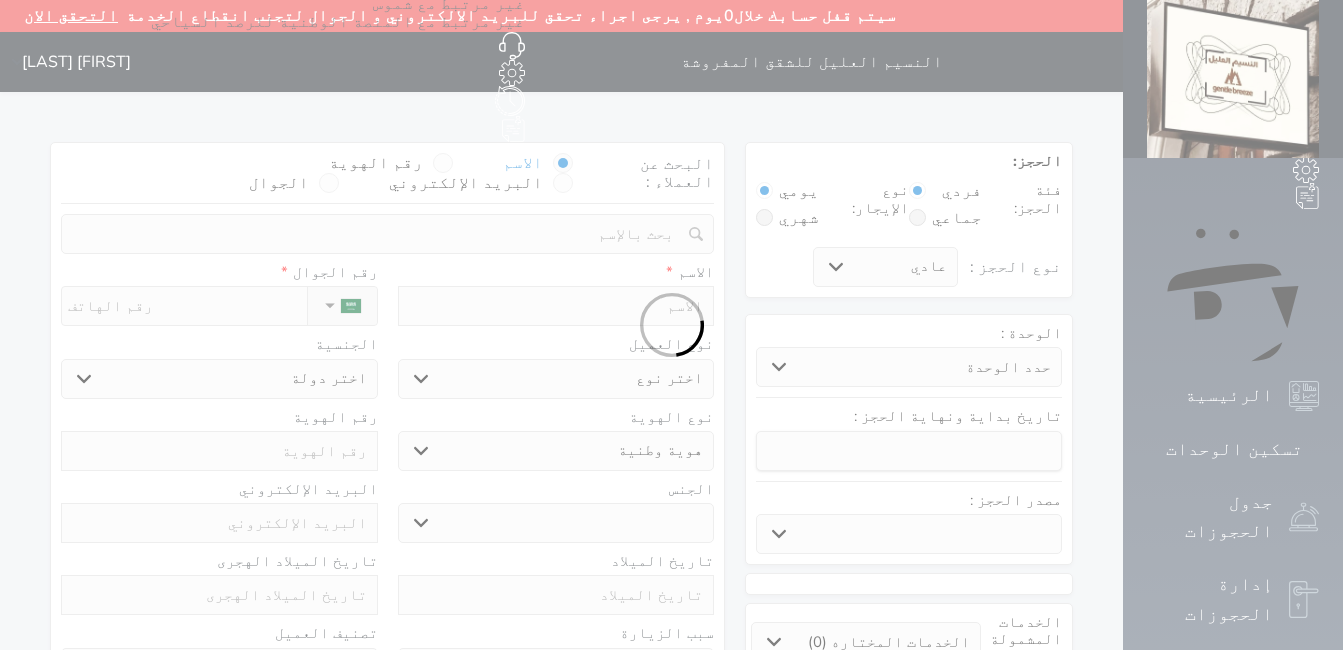 select 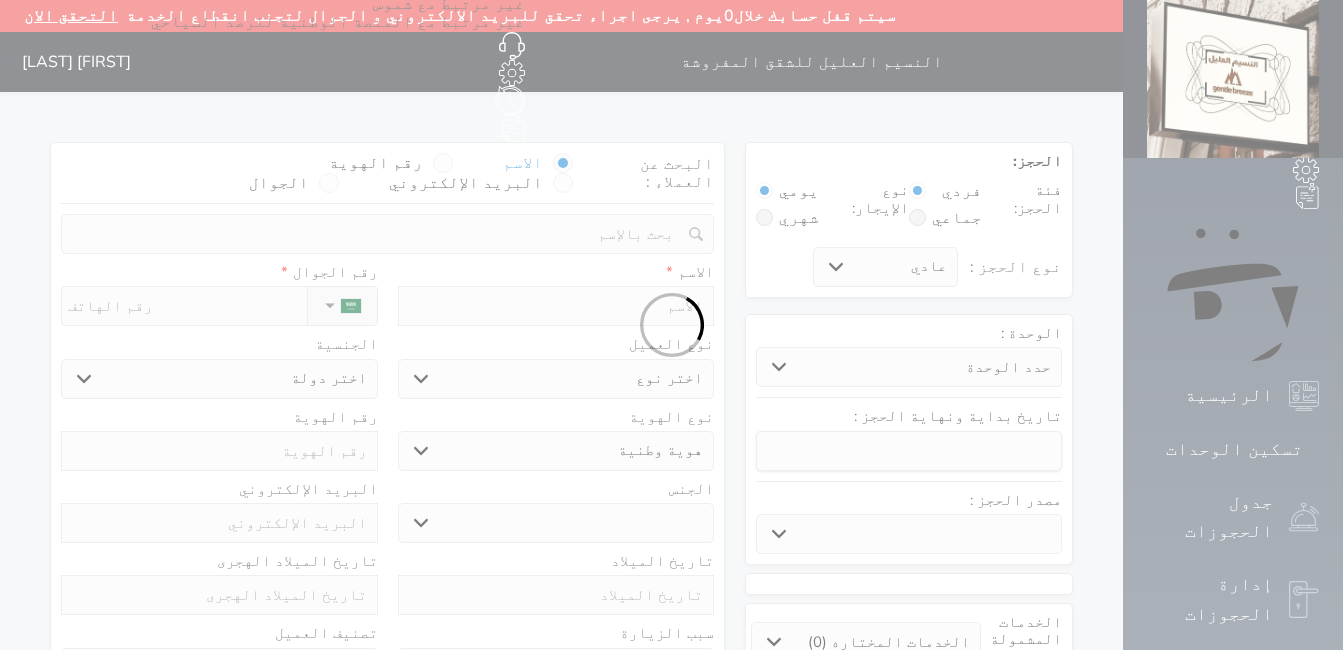 select 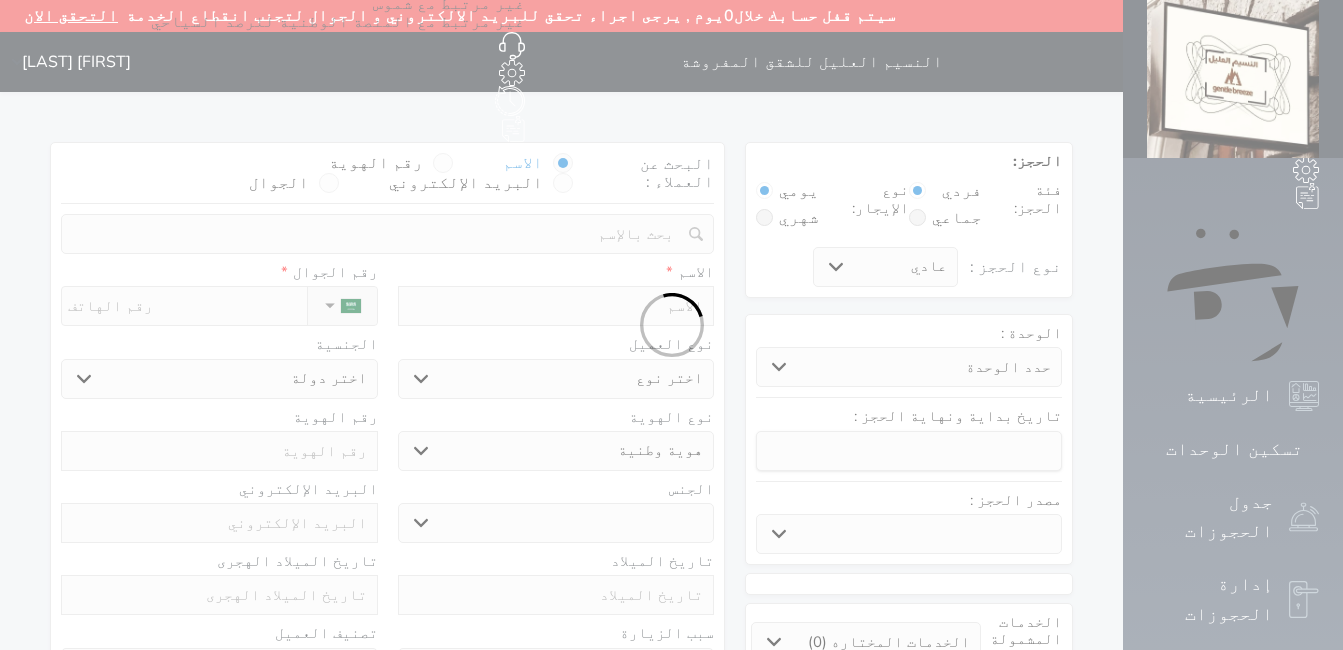 select 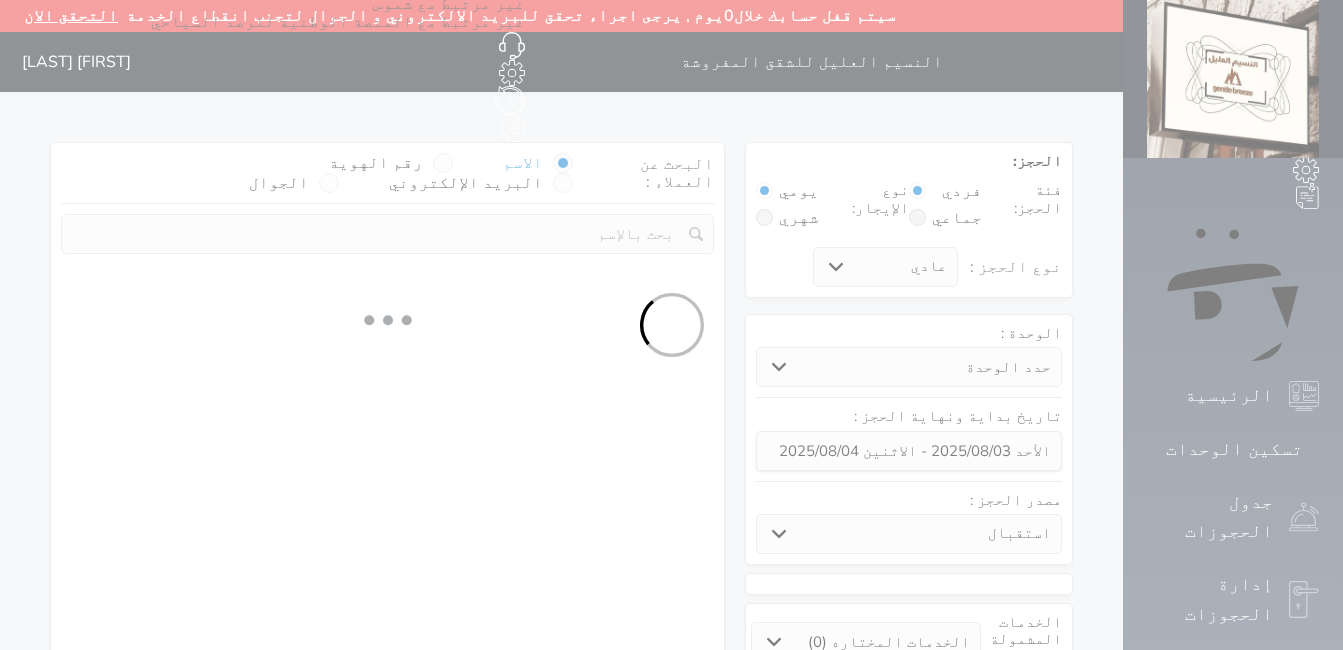 select 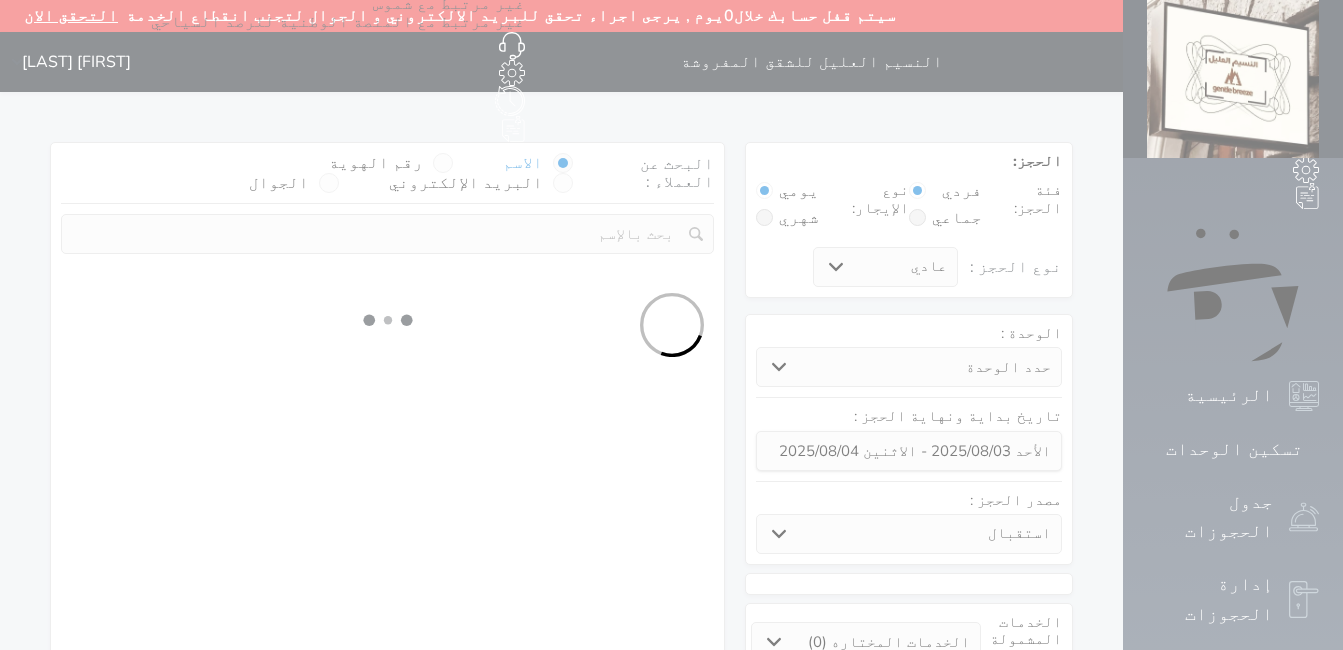 select on "1" 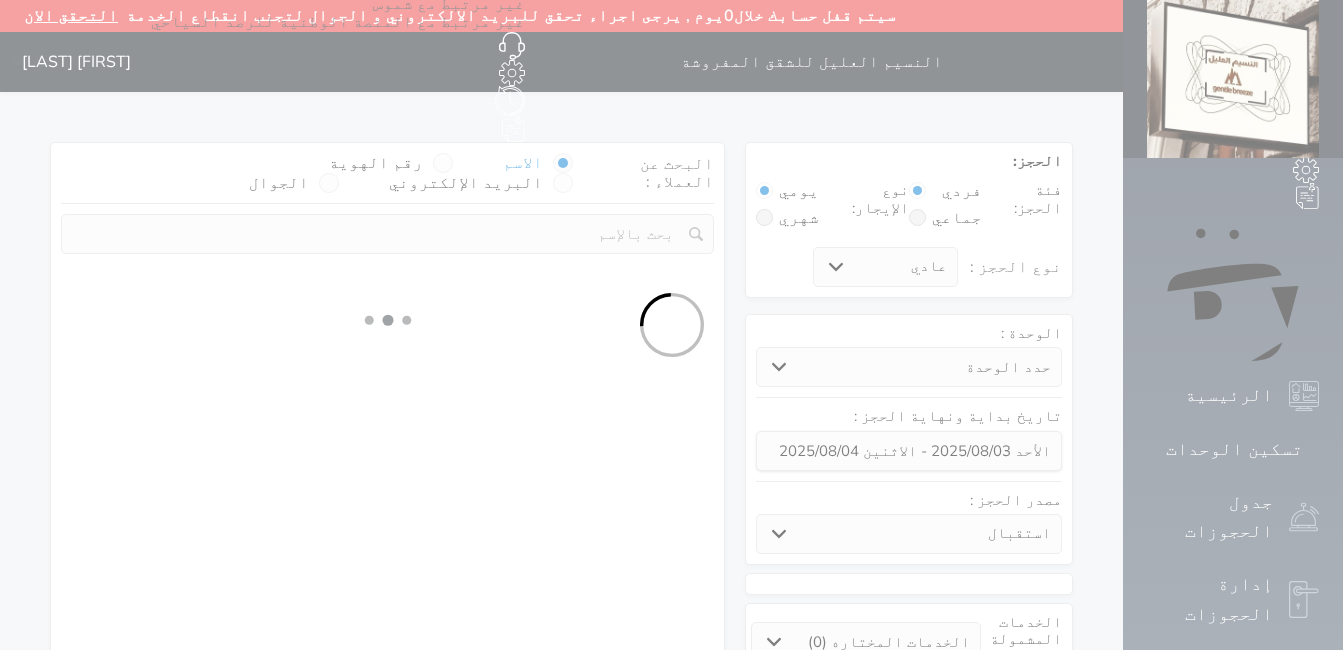 select on "113" 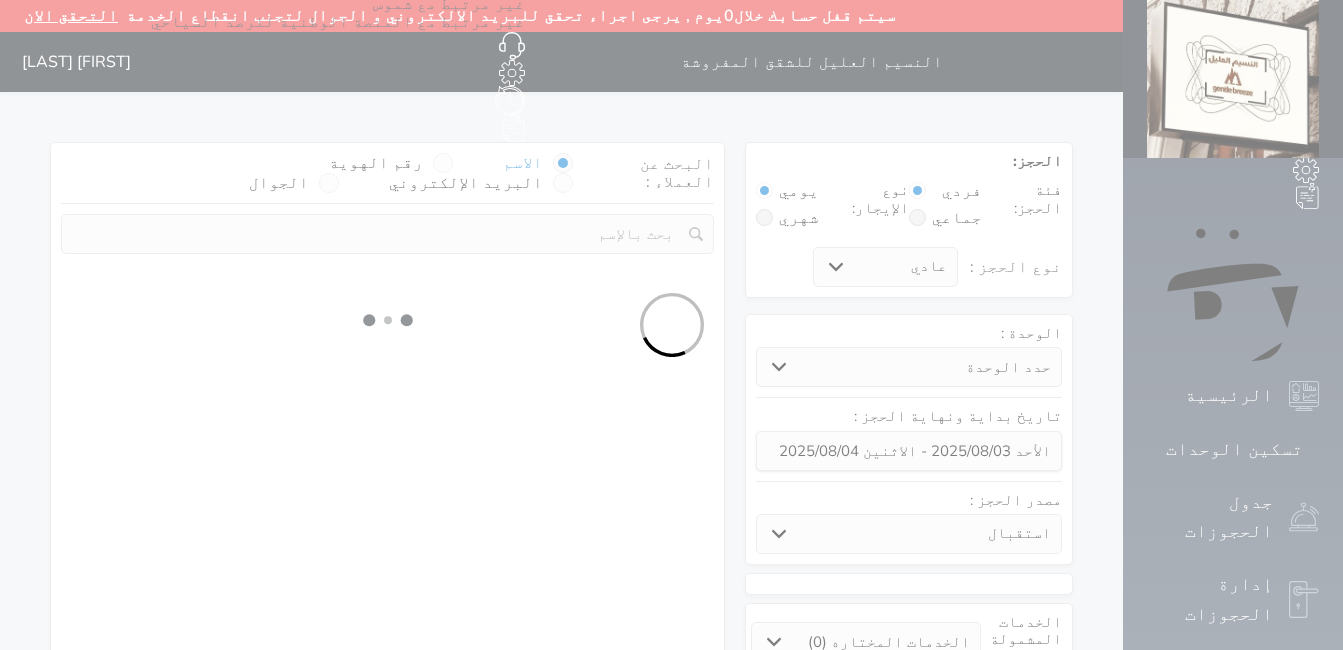 select on "1" 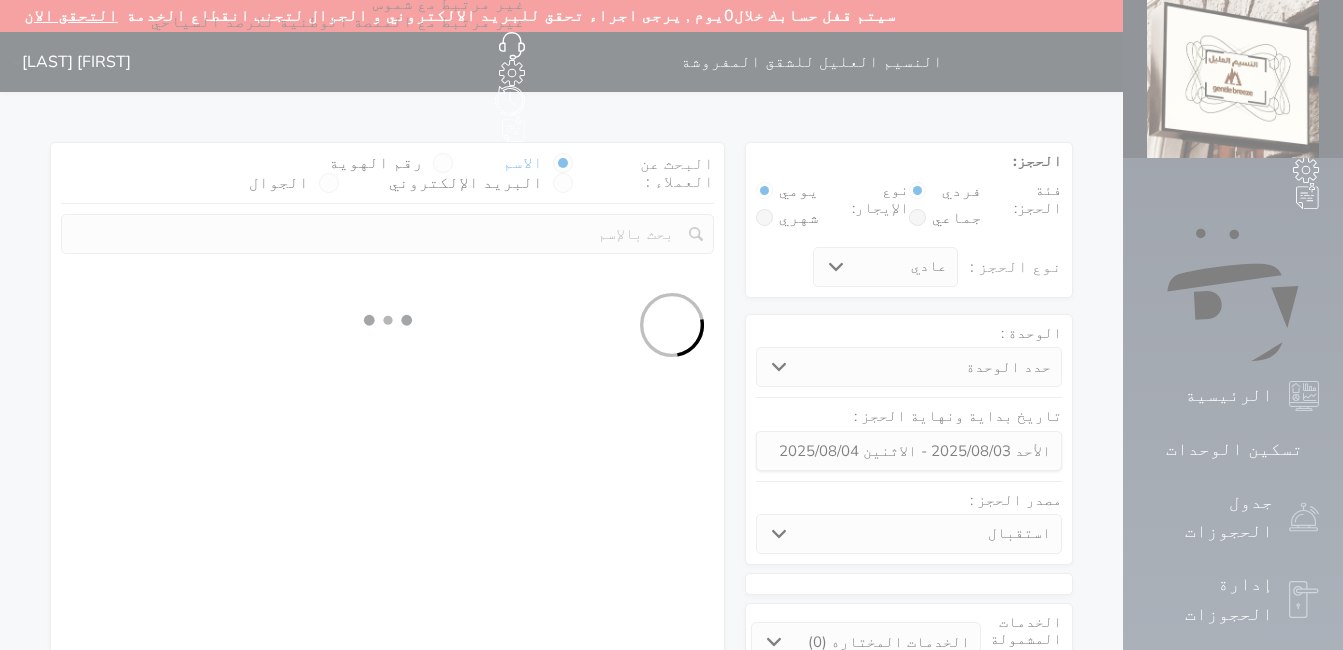 select 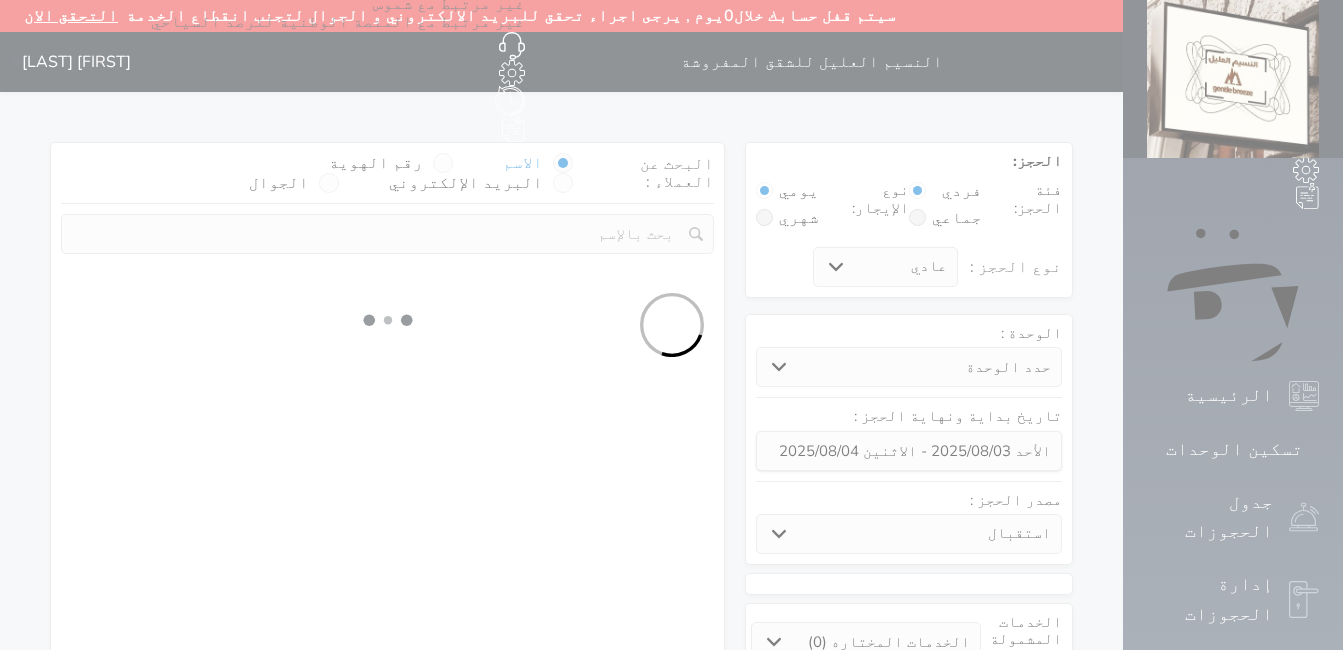 select on "7" 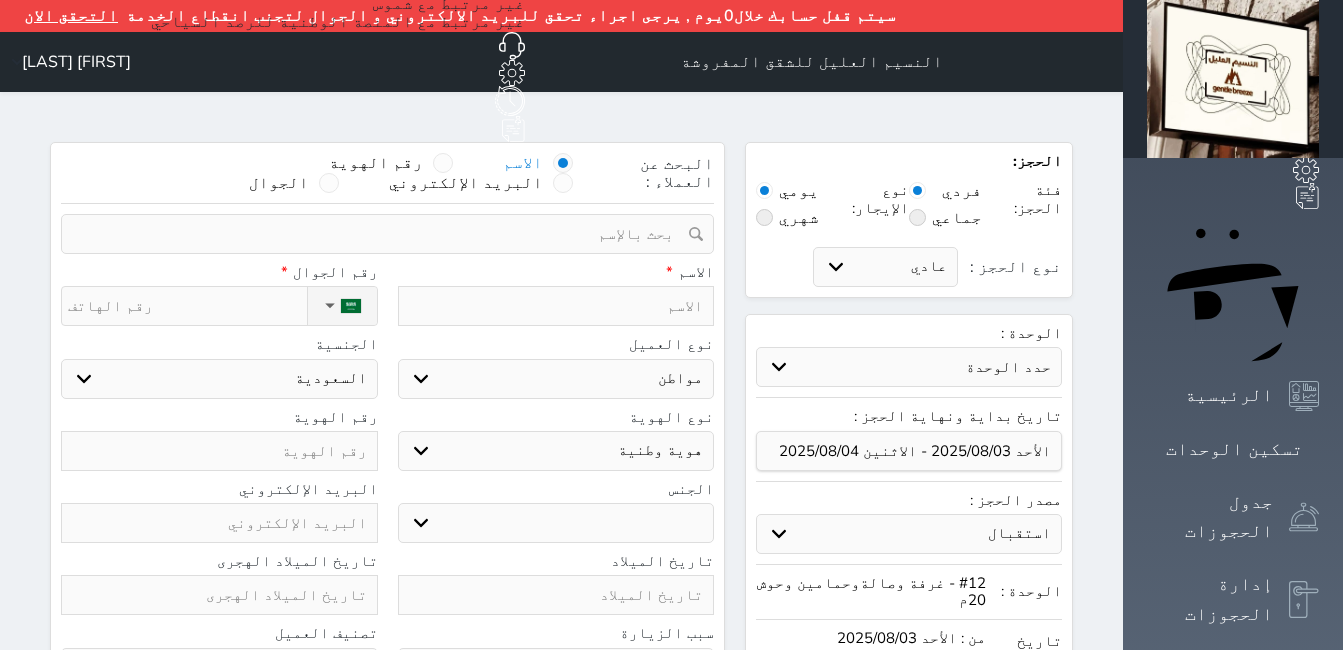 click at bounding box center [556, 306] 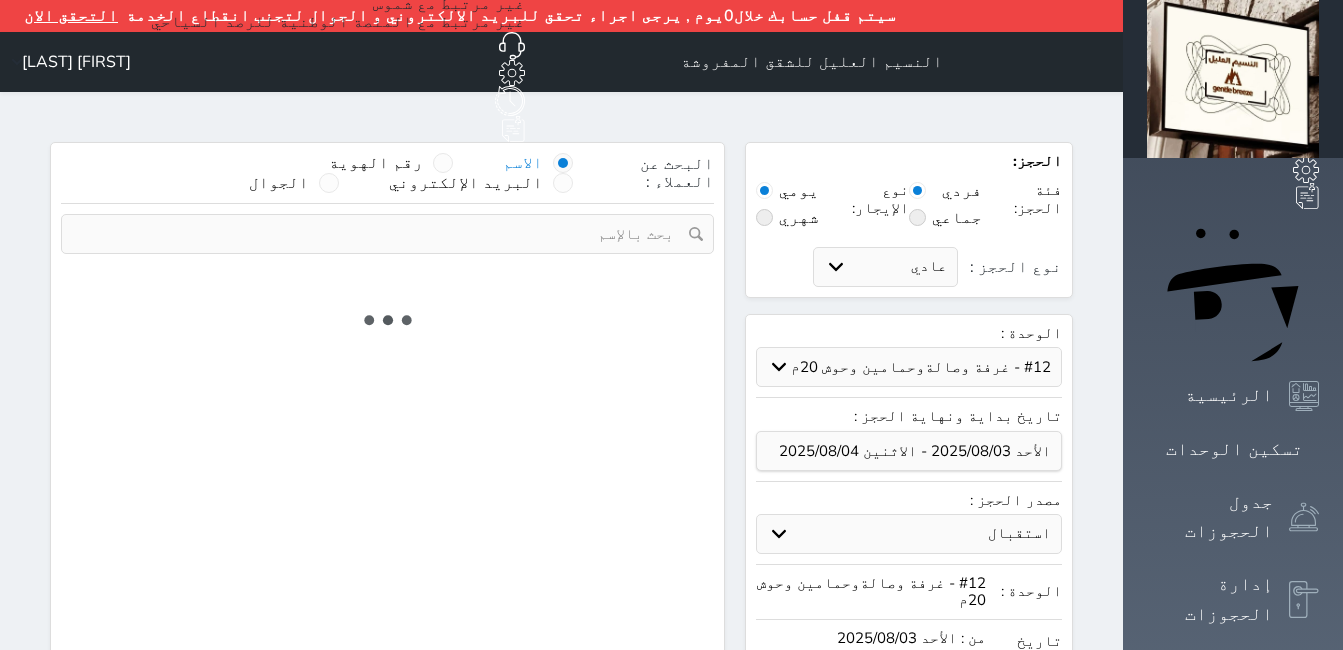 select on "1" 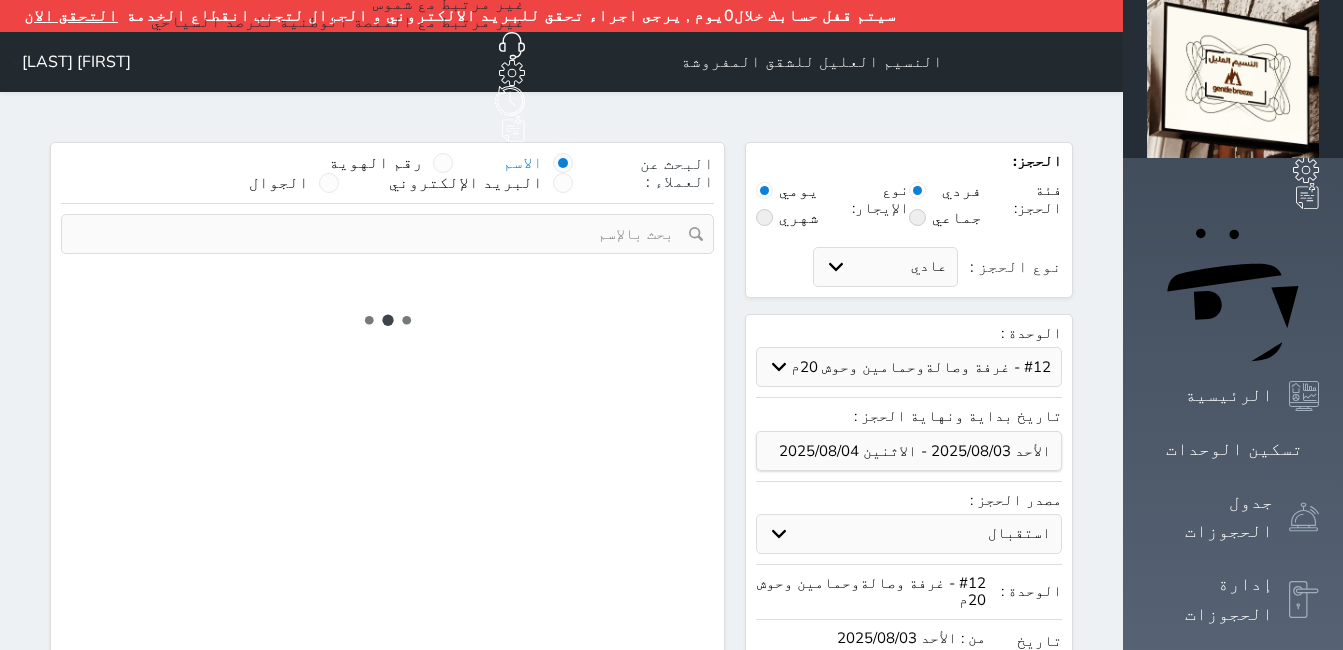 select on "113" 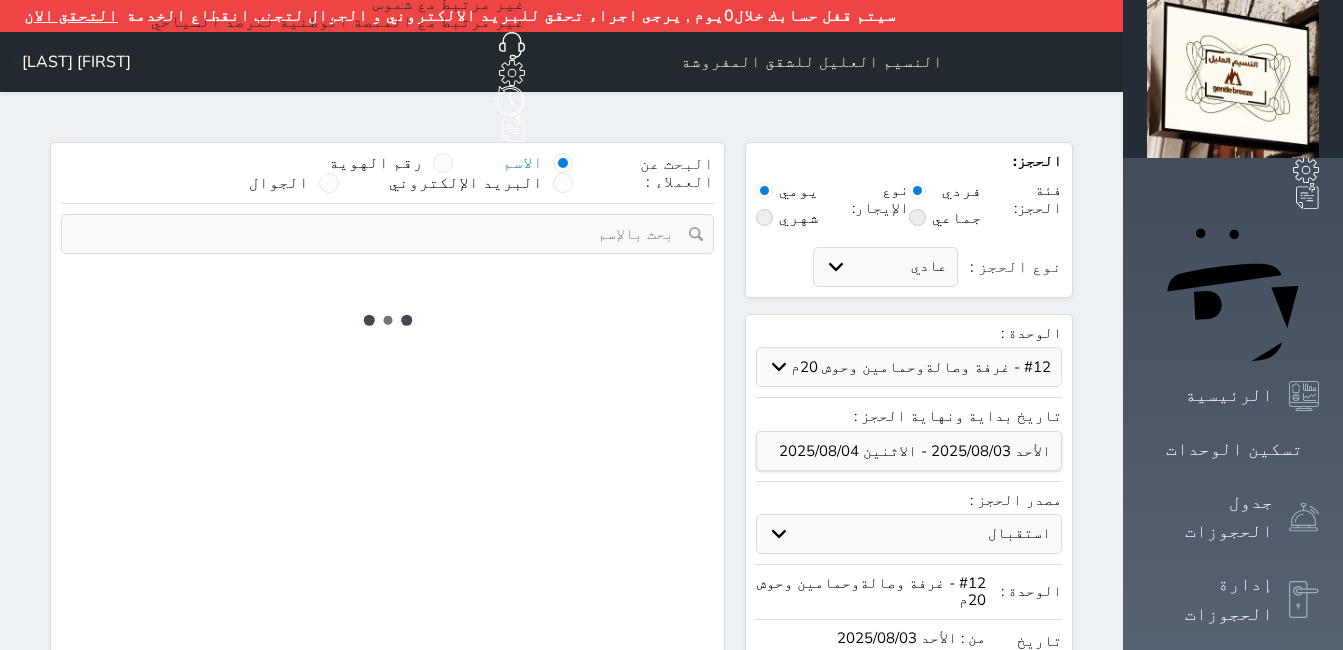 select on "1" 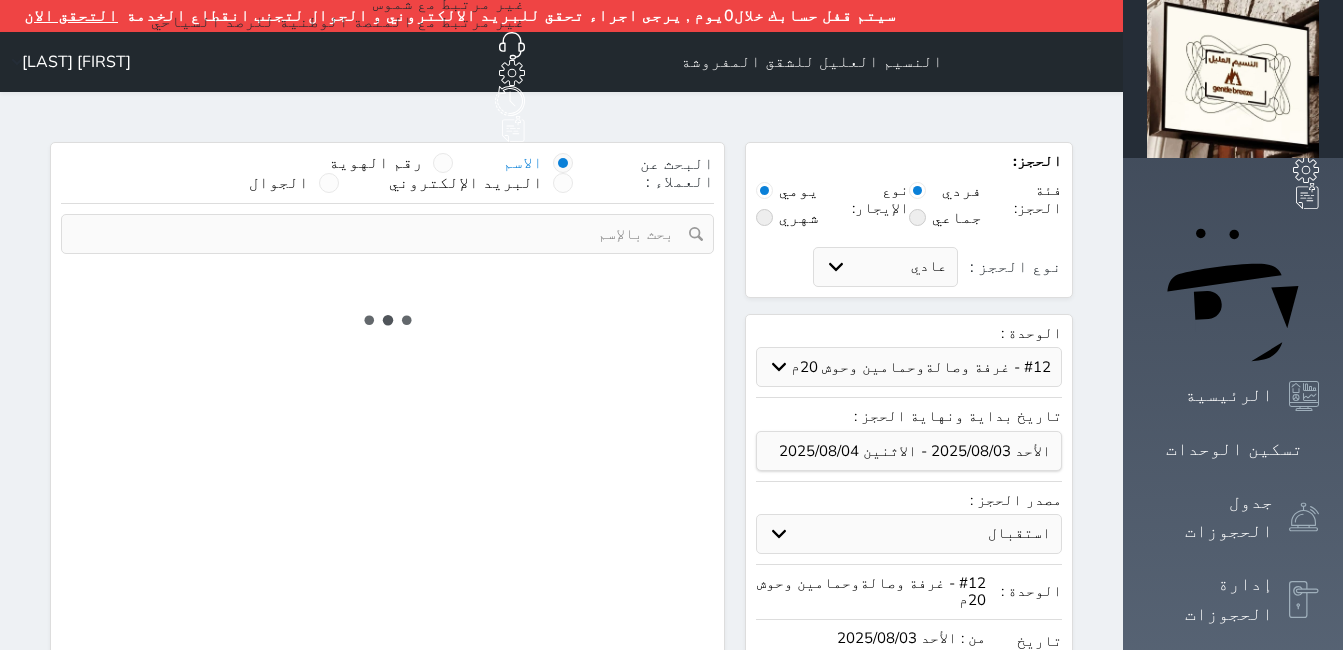 select 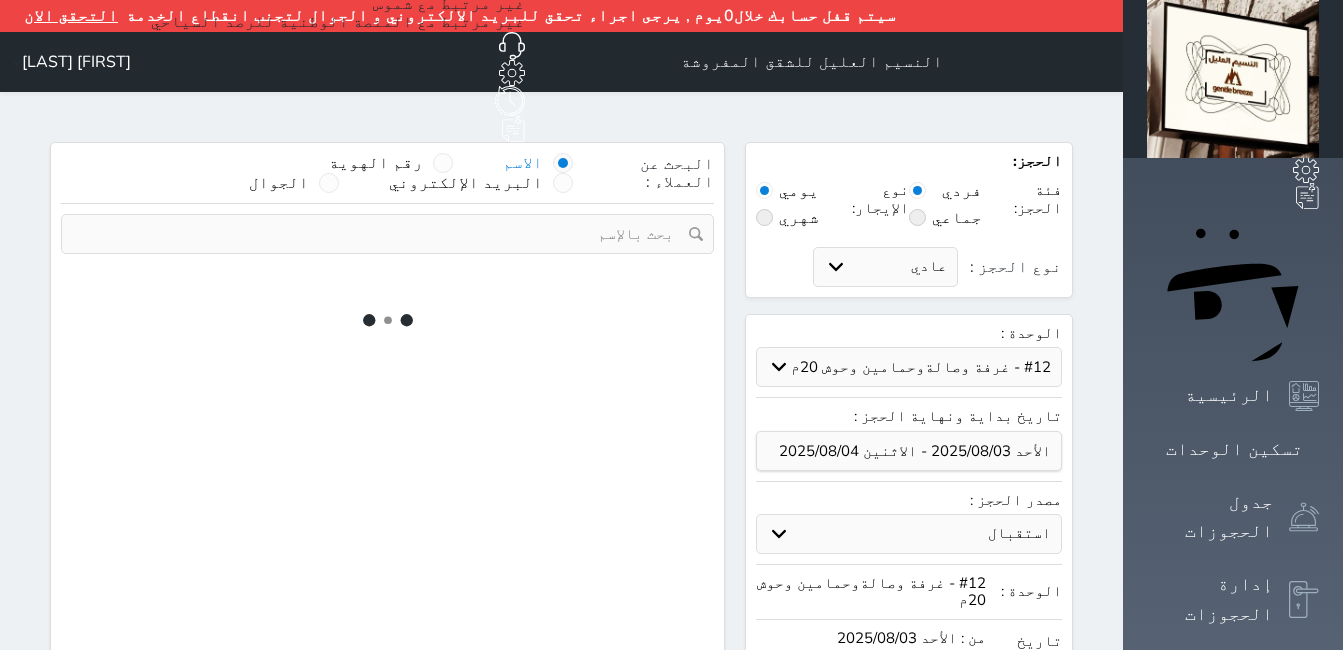 select on "7" 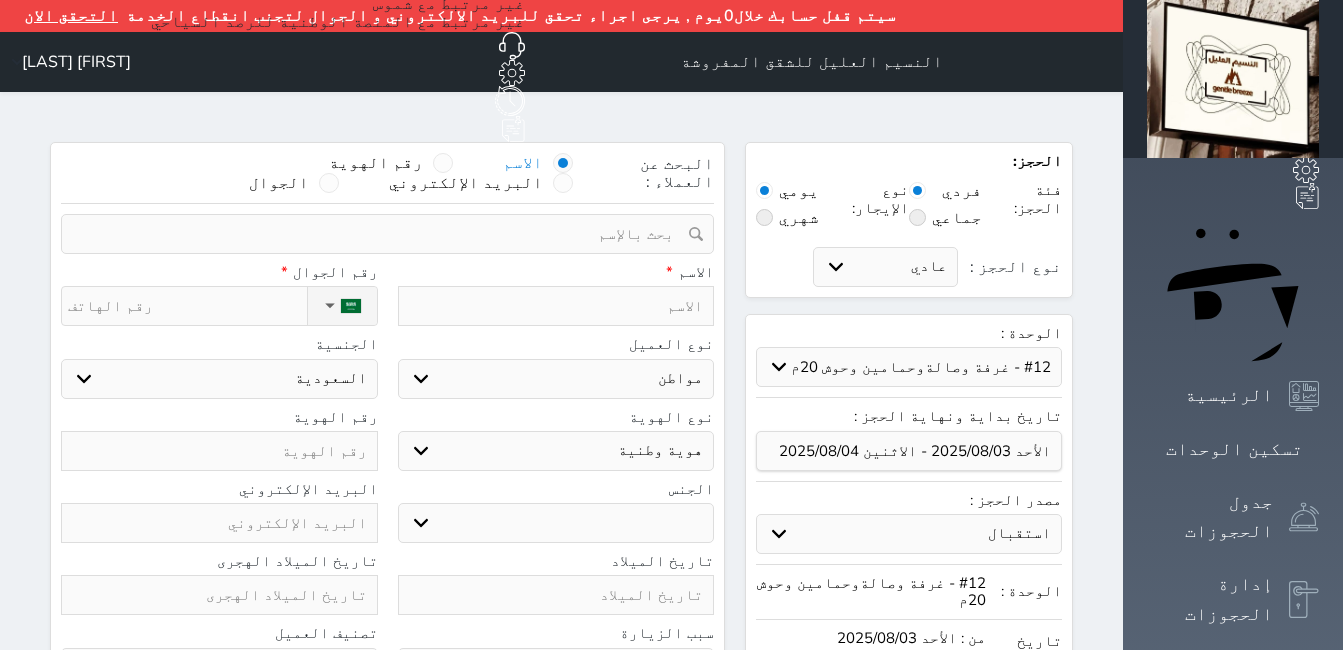 select 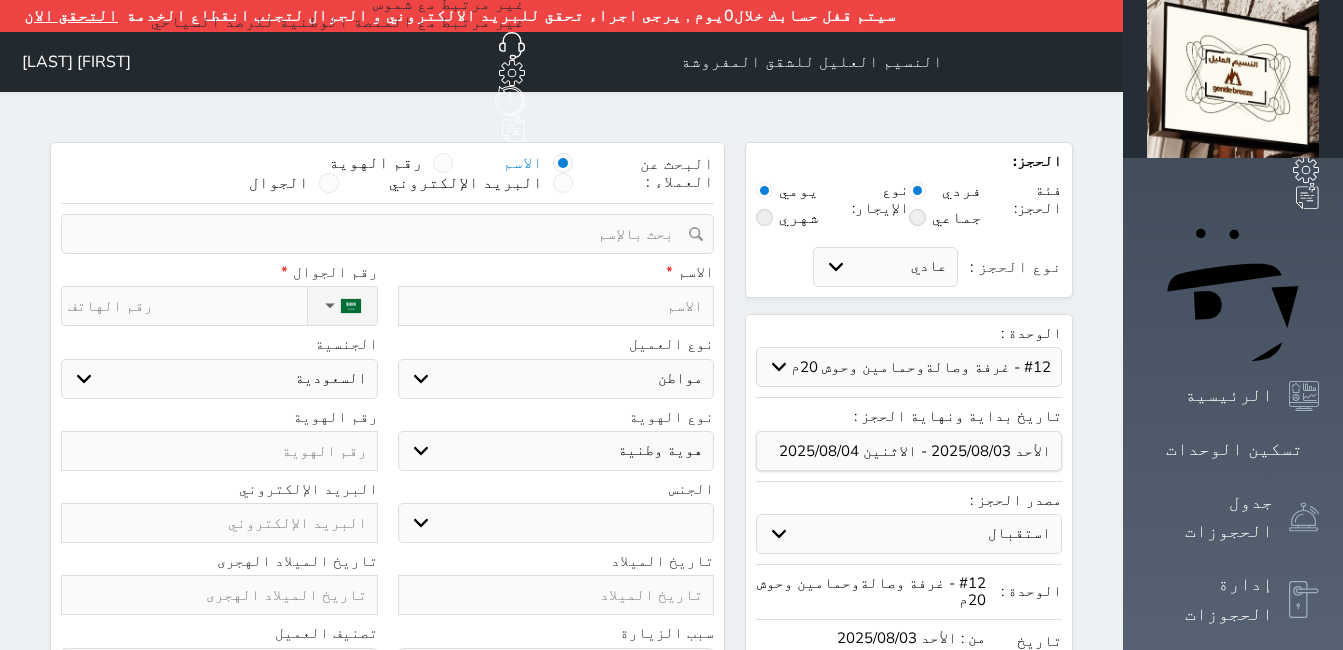 click at bounding box center [219, 451] 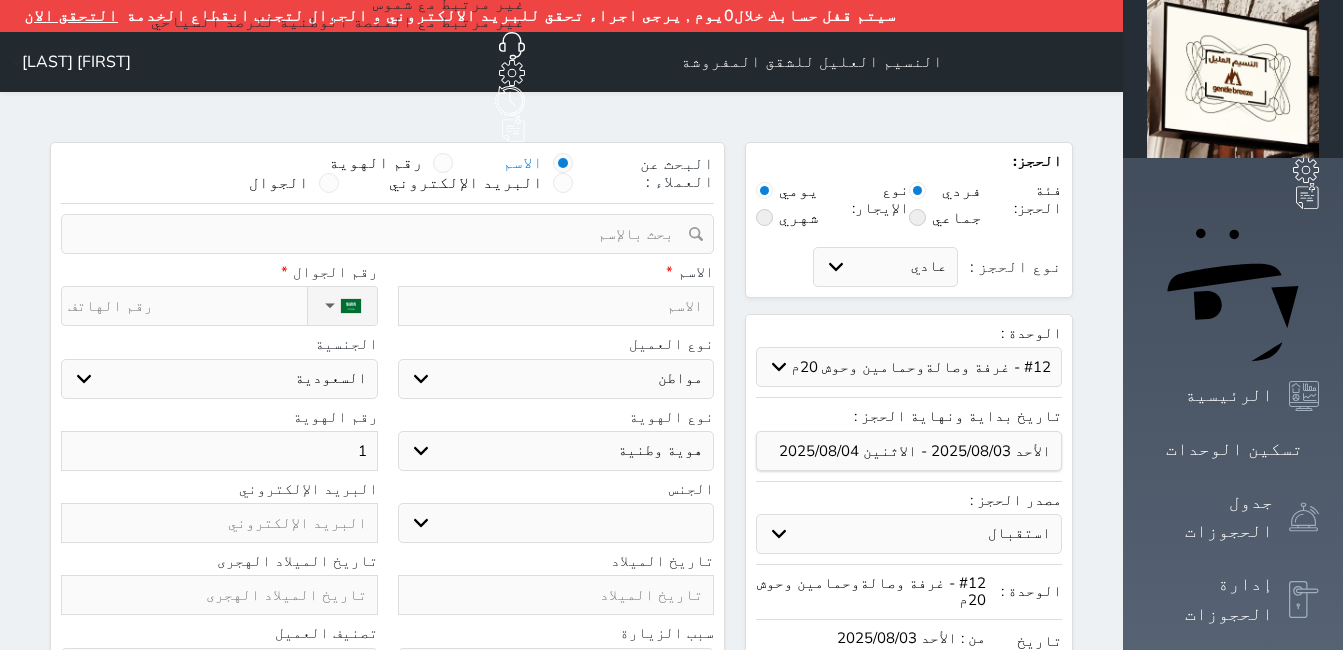type on "10" 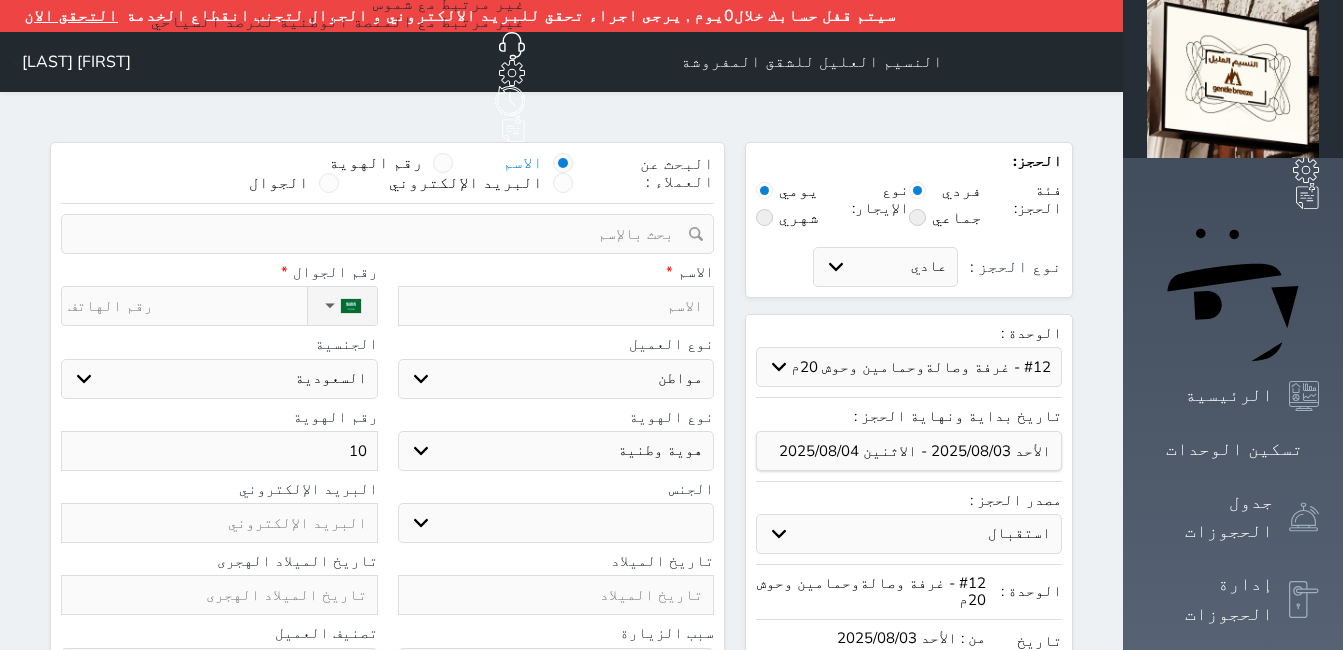 type on "101" 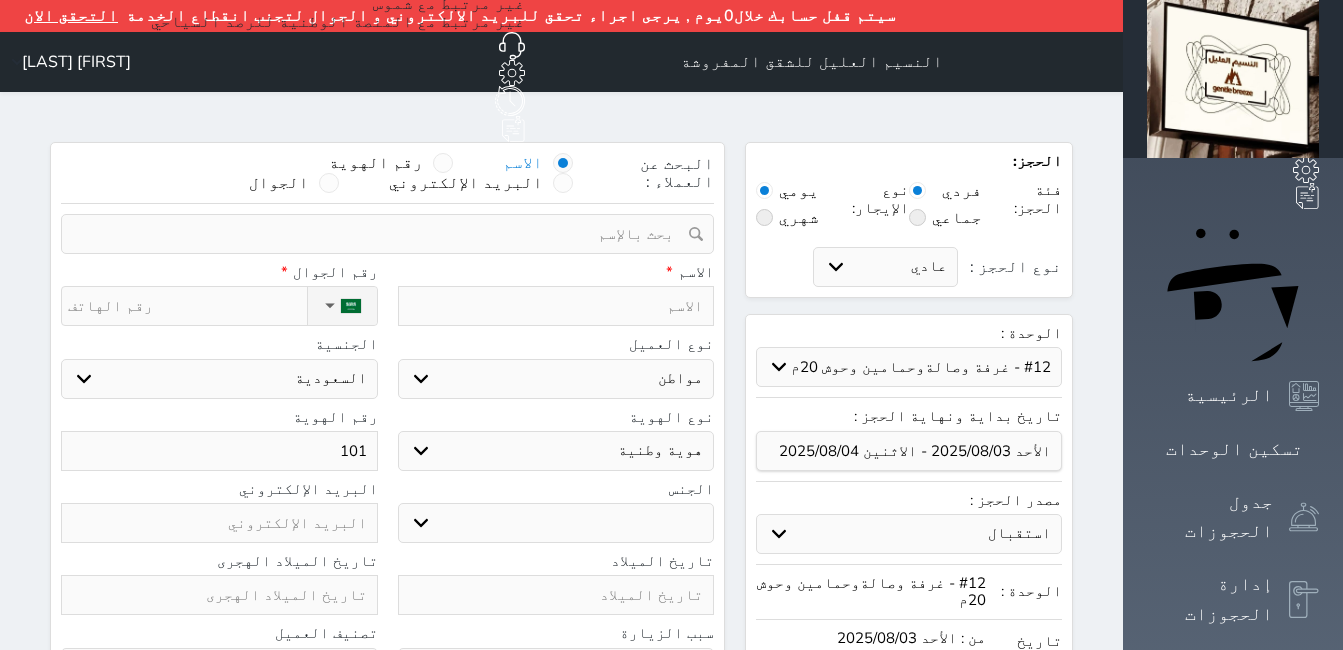 type on "1017" 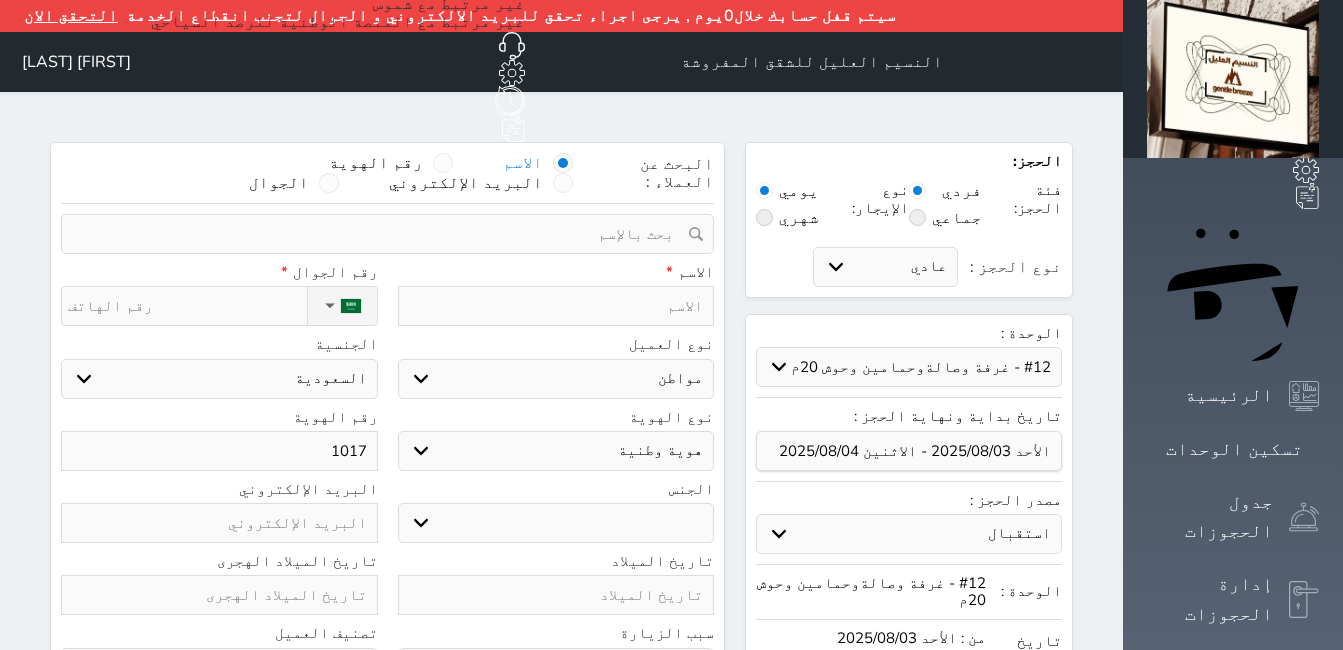 type on "[NUMBER]" 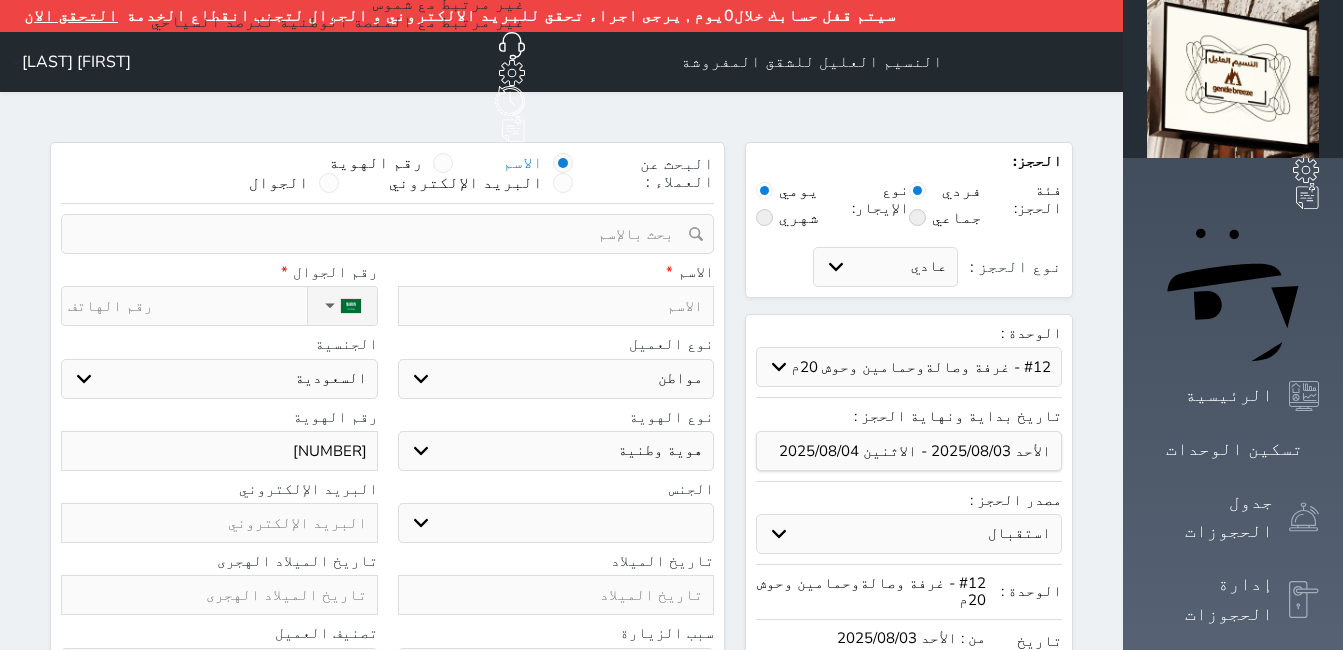 type on "[NUMBER]" 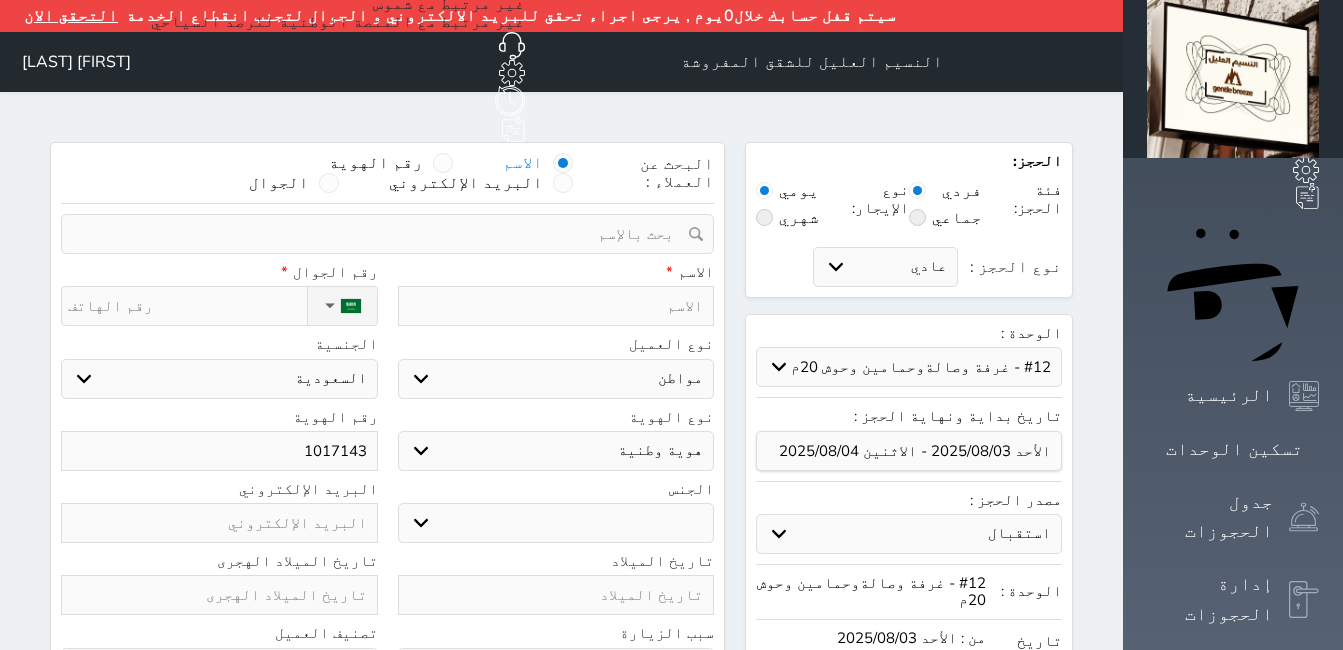 type on "10171431" 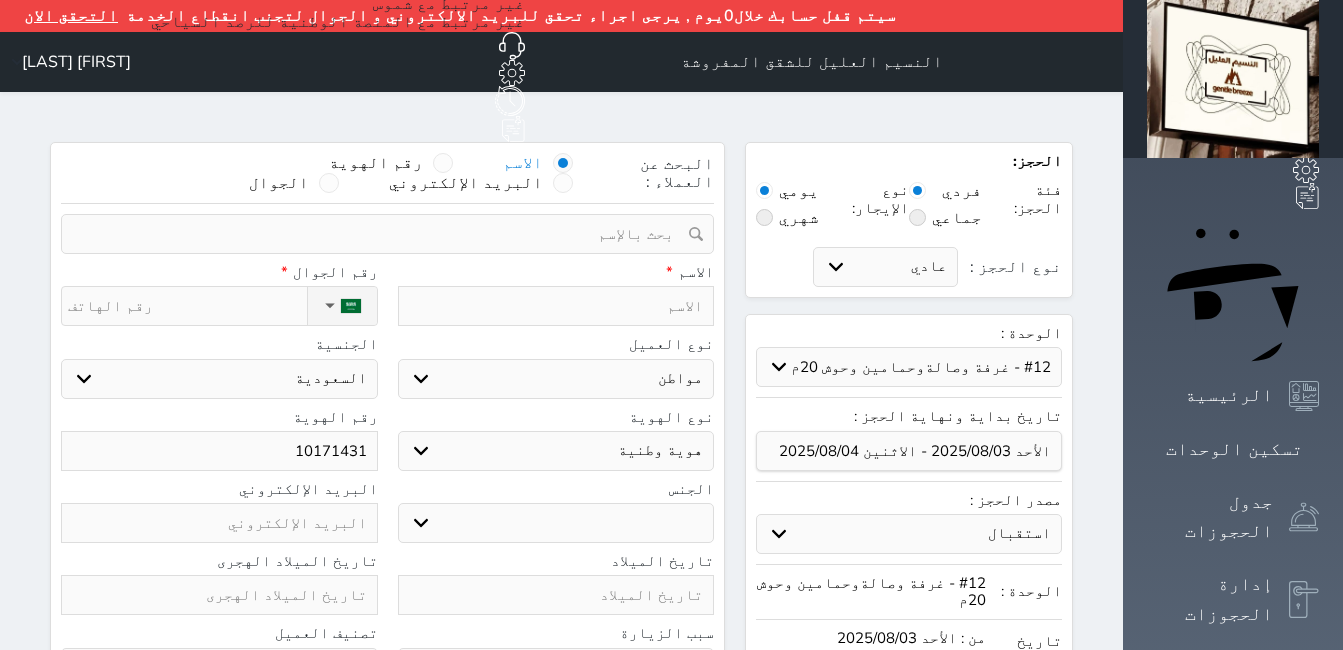type on "[NUMBER]" 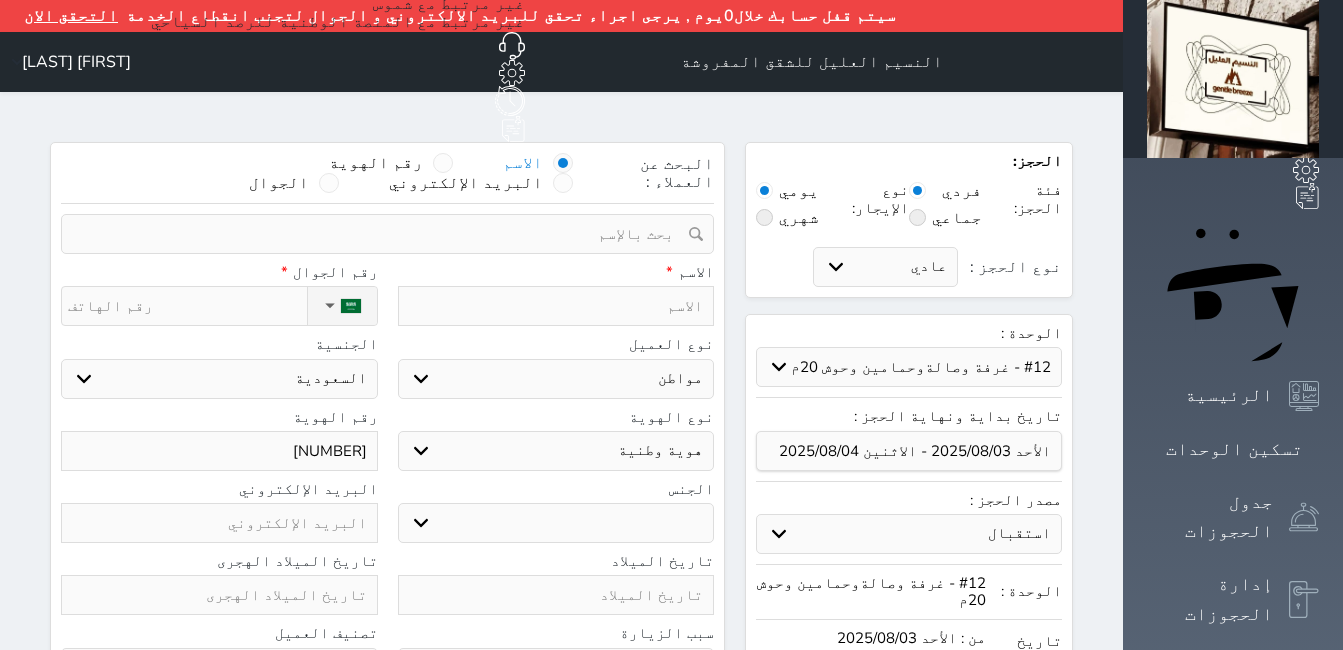 type on "[NUMBER]" 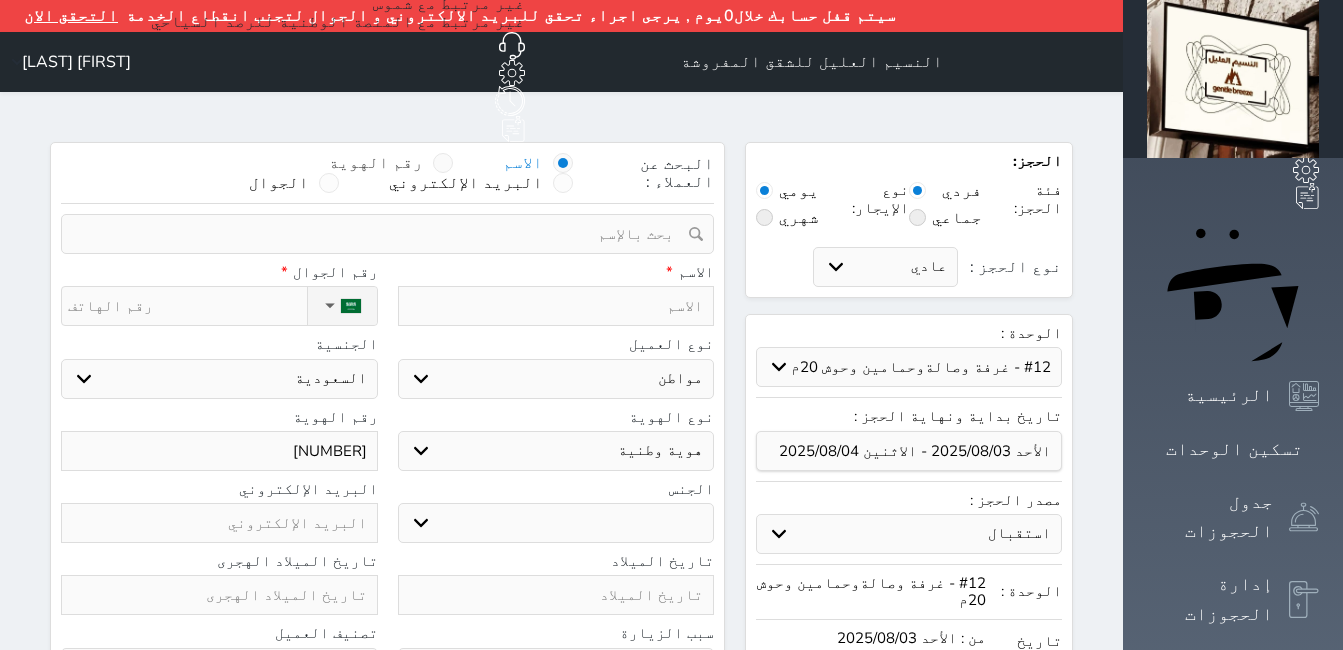 type on "[NUMBER]" 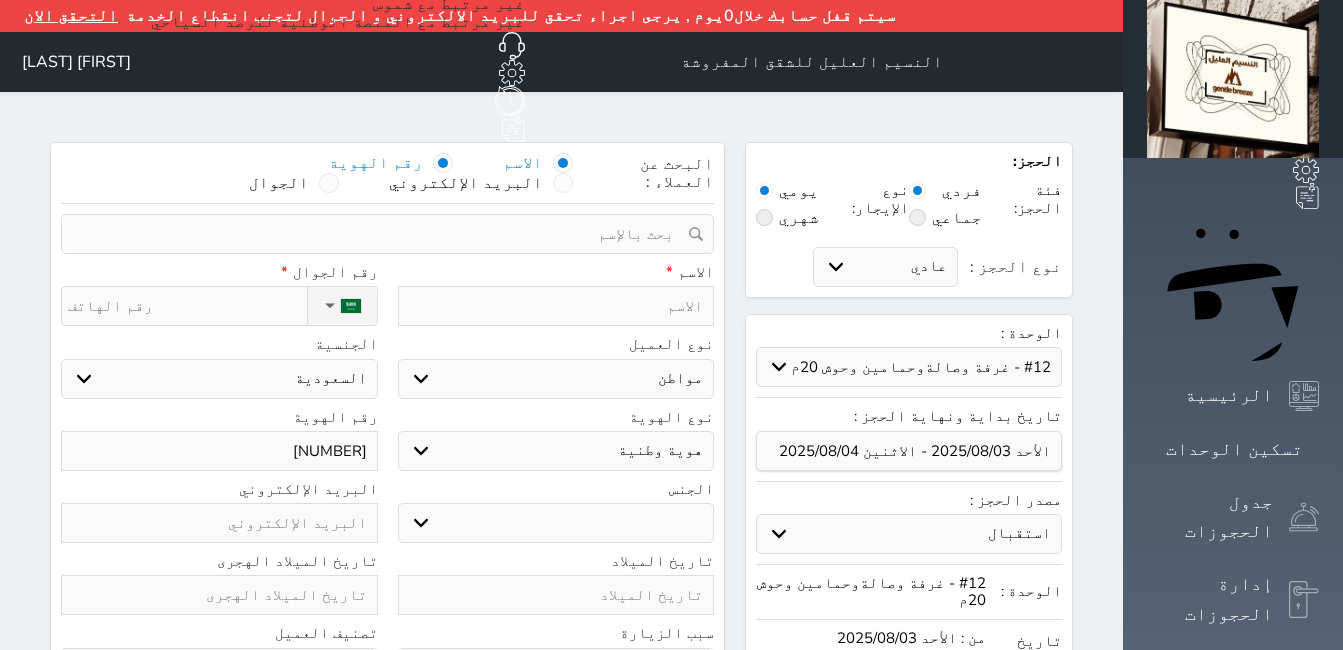select 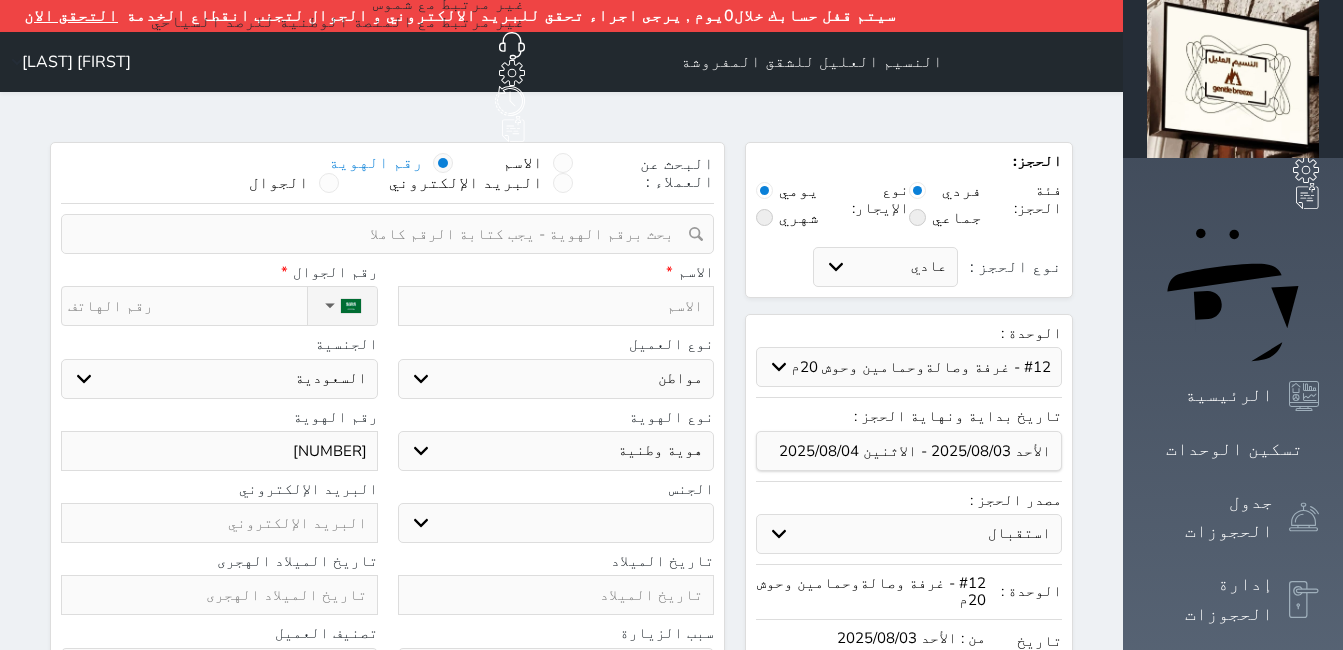 click at bounding box center (380, 234) 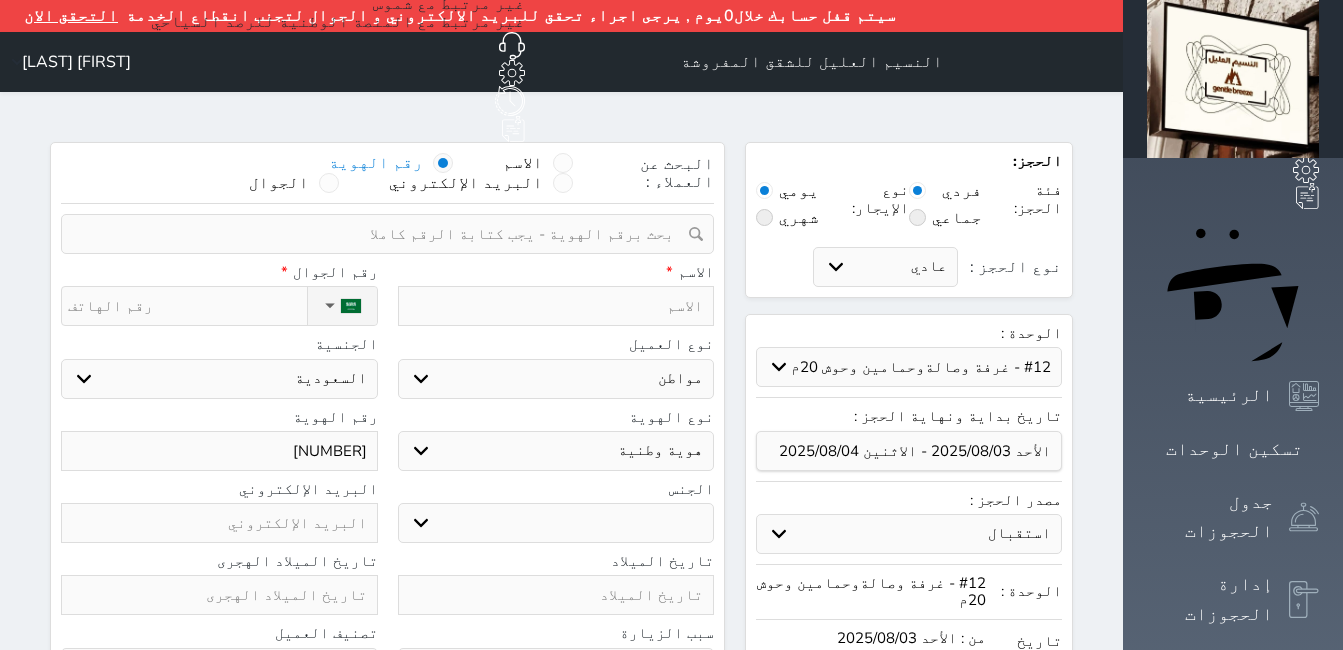 paste on "[NUMBER]" 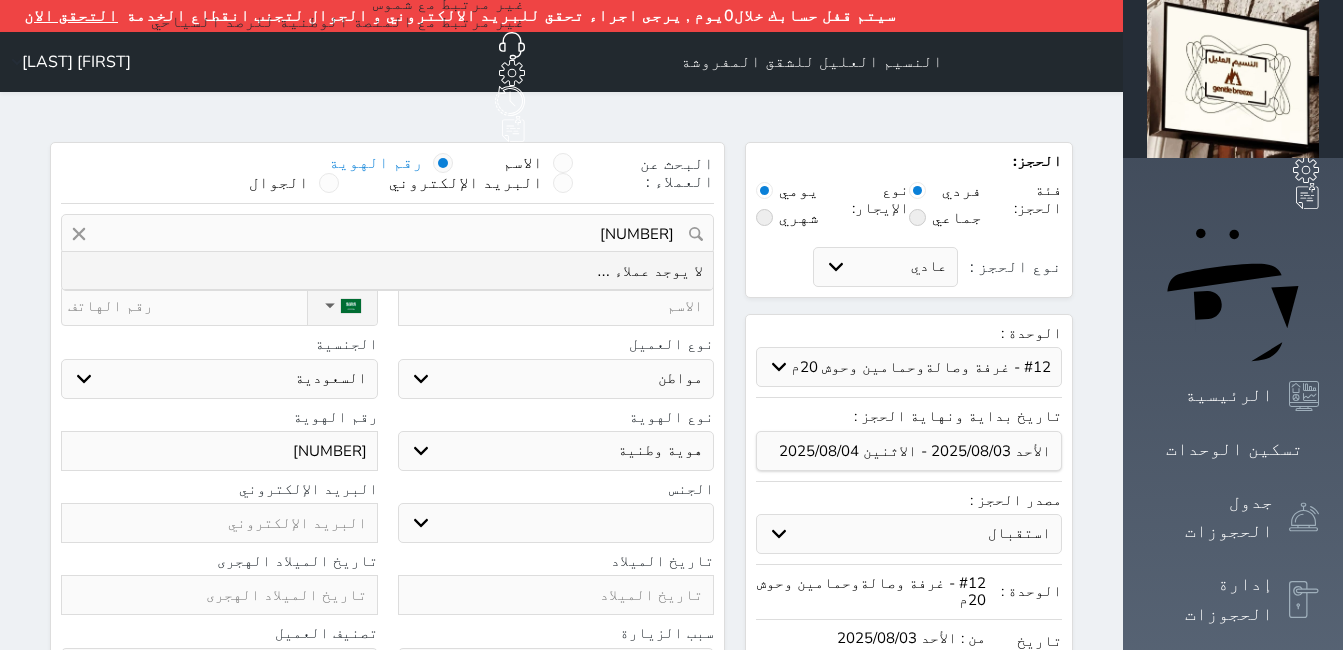 type on "[NUMBER]" 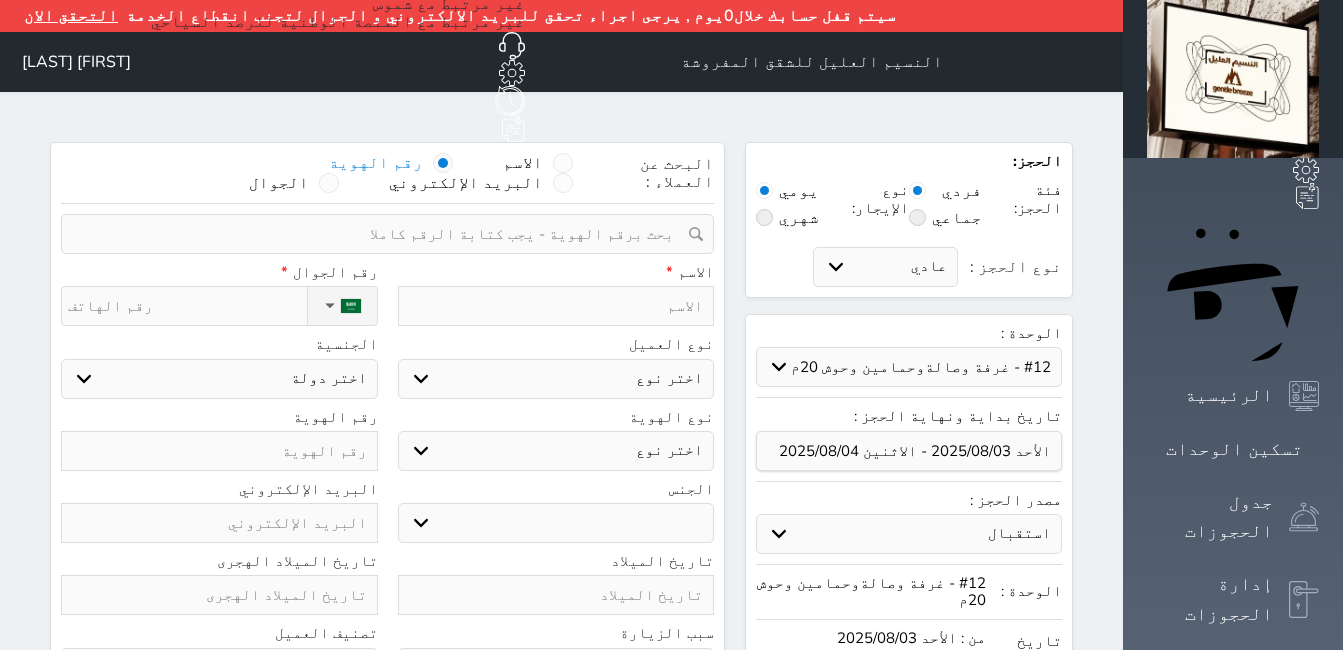 paste on "[NUMBER]" 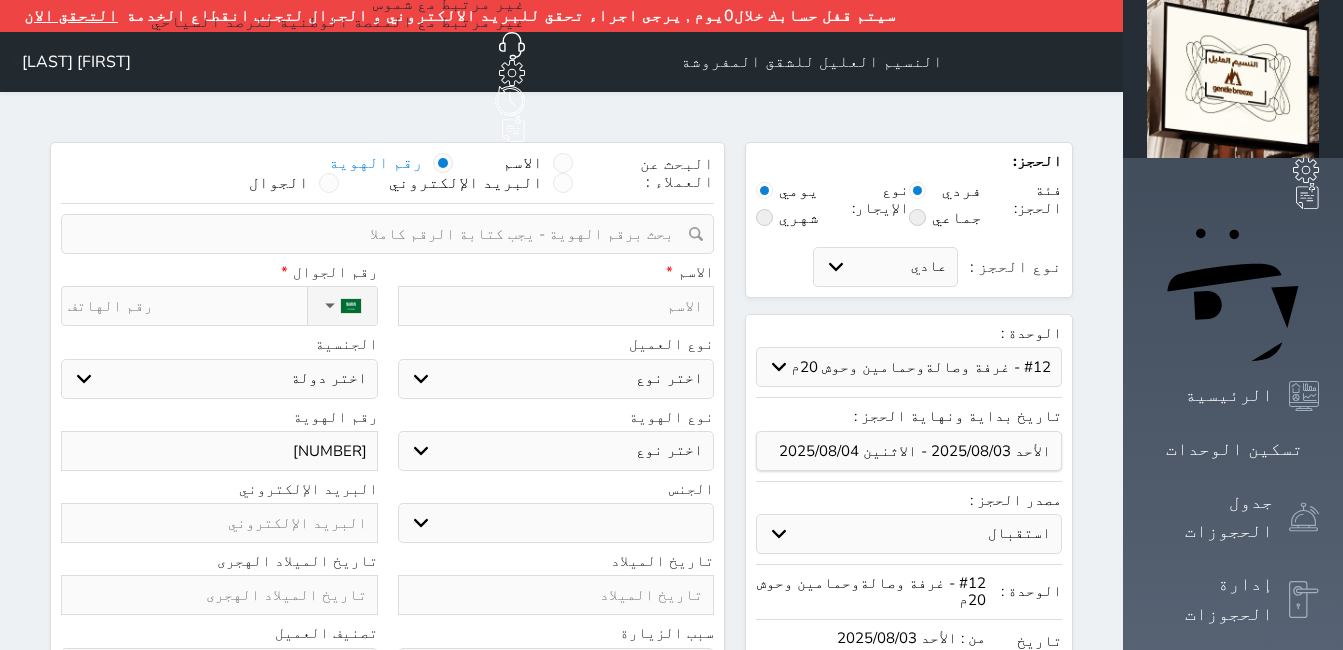 type on "[NUMBER]" 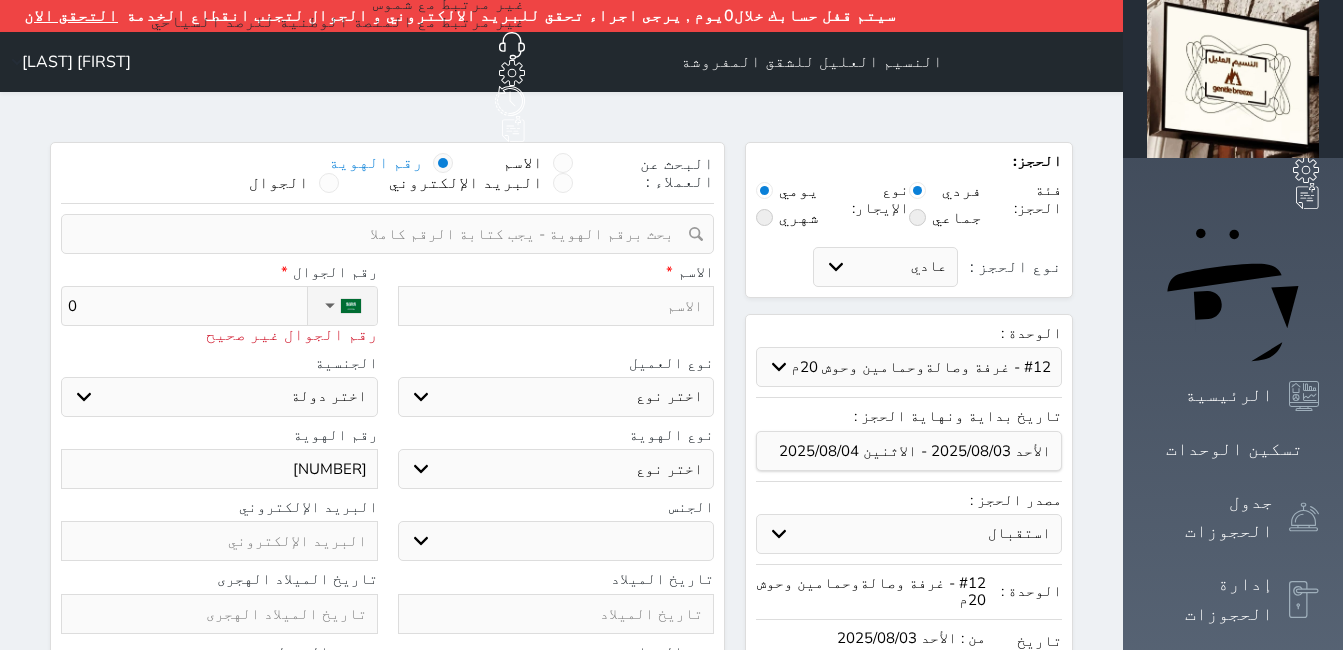 type on "05" 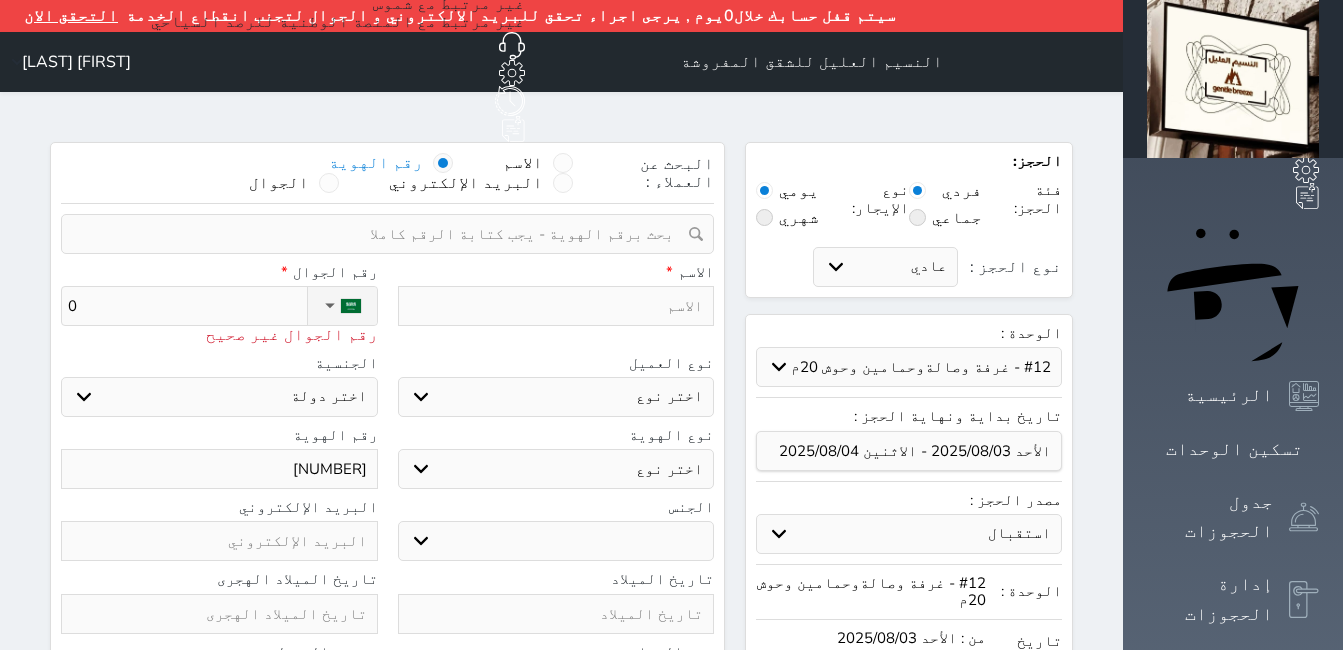 select 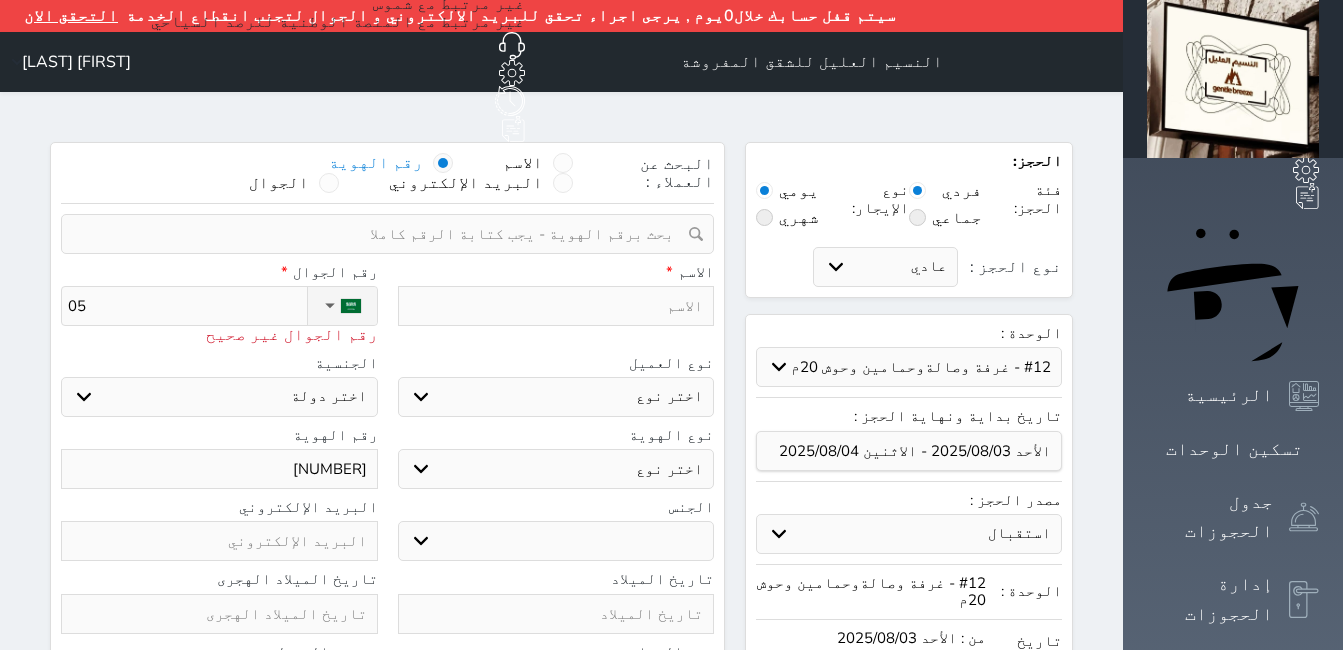 type on "055" 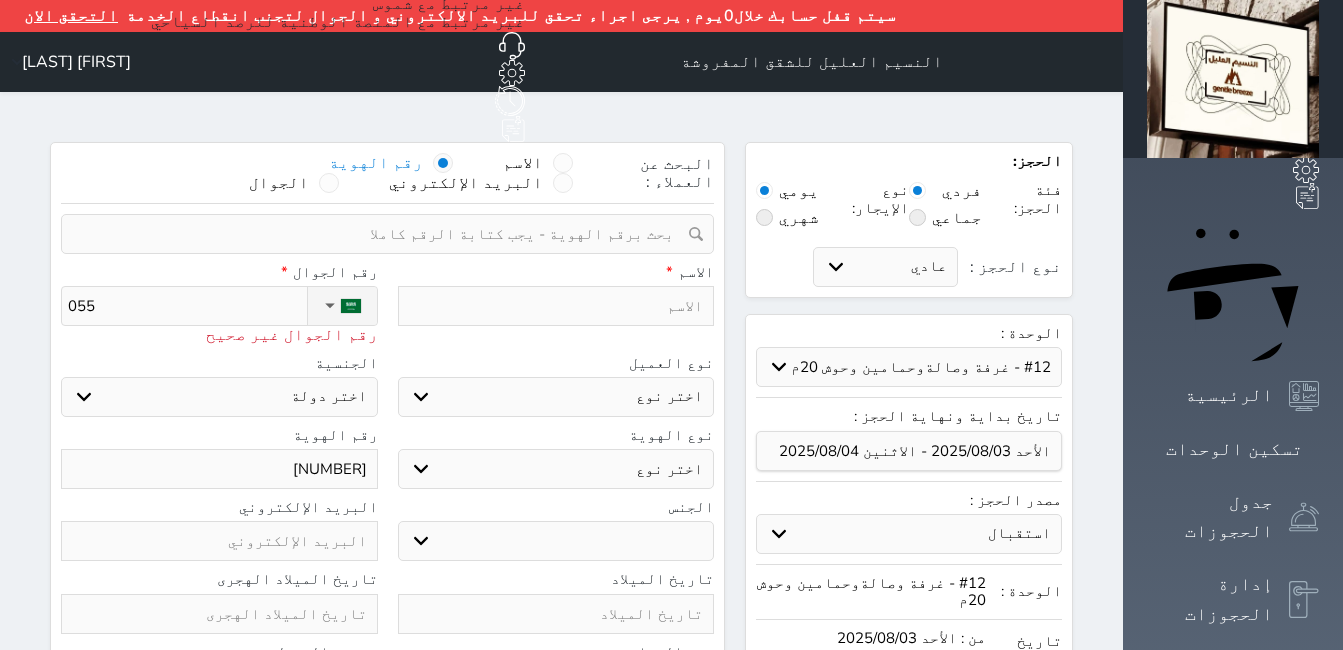 type on "0559" 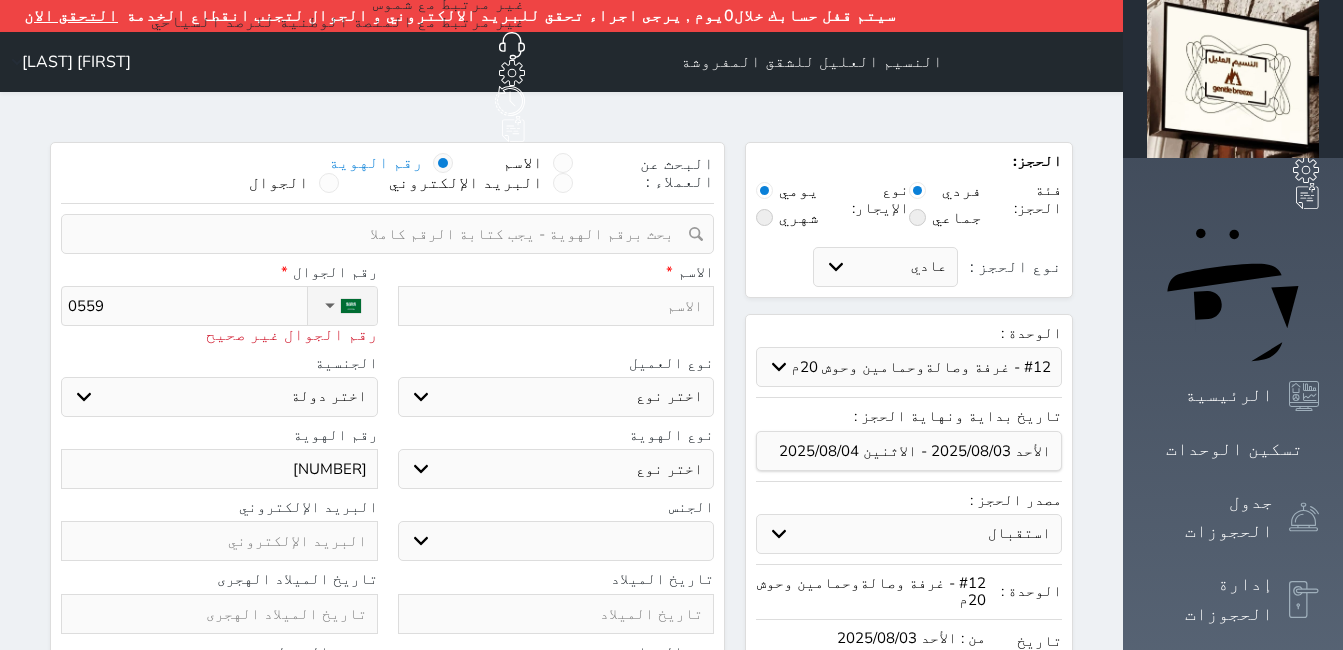 type on "[PHONE]" 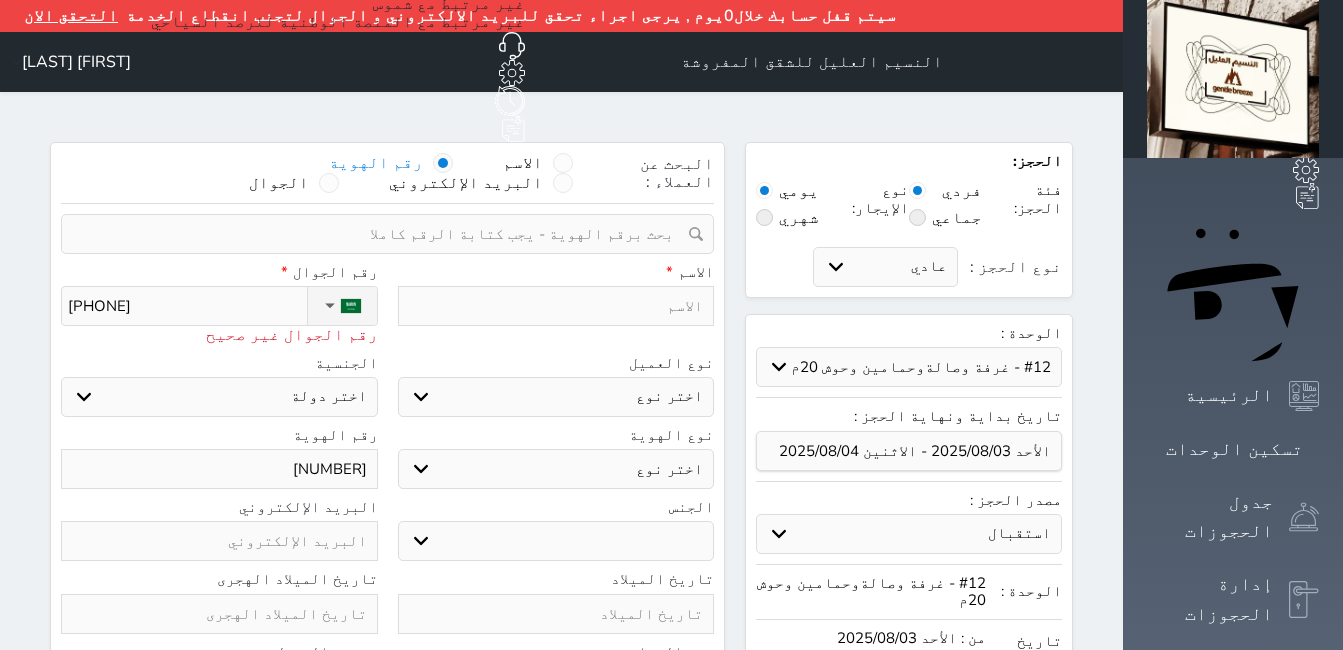 type on "[PHONE]" 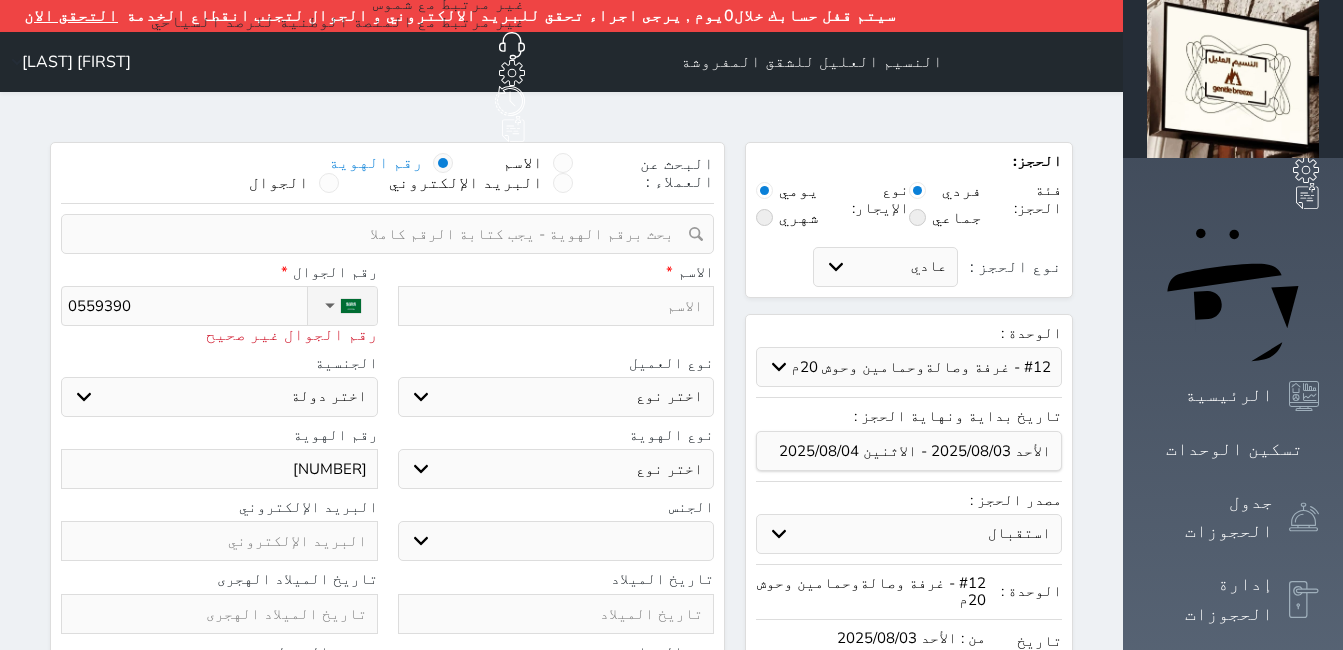 type on "[PHONE]" 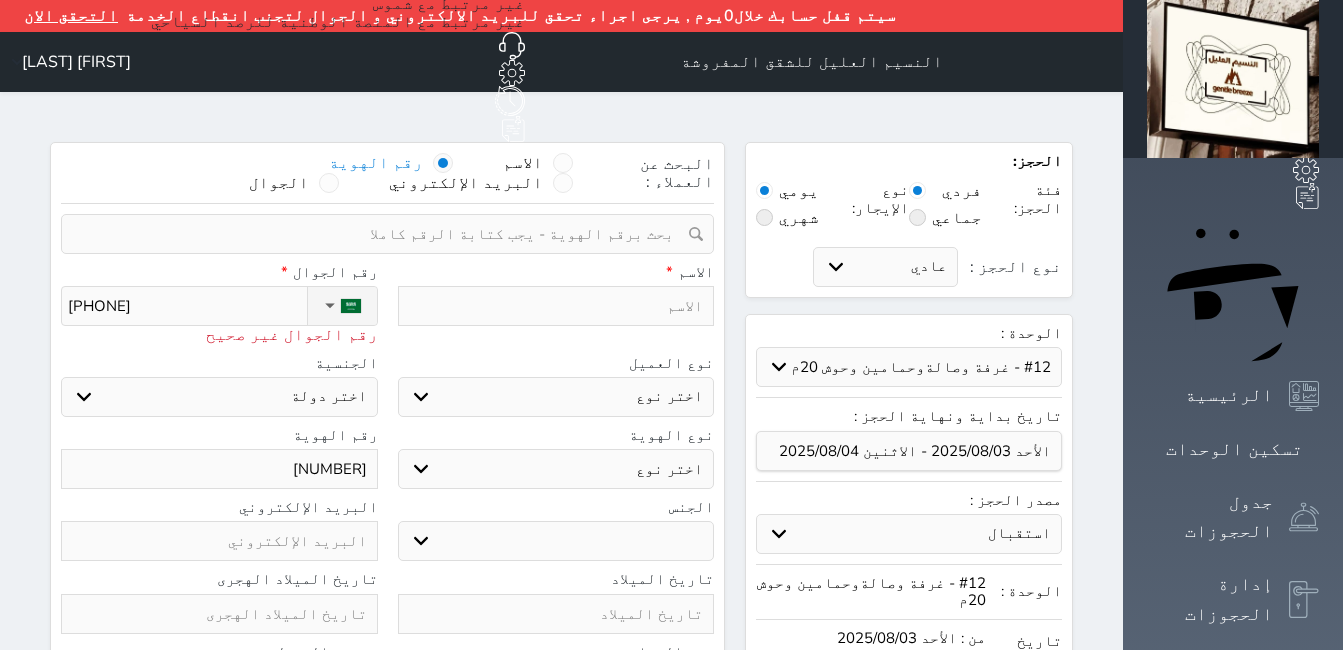 type on "[PHONE]" 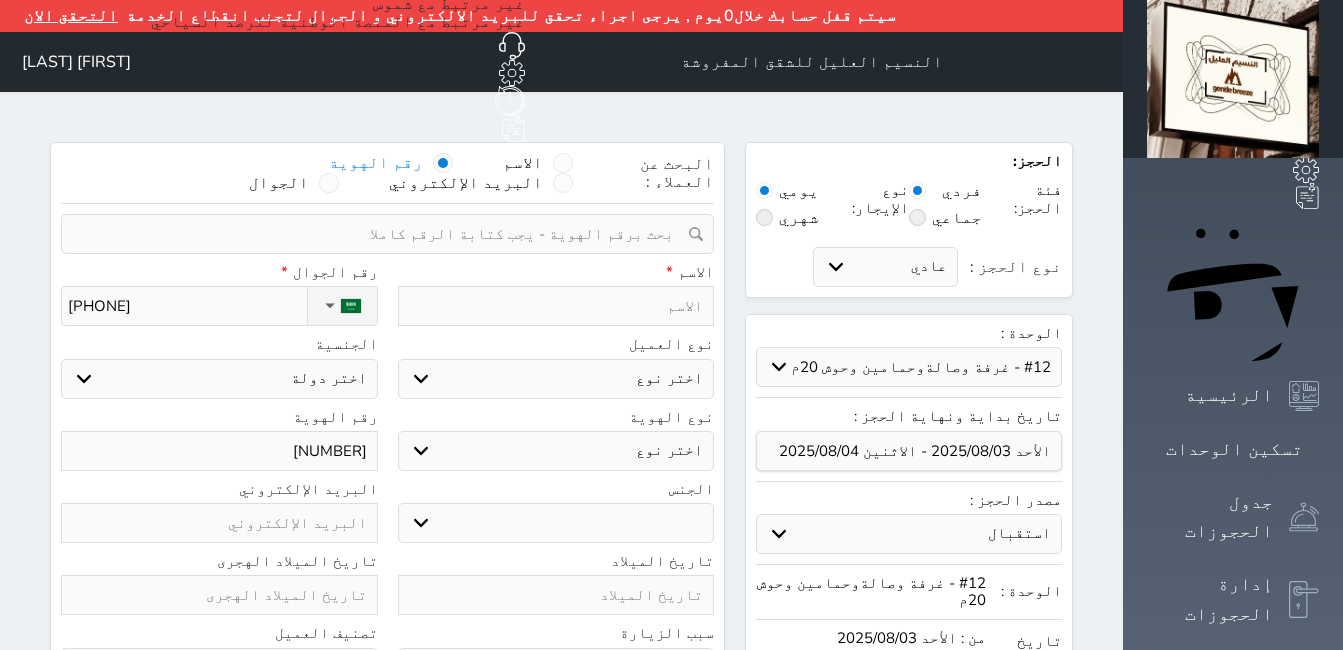type on "[PHONE]" 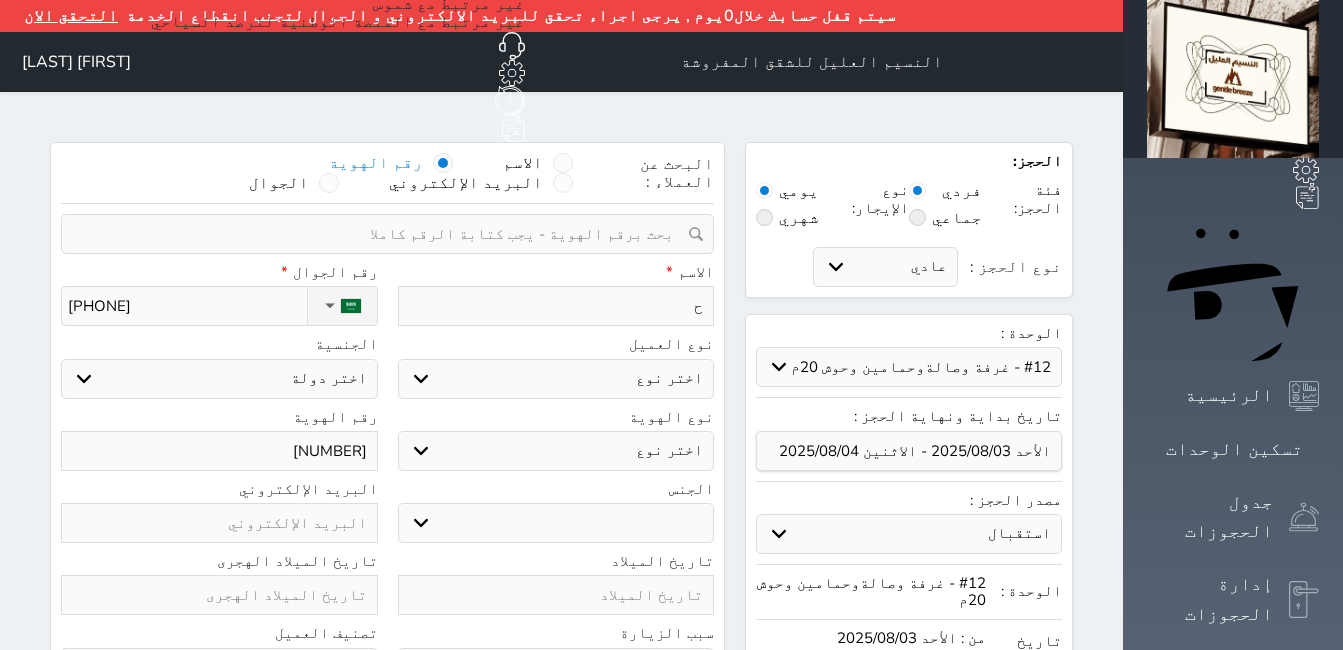 type on "حس" 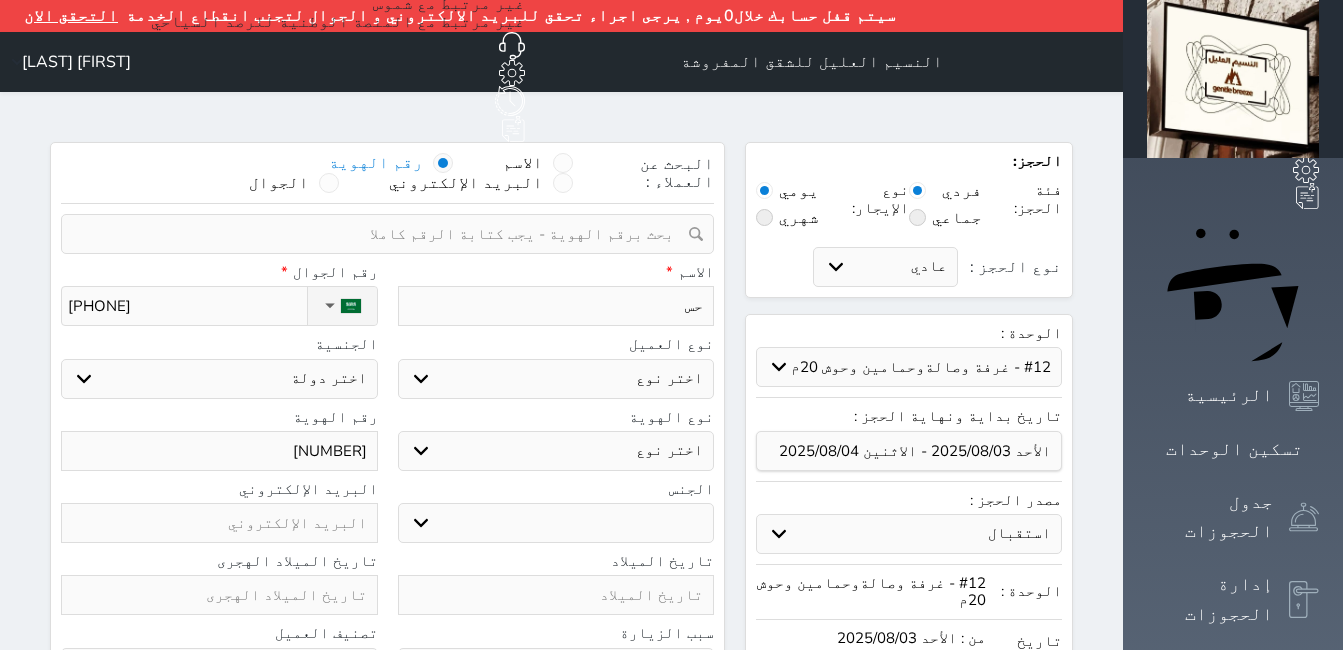 type on "حسن" 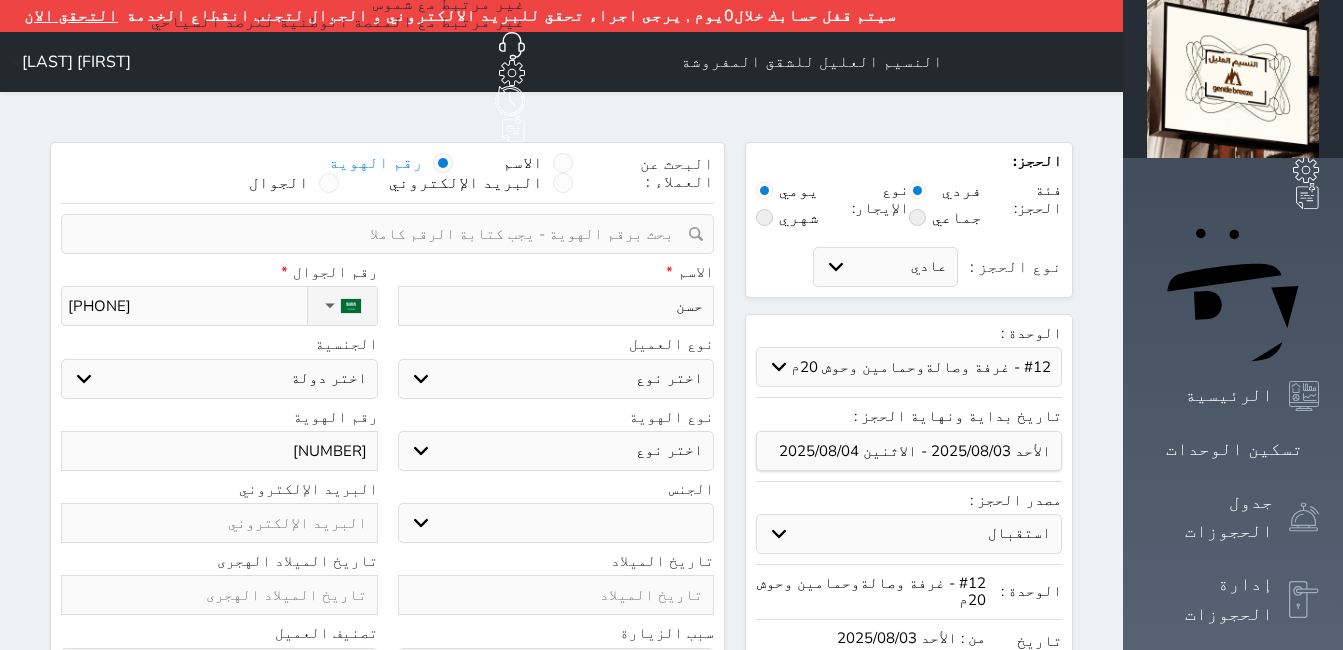 type on "حسن" 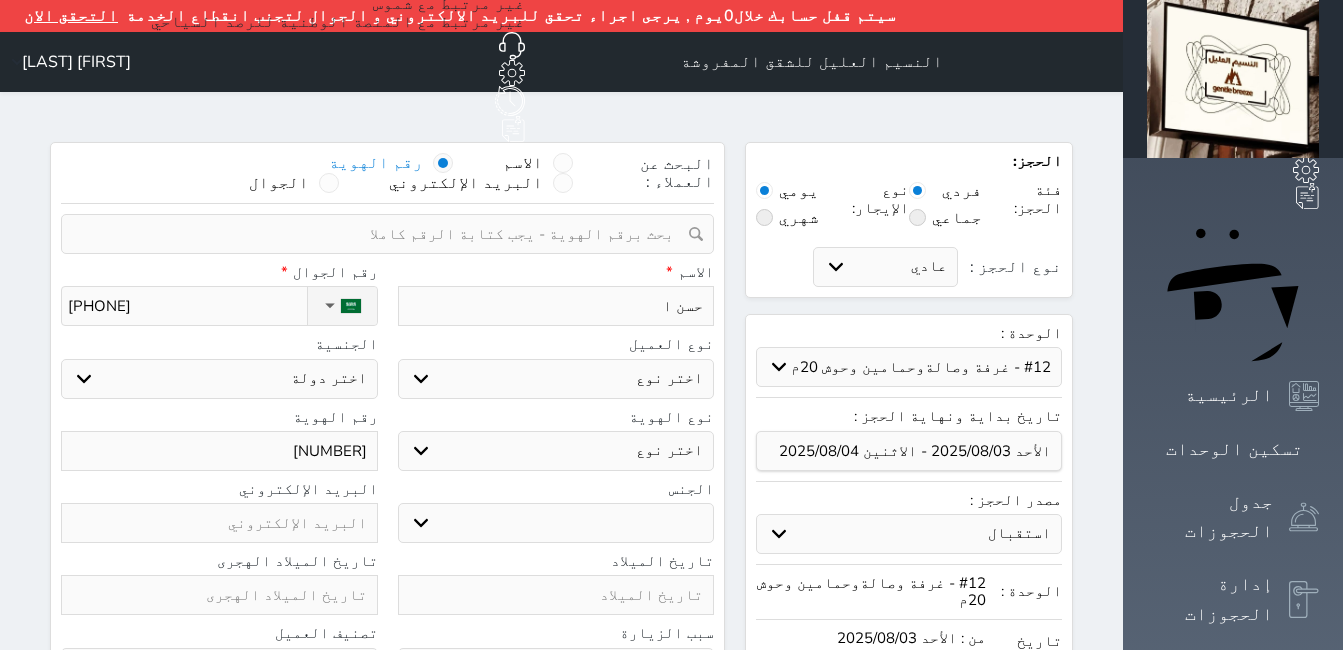 type on "[FIRST] [LAST]" 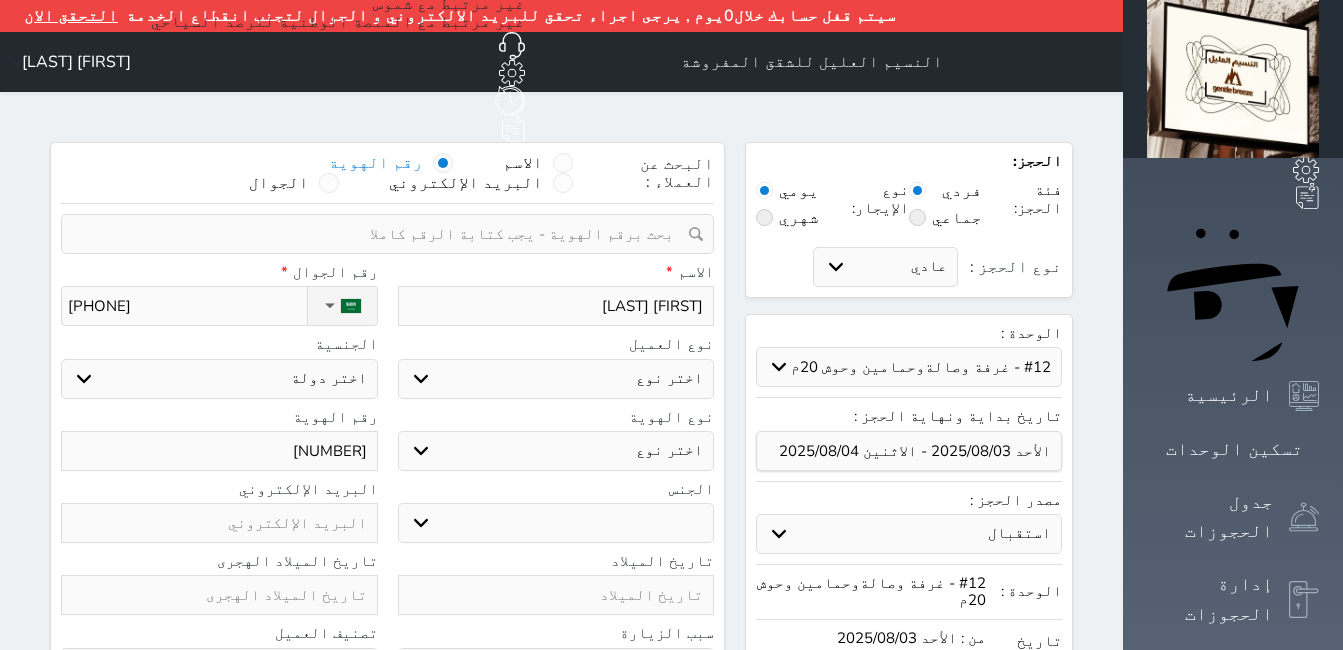 type on "[FIRST] [LAST]" 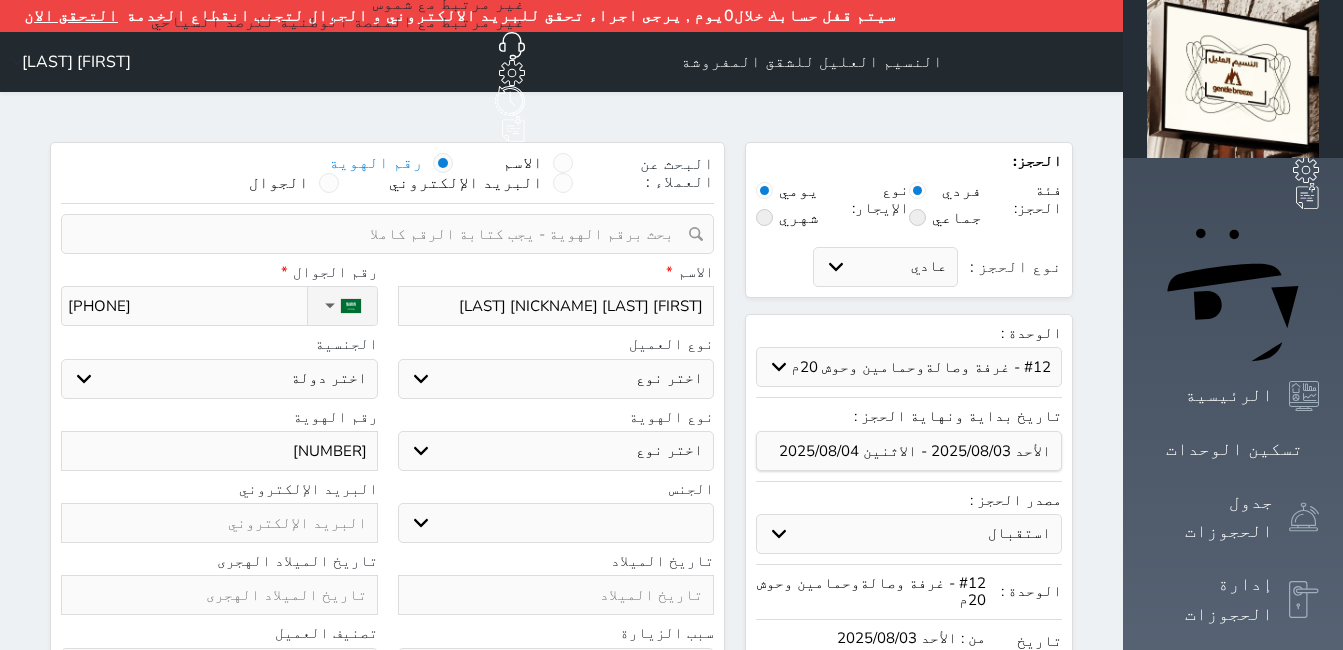 click on "اختر دولة
السعودية" at bounding box center (219, 379) 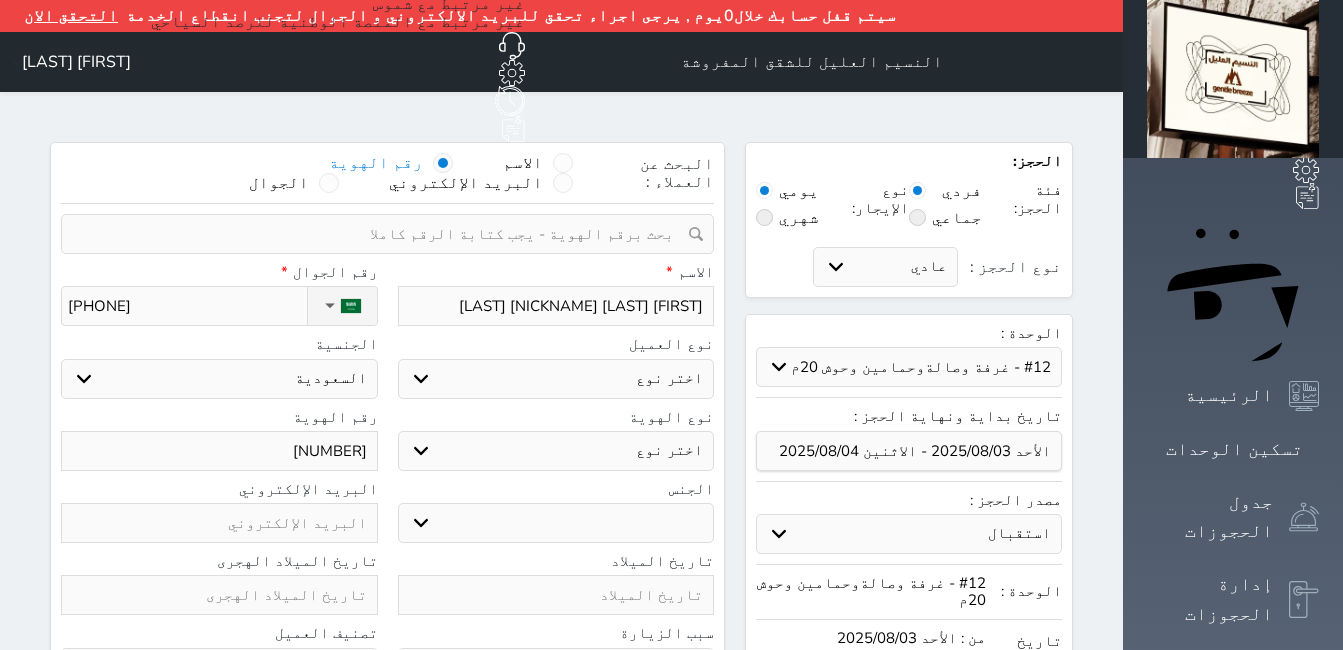 click on "اختر دولة
السعودية" at bounding box center (219, 379) 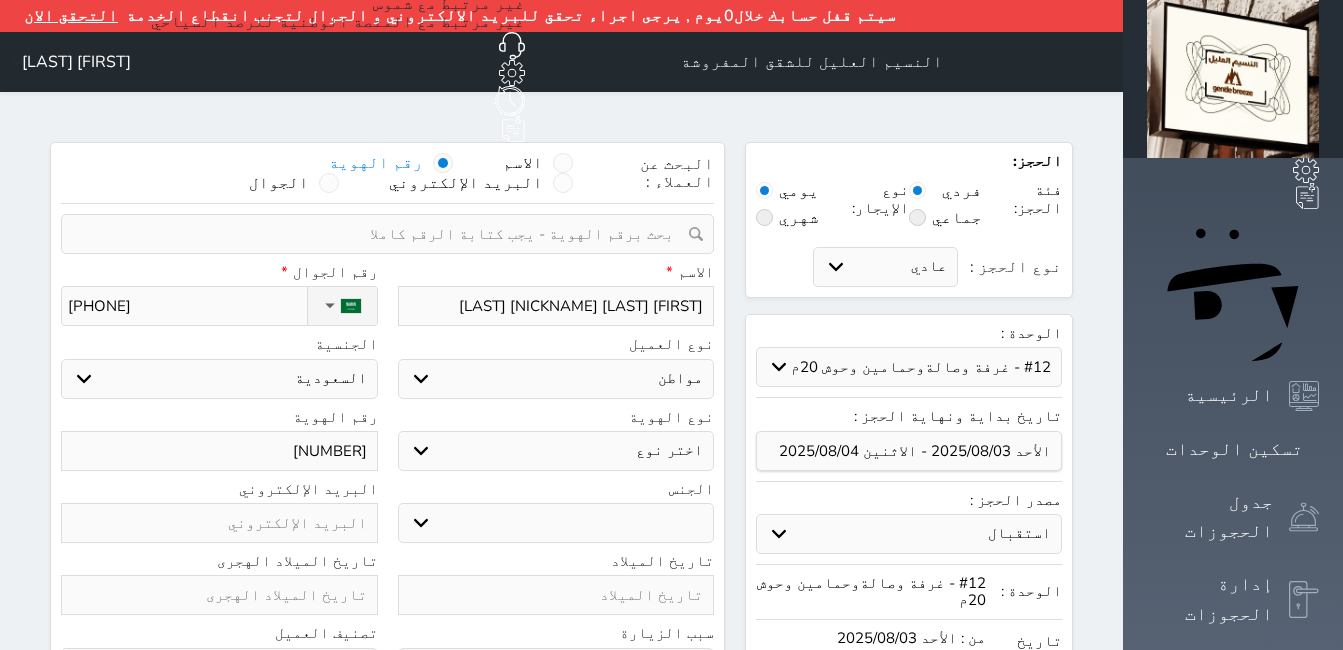 click on "اختر نوع   مواطن مواطن خليجي زائر مقيم" at bounding box center [556, 379] 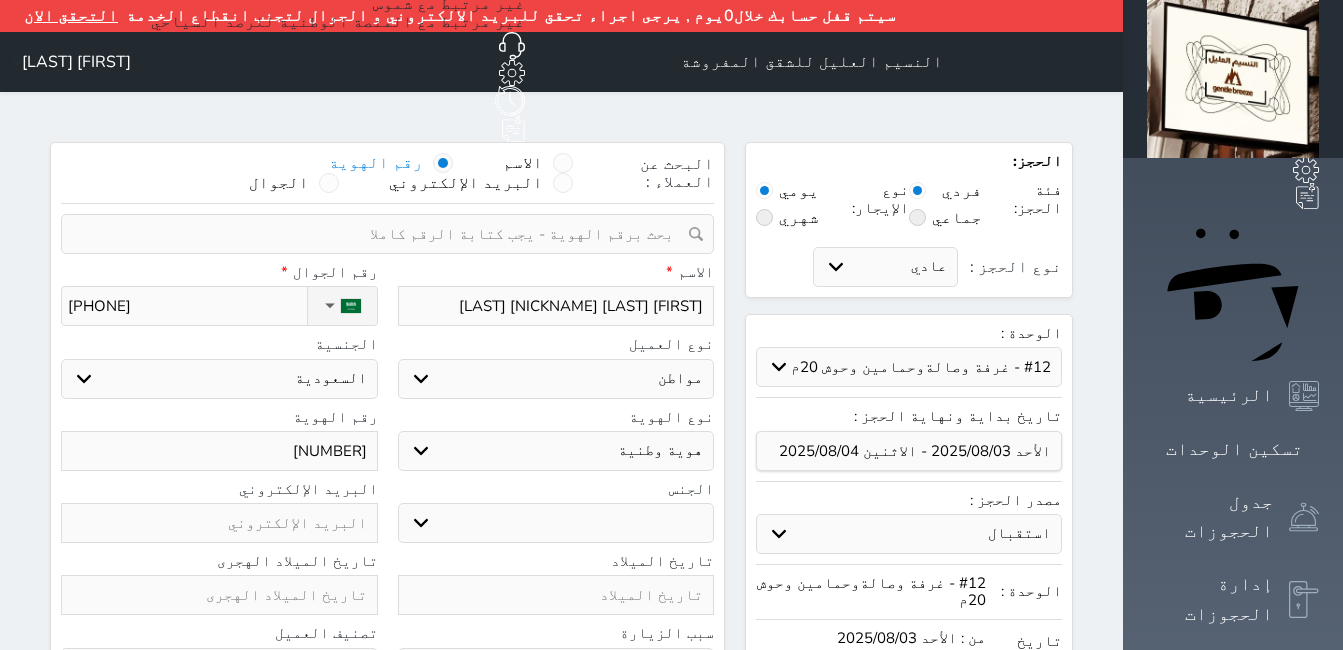 click on "اختر نوع   هوية وطنية هوية عائلية جواز السفر" at bounding box center (556, 451) 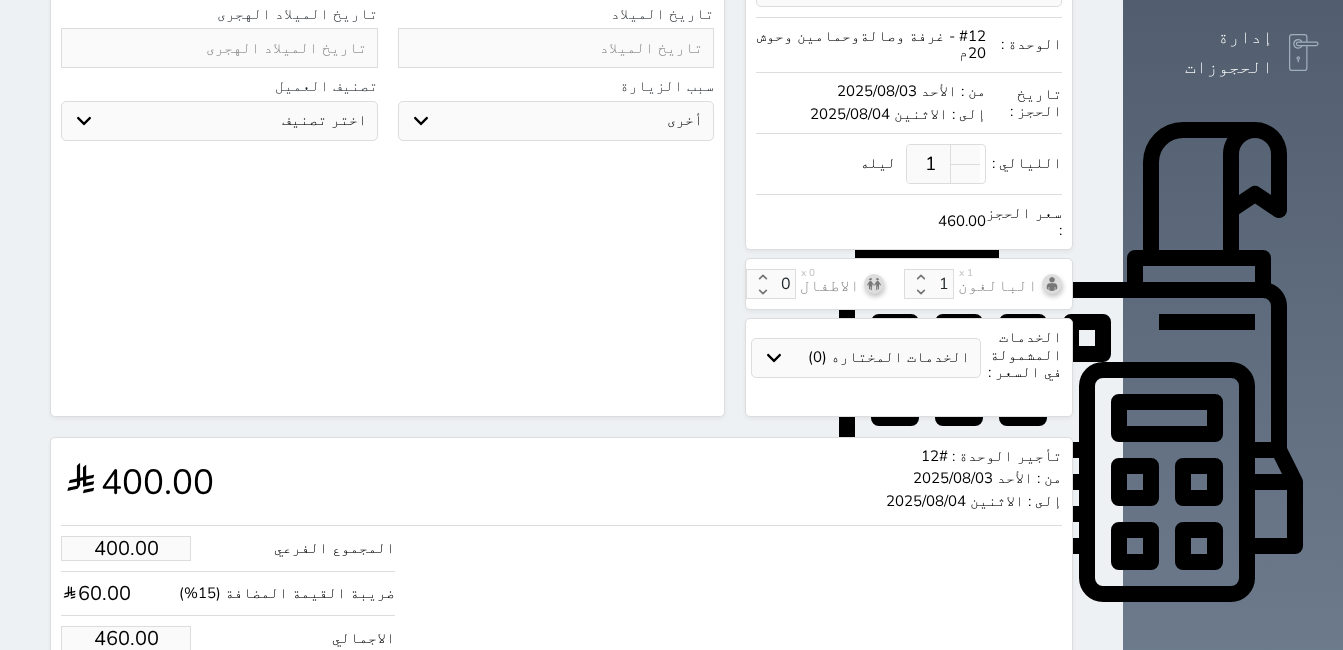 scroll, scrollTop: 565, scrollLeft: 0, axis: vertical 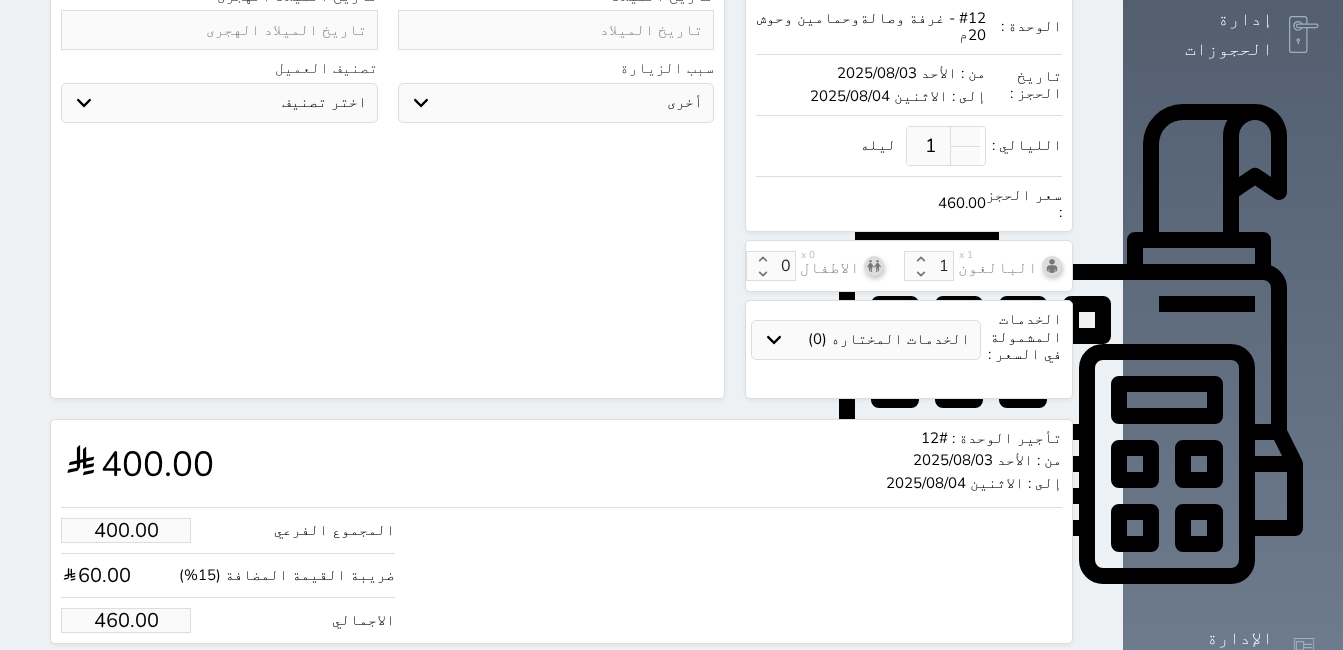 drag, startPoint x: 130, startPoint y: 555, endPoint x: 37, endPoint y: 561, distance: 93.193344 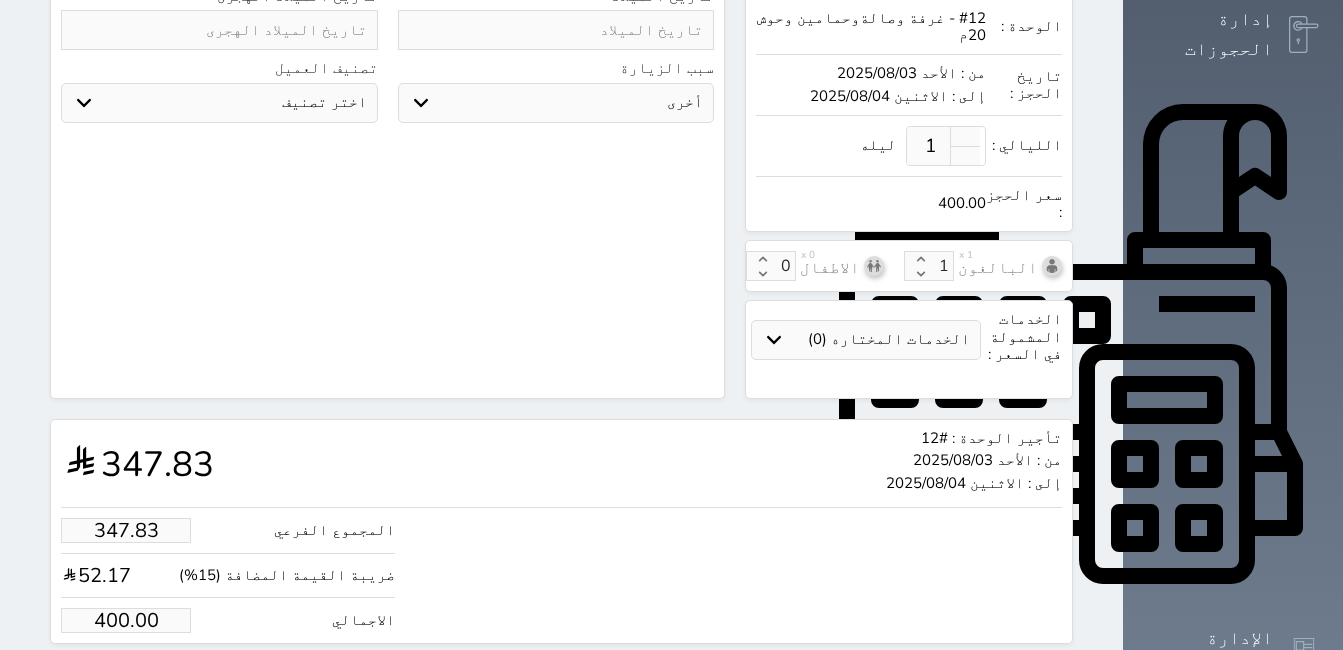 click on "حجز" at bounding box center [149, 681] 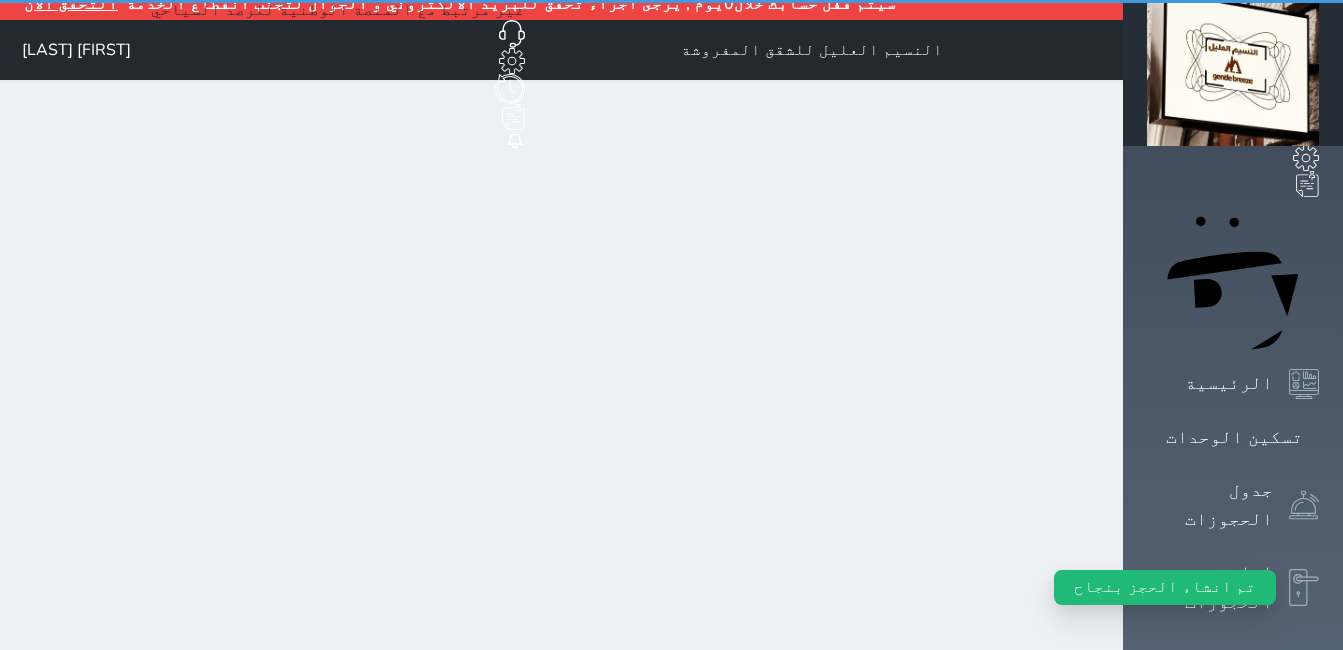 scroll, scrollTop: 0, scrollLeft: 0, axis: both 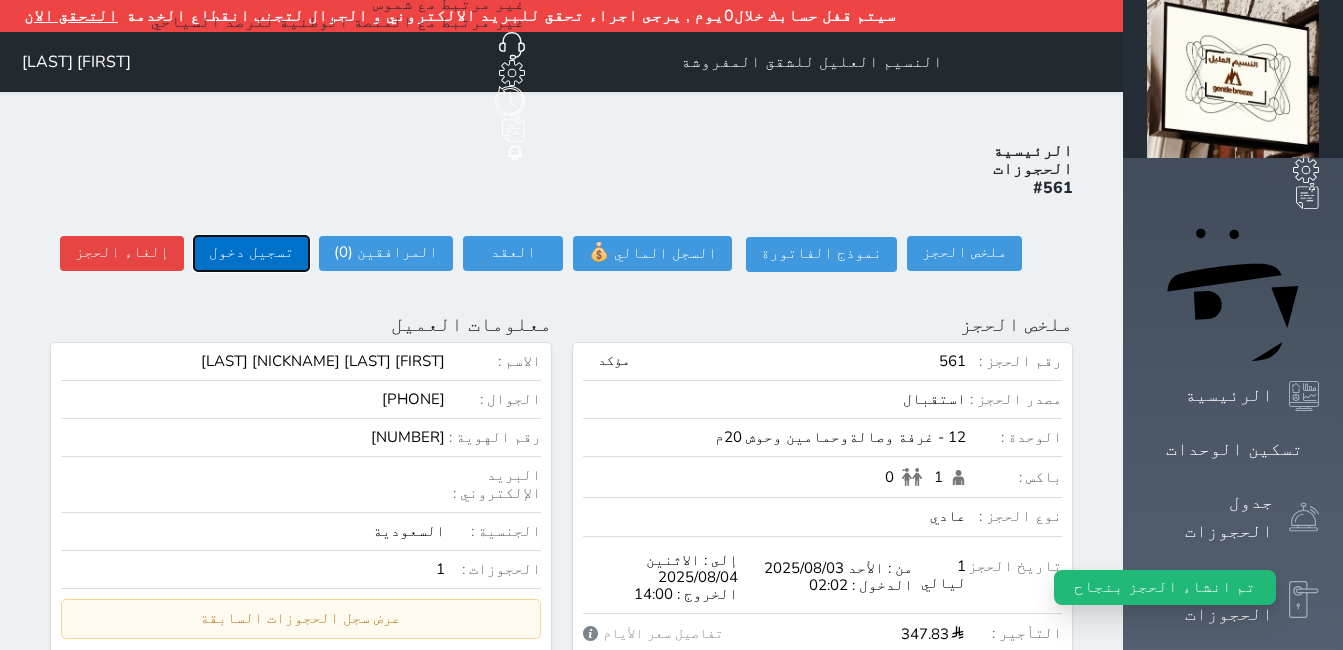 click on "تسجيل دخول" at bounding box center [251, 253] 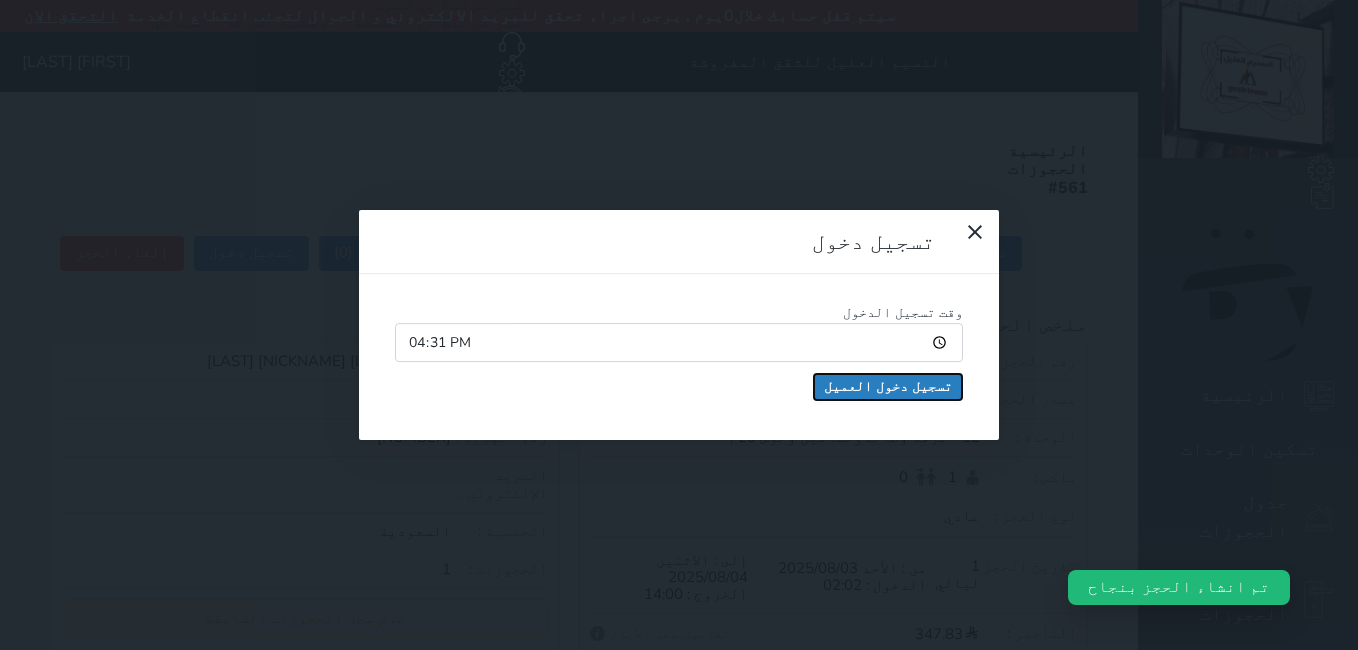 click on "تسجيل دخول العميل" at bounding box center [888, 387] 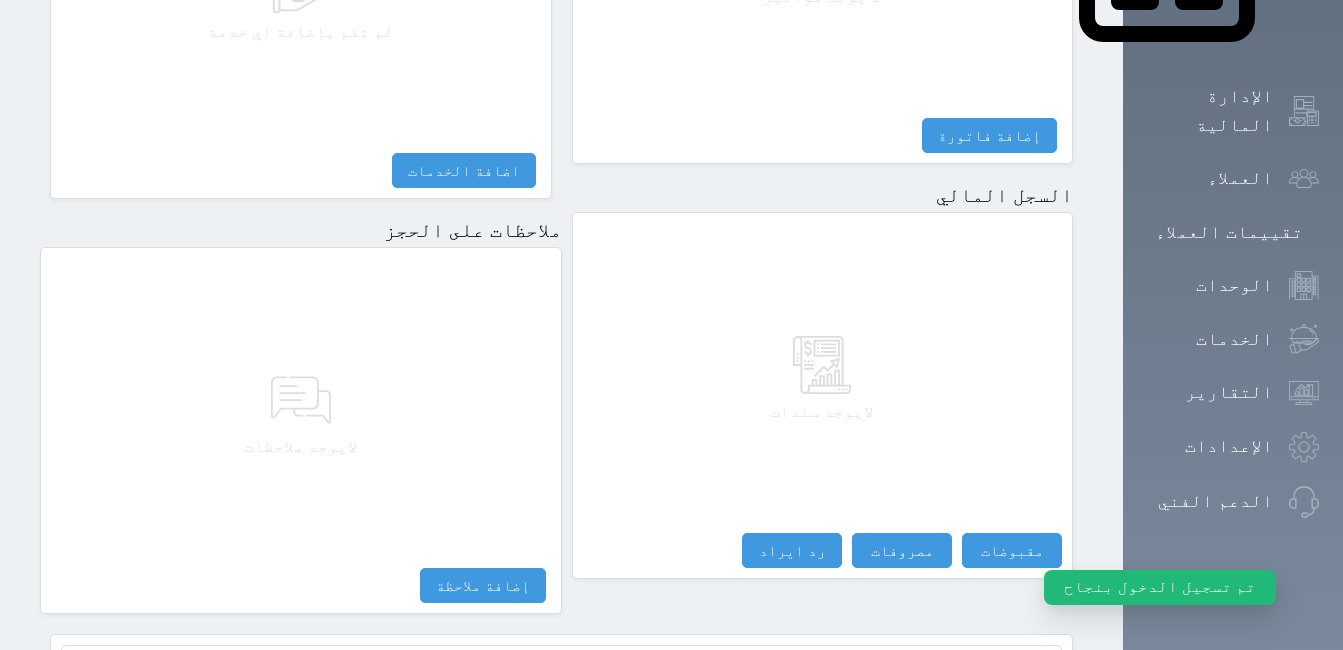scroll, scrollTop: 1108, scrollLeft: 0, axis: vertical 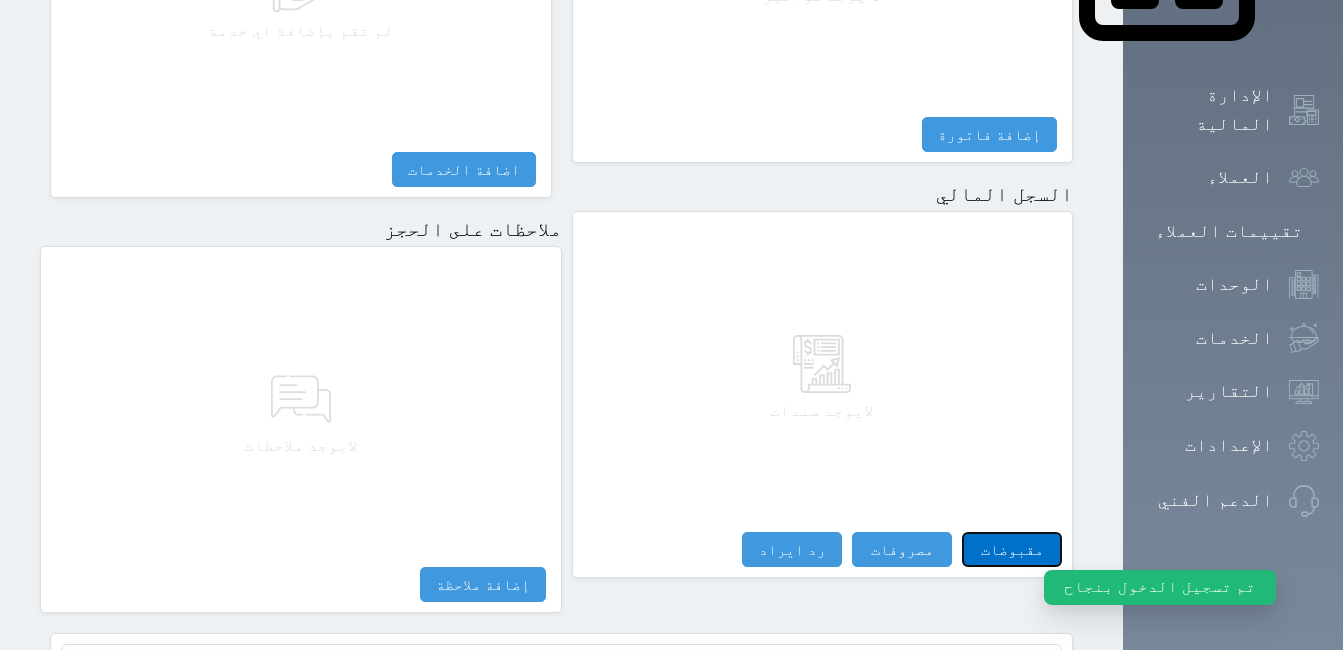 click on "مقبوضات" at bounding box center [1012, 549] 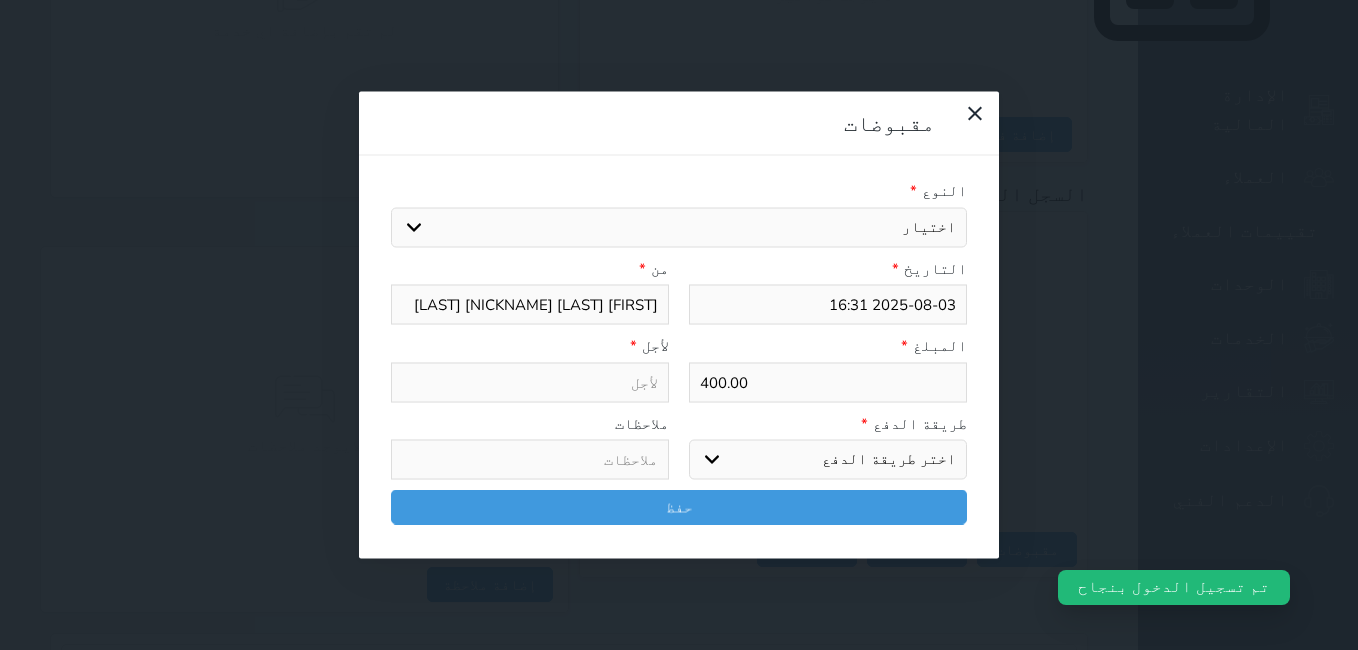 click on "اختيار   مقبوضات عامة قيمة إيجار فواتير تامين عربون لا ينطبق آخر مغسلة واي فاي - الإنترنت مواقف السيارات طعام الأغذية والمشروبات مشروبات المشروبات الباردة المشروبات الساخنة الإفطار غداء عشاء مخبز و كعك حمام سباحة الصالة الرياضية سبا و خدمات الجمال اختيار وإسقاط (خدمات النقل) ميني بار كابل - تلفزيون سرير إضافي تصفيف الشعر التسوق خدمات الجولات السياحية المنظمة خدمات الدليل السياحي" at bounding box center (679, 227) 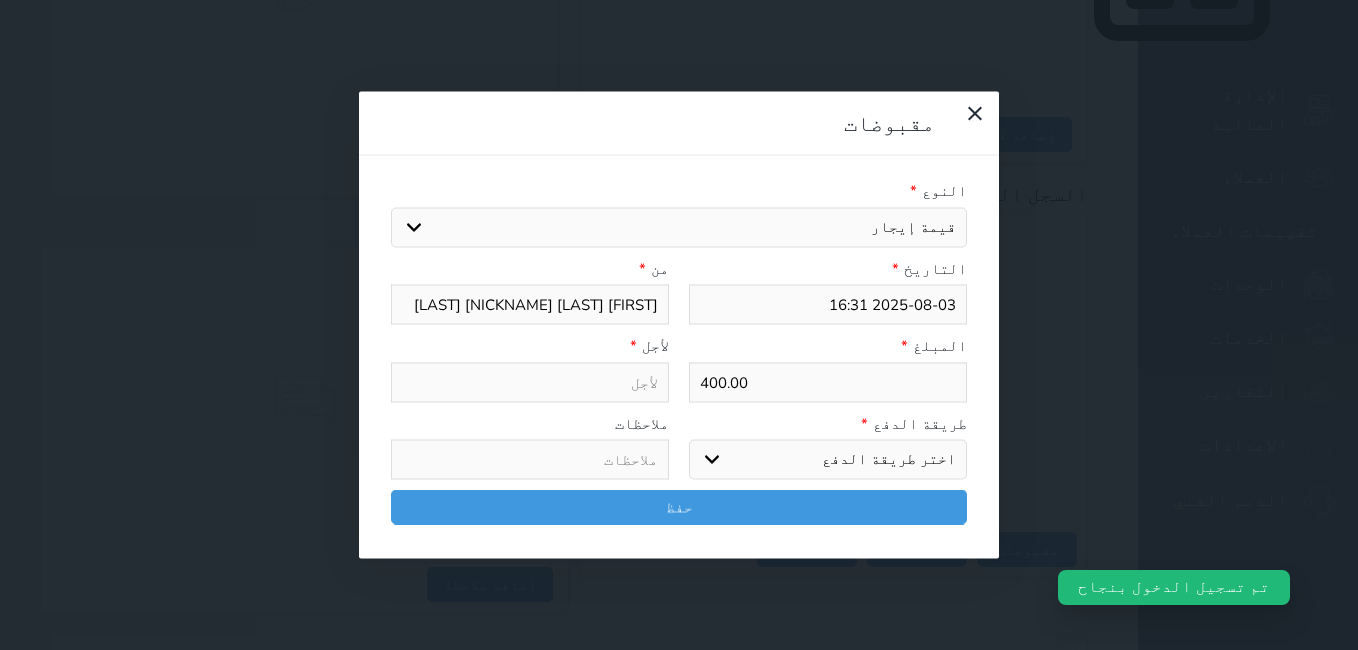 click on "اختيار   مقبوضات عامة قيمة إيجار فواتير تامين عربون لا ينطبق آخر مغسلة واي فاي - الإنترنت مواقف السيارات طعام الأغذية والمشروبات مشروبات المشروبات الباردة المشروبات الساخنة الإفطار غداء عشاء مخبز و كعك حمام سباحة الصالة الرياضية سبا و خدمات الجمال اختيار وإسقاط (خدمات النقل) ميني بار كابل - تلفزيون سرير إضافي تصفيف الشعر التسوق خدمات الجولات السياحية المنظمة خدمات الدليل السياحي" at bounding box center [679, 227] 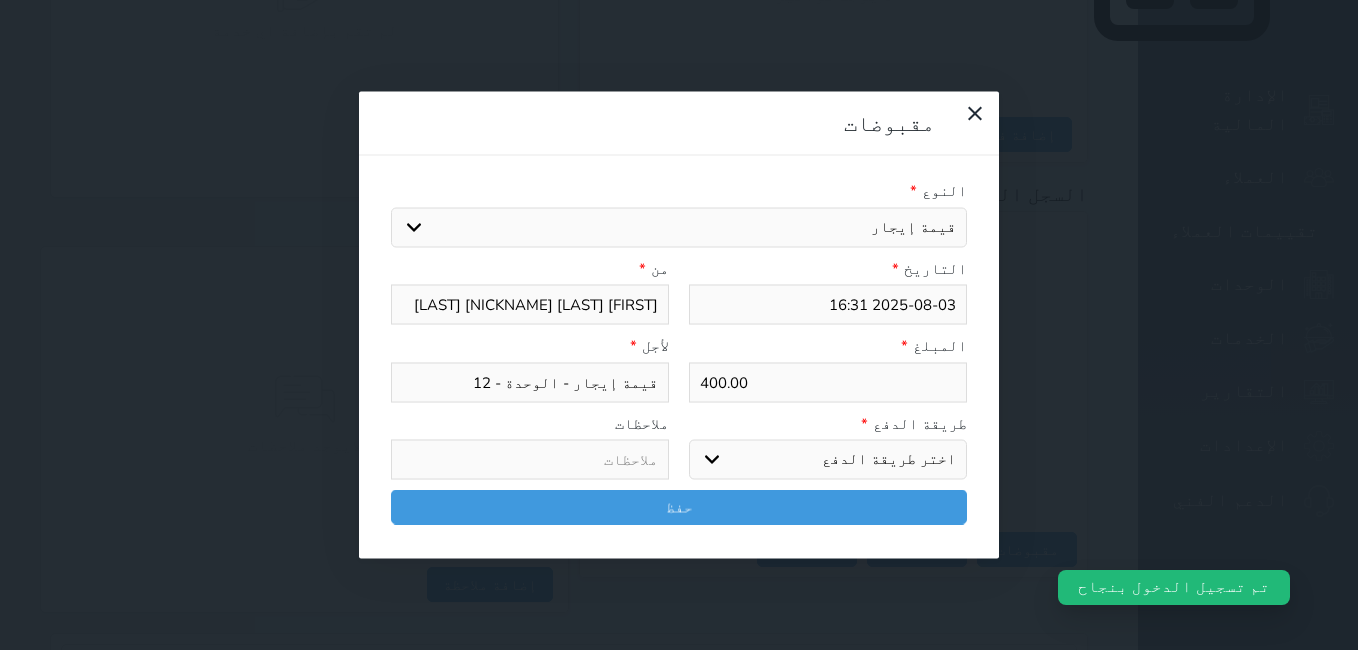 click on "اختر طريقة الدفع   دفع نقدى   تحويل بنكى   مدى   بطاقة ائتمان   آجل" at bounding box center [828, 460] 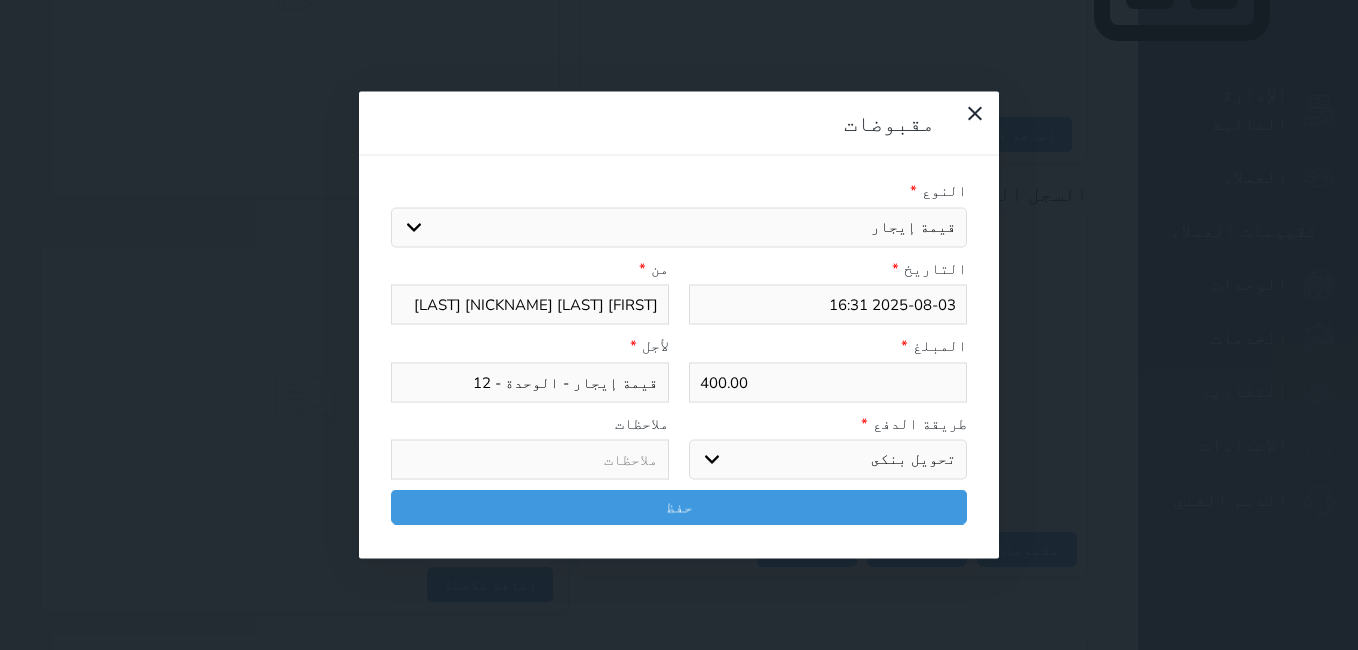 click on "اختر طريقة الدفع   دفع نقدى   تحويل بنكى   مدى   بطاقة ائتمان   آجل" at bounding box center (828, 460) 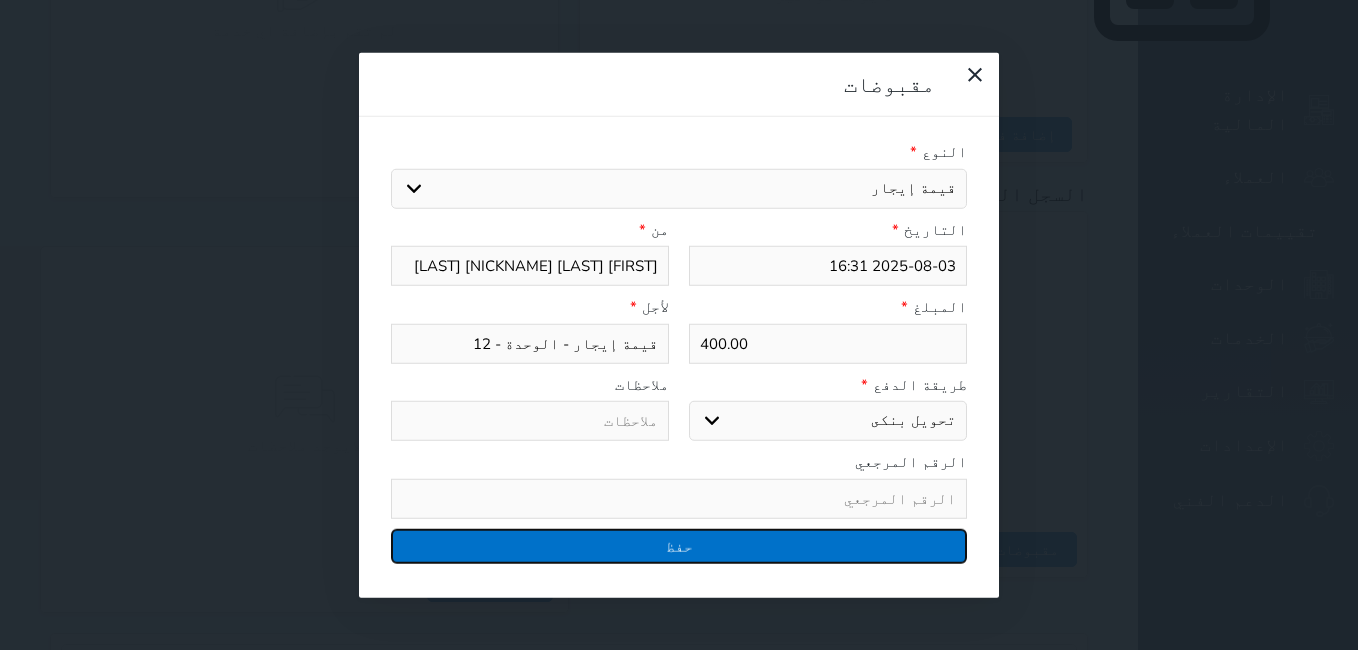 click on "حفظ" at bounding box center (679, 545) 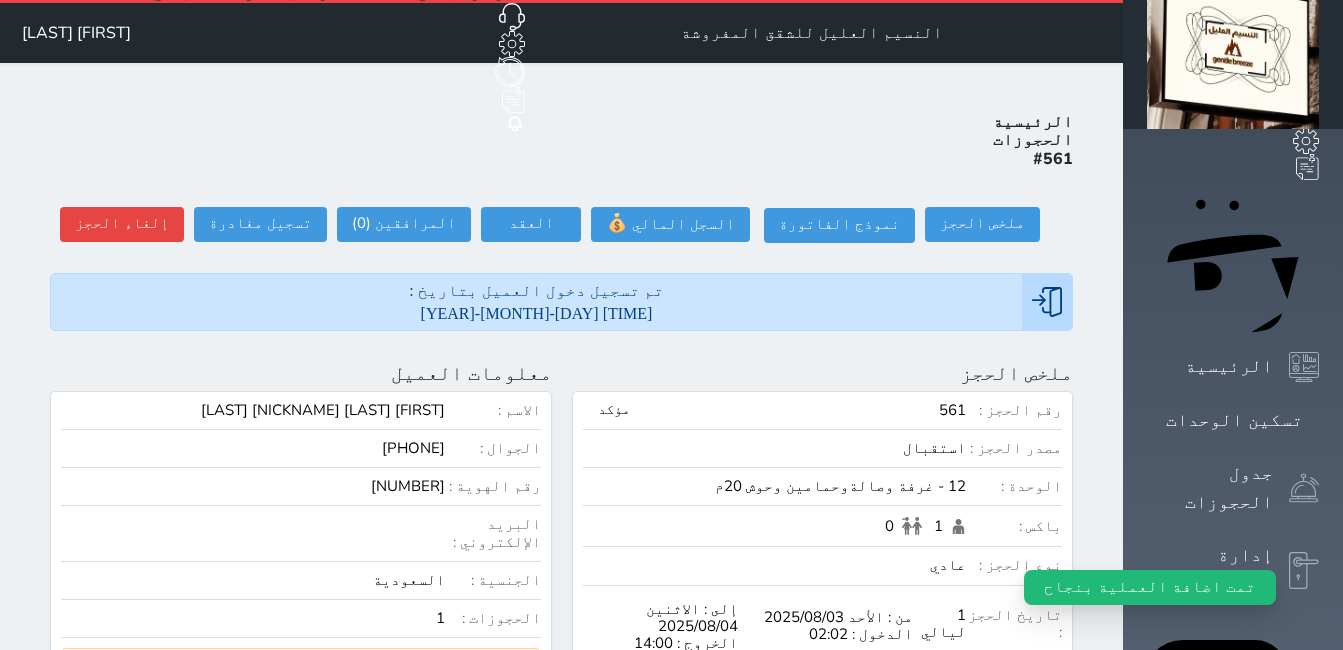 scroll, scrollTop: 8, scrollLeft: 0, axis: vertical 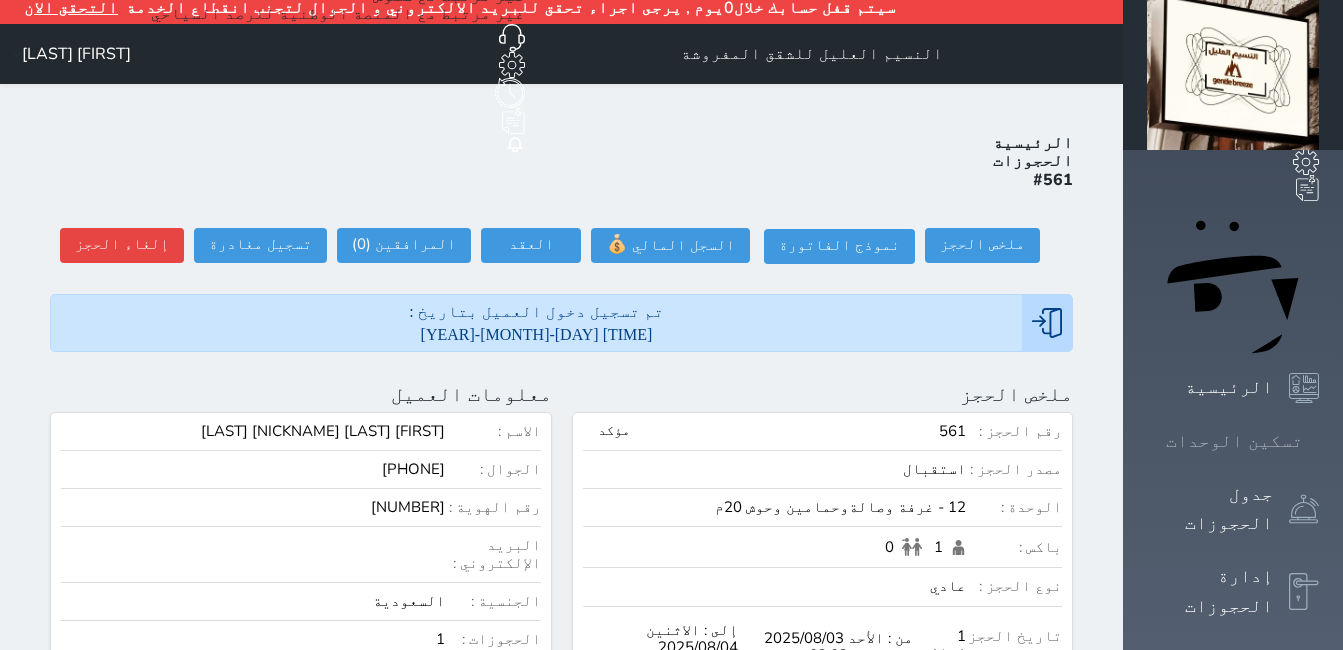 click at bounding box center (1319, 441) 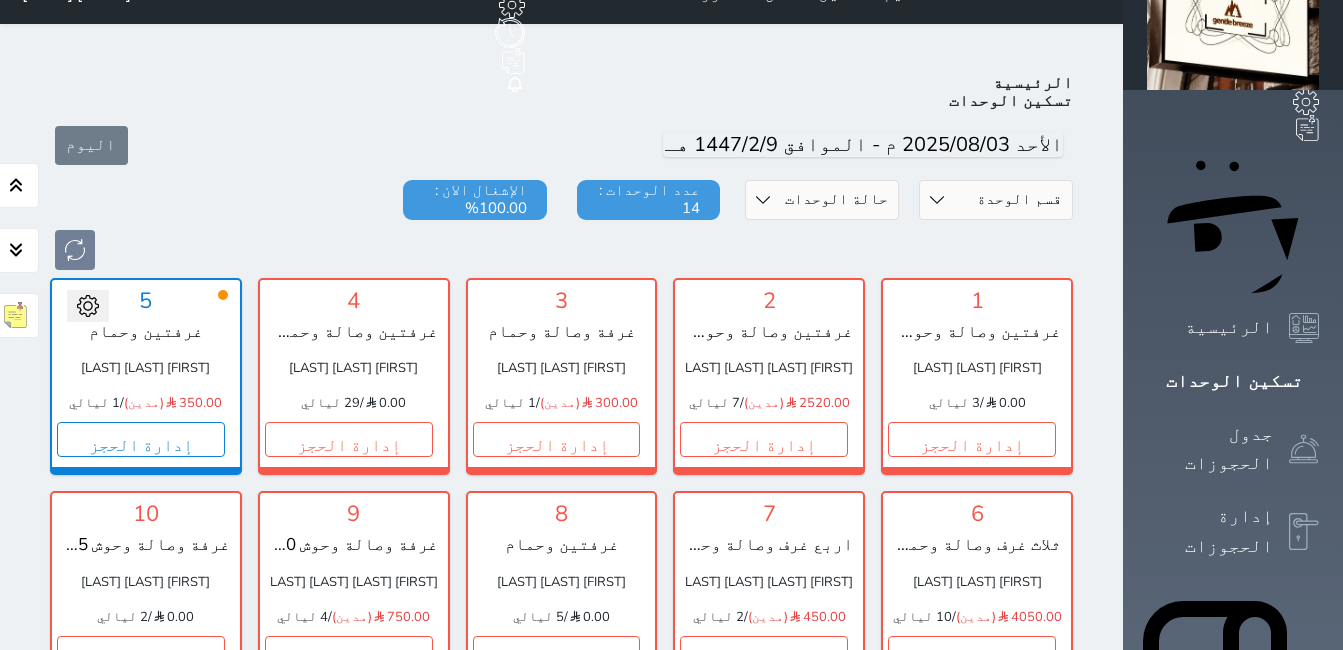 scroll, scrollTop: 110, scrollLeft: 0, axis: vertical 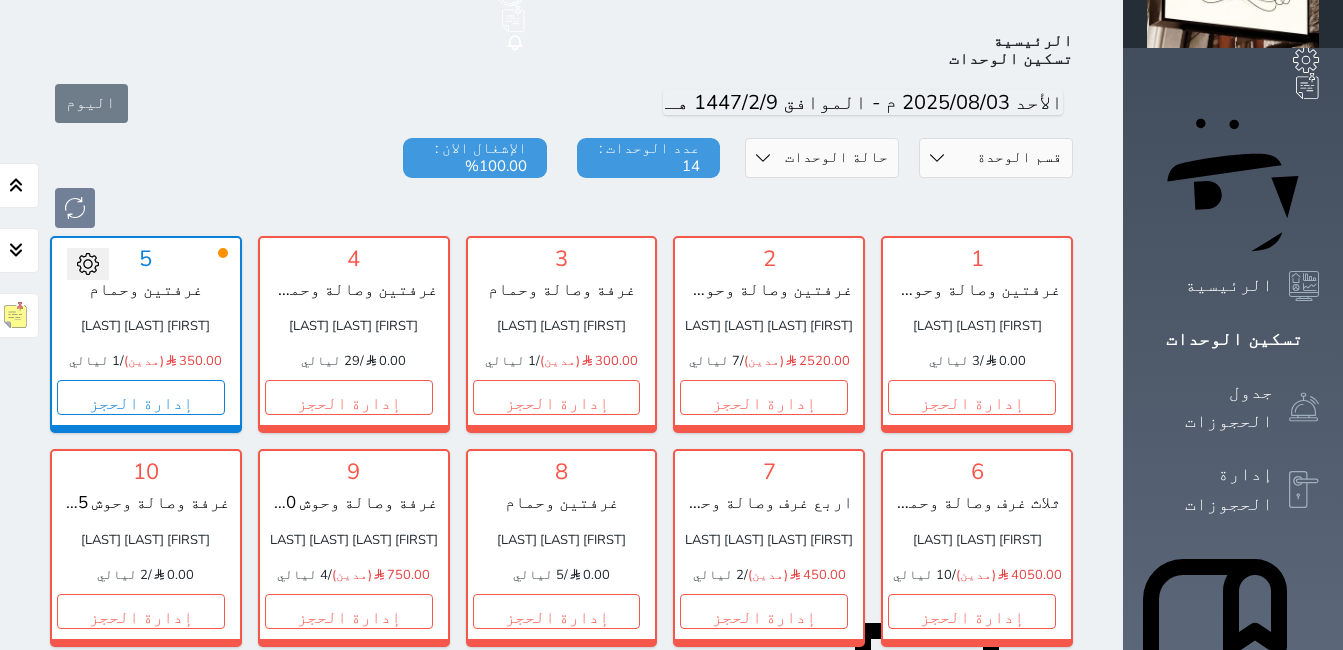 click on "إدارة الحجز" at bounding box center [764, 824] 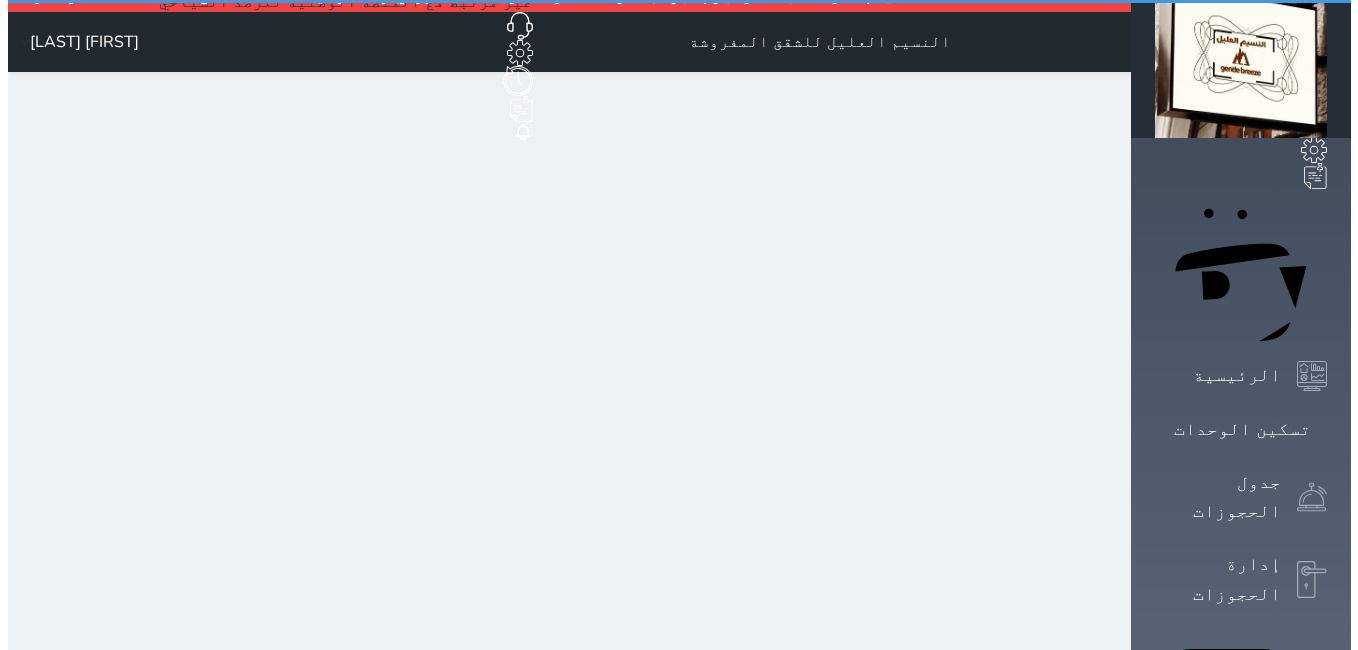 scroll, scrollTop: 0, scrollLeft: 0, axis: both 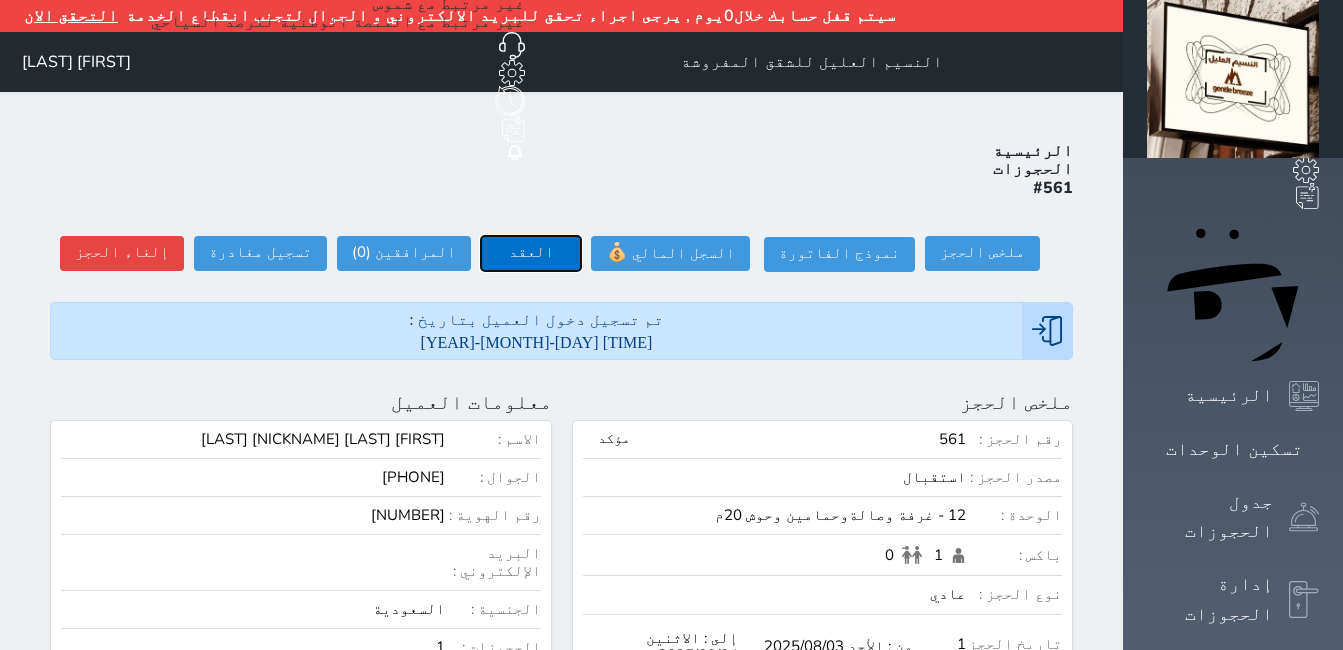 click on "العقد" at bounding box center (531, 253) 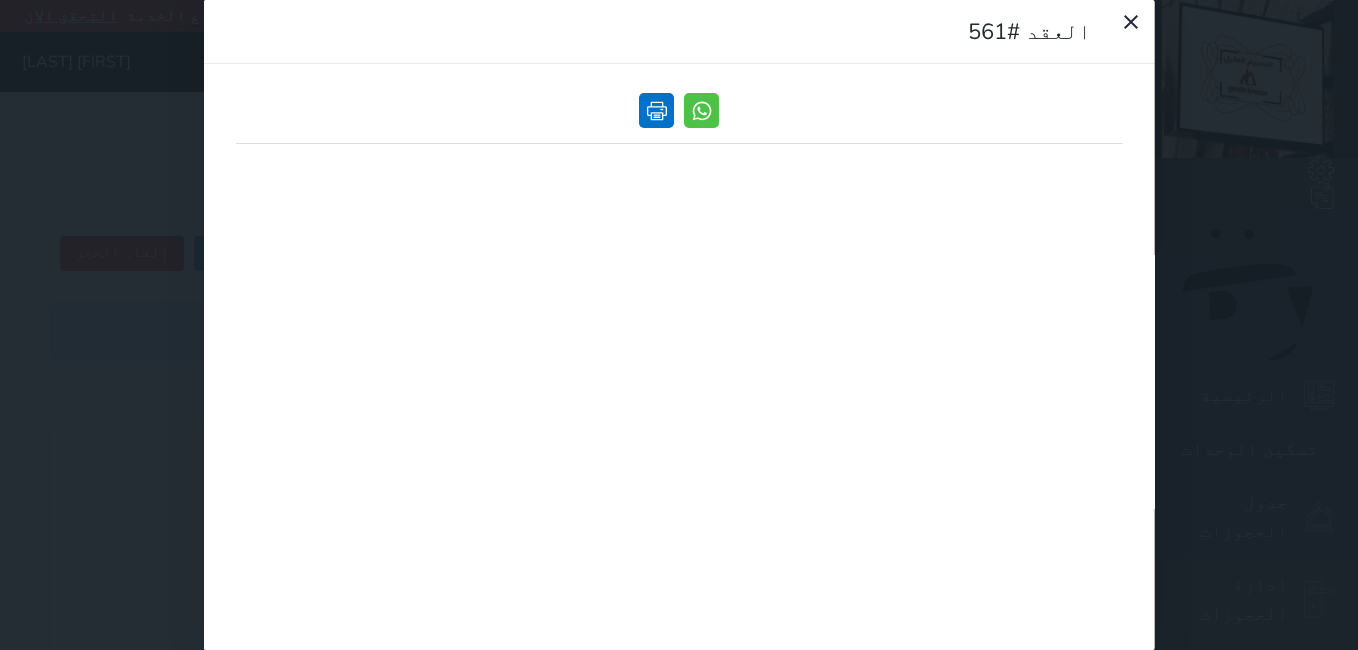 click at bounding box center [656, 110] 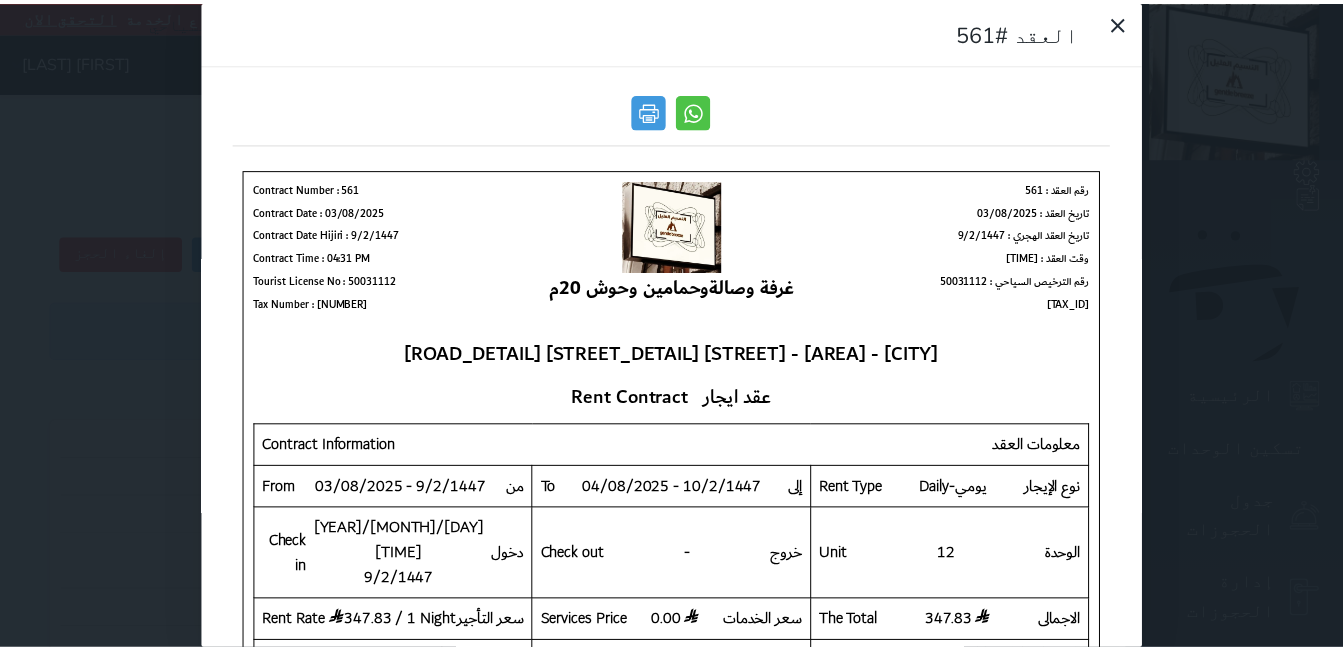 scroll, scrollTop: 0, scrollLeft: 0, axis: both 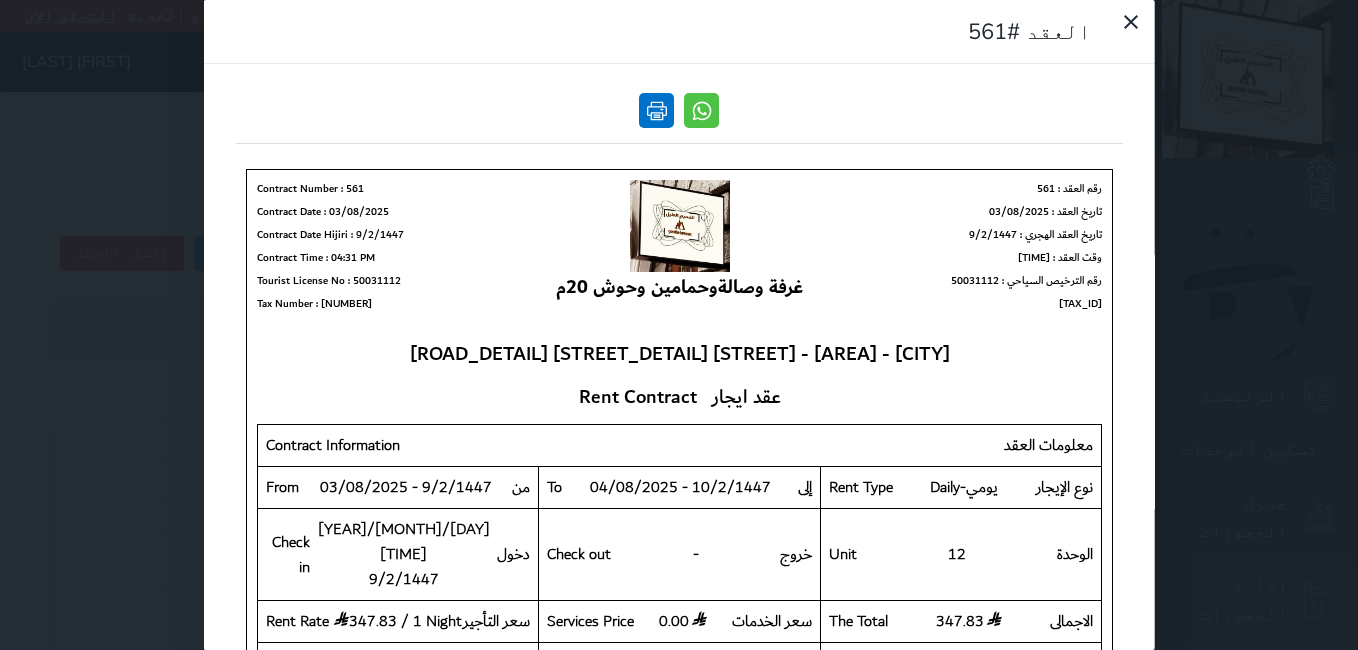 click at bounding box center [656, 110] 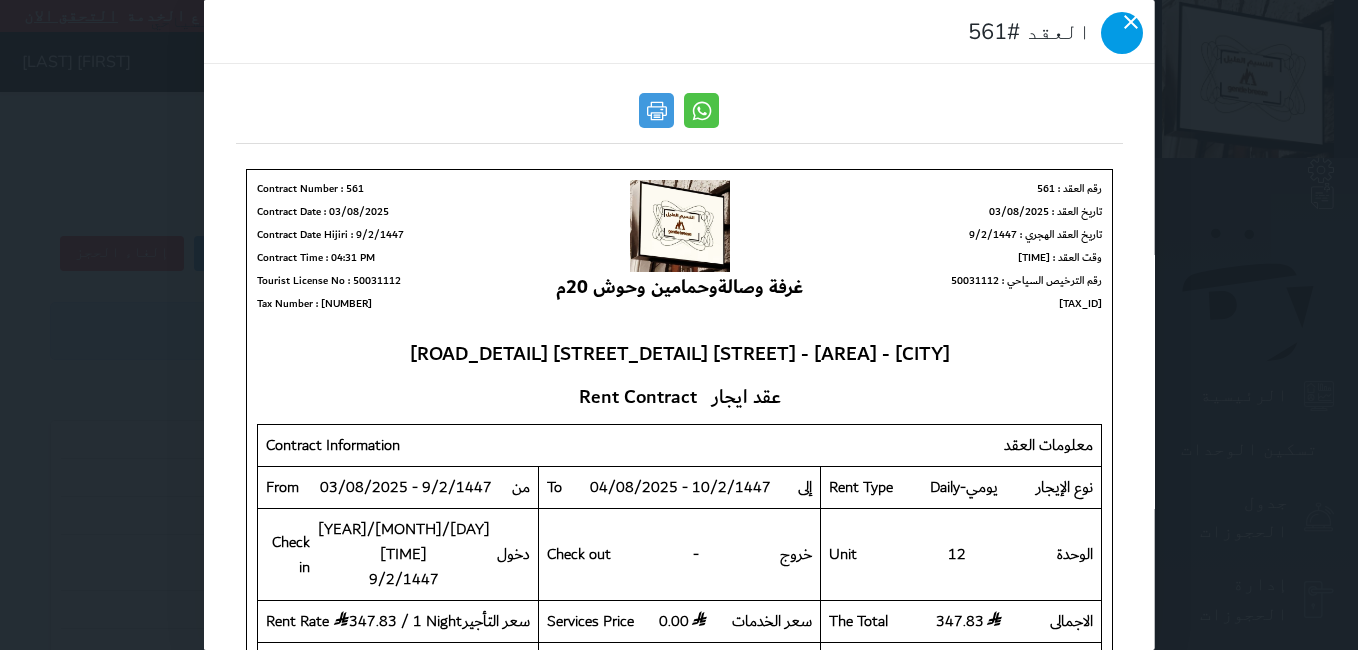 click 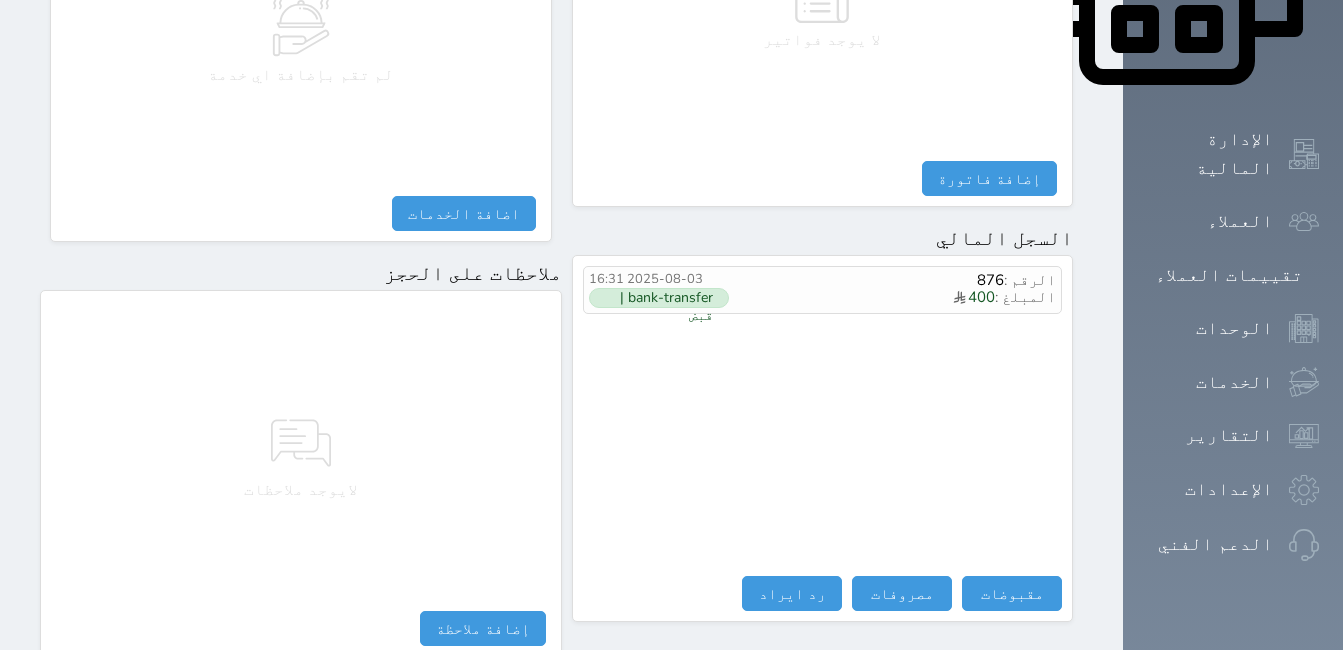 scroll, scrollTop: 1100, scrollLeft: 0, axis: vertical 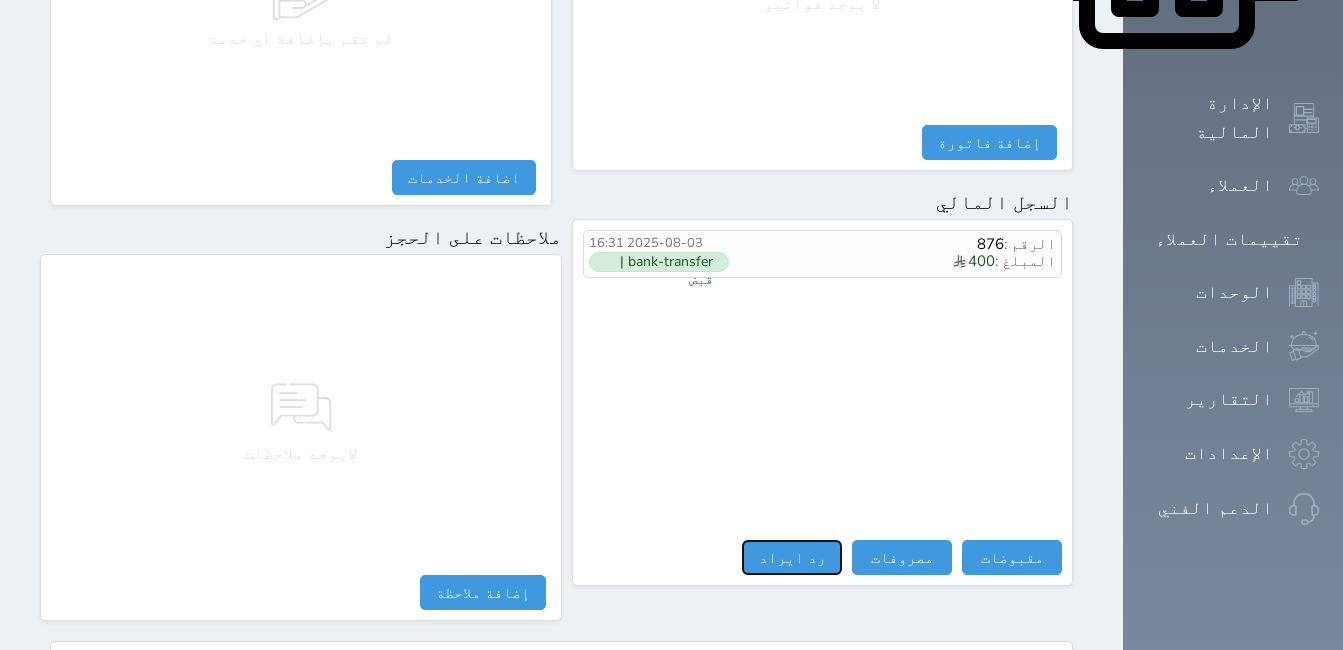 click on "رد ايراد" at bounding box center (792, 557) 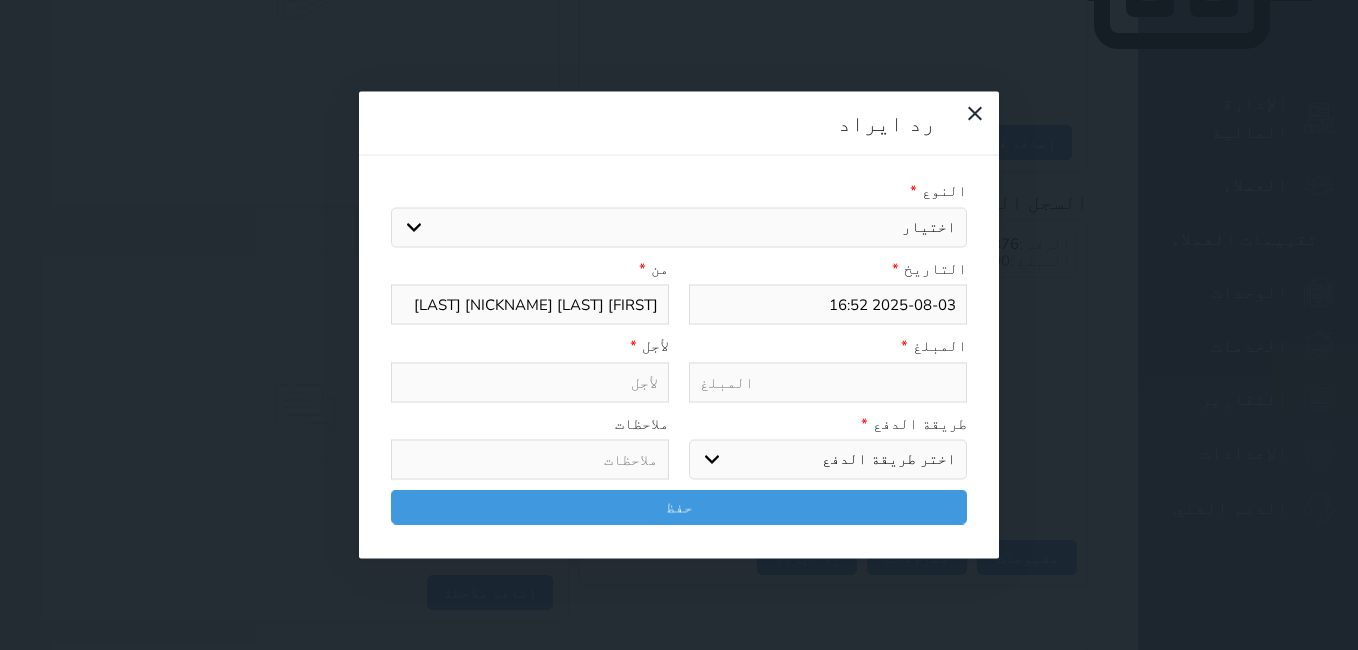 click on "اختيار   مقبوضات عامة قيمة إيجار فواتير تامين عربون لا ينطبق آخر مغسلة واي فاي - الإنترنت مواقف السيارات طعام الأغذية والمشروبات مشروبات المشروبات الباردة المشروبات الساخنة الإفطار غداء عشاء مخبز و كعك حمام سباحة الصالة الرياضية سبا و خدمات الجمال اختيار وإسقاط (خدمات النقل) ميني بار كابل - تلفزيون سرير إضافي تصفيف الشعر التسوق خدمات الجولات السياحية المنظمة خدمات الدليل السياحي" at bounding box center [679, 227] 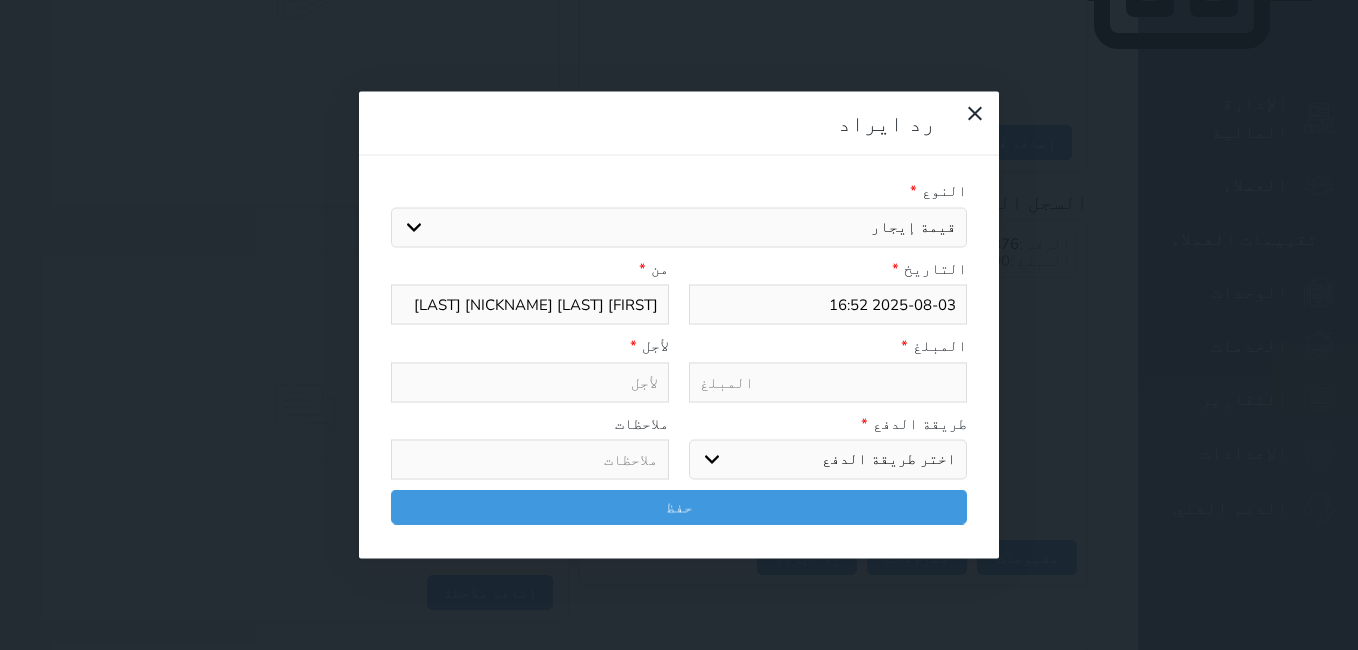 click on "اختيار   مقبوضات عامة قيمة إيجار فواتير تامين عربون لا ينطبق آخر مغسلة واي فاي - الإنترنت مواقف السيارات طعام الأغذية والمشروبات مشروبات المشروبات الباردة المشروبات الساخنة الإفطار غداء عشاء مخبز و كعك حمام سباحة الصالة الرياضية سبا و خدمات الجمال اختيار وإسقاط (خدمات النقل) ميني بار كابل - تلفزيون سرير إضافي تصفيف الشعر التسوق خدمات الجولات السياحية المنظمة خدمات الدليل السياحي" at bounding box center [679, 227] 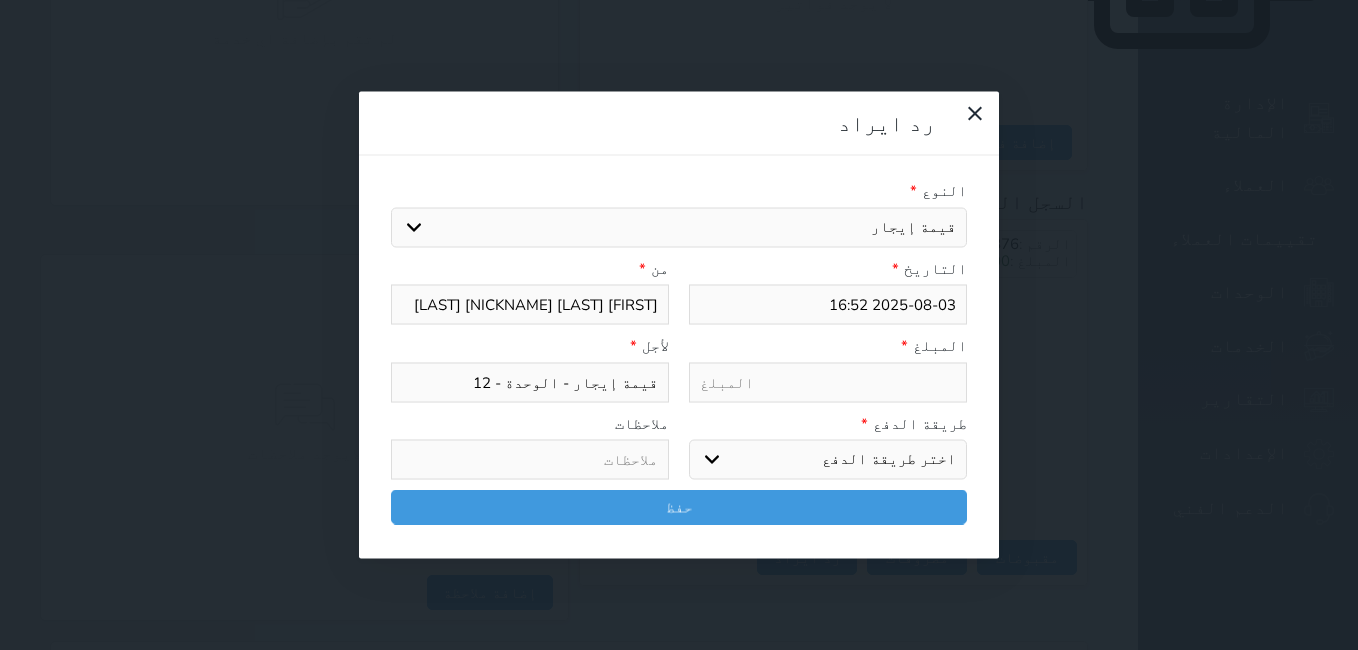 click at bounding box center [828, 382] 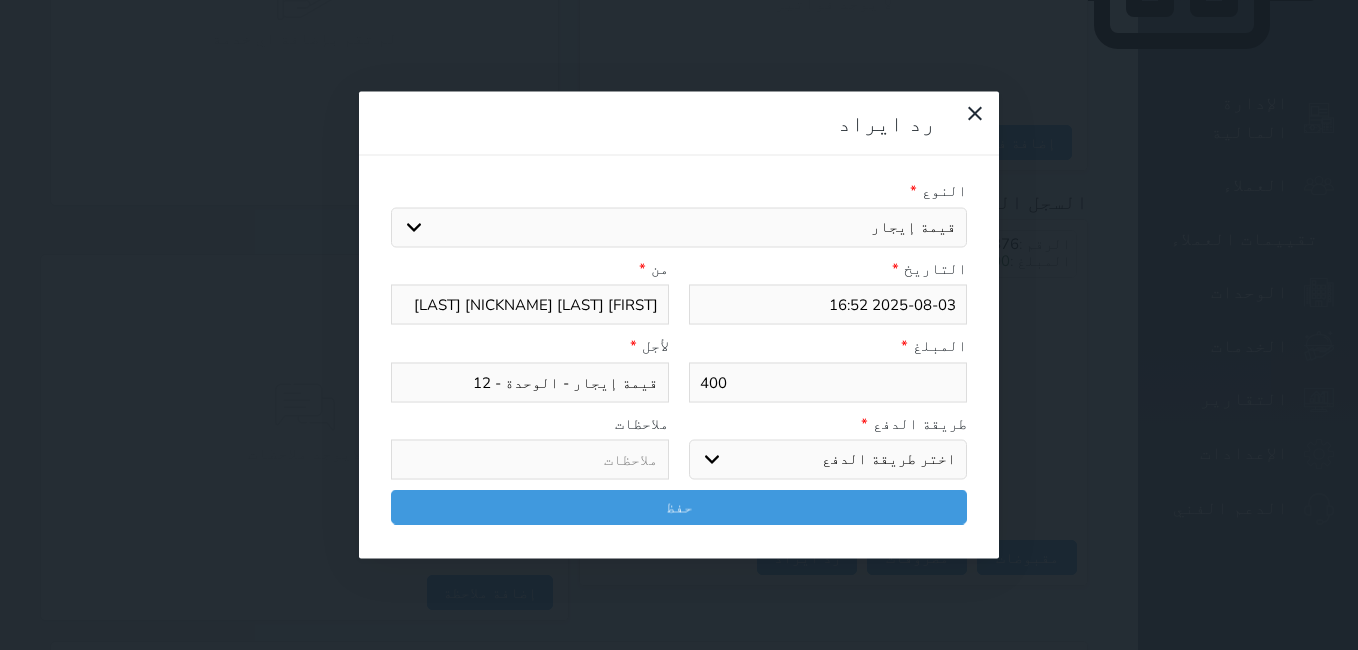 click on "اختر طريقة الدفع   رد ايراد" at bounding box center [828, 460] 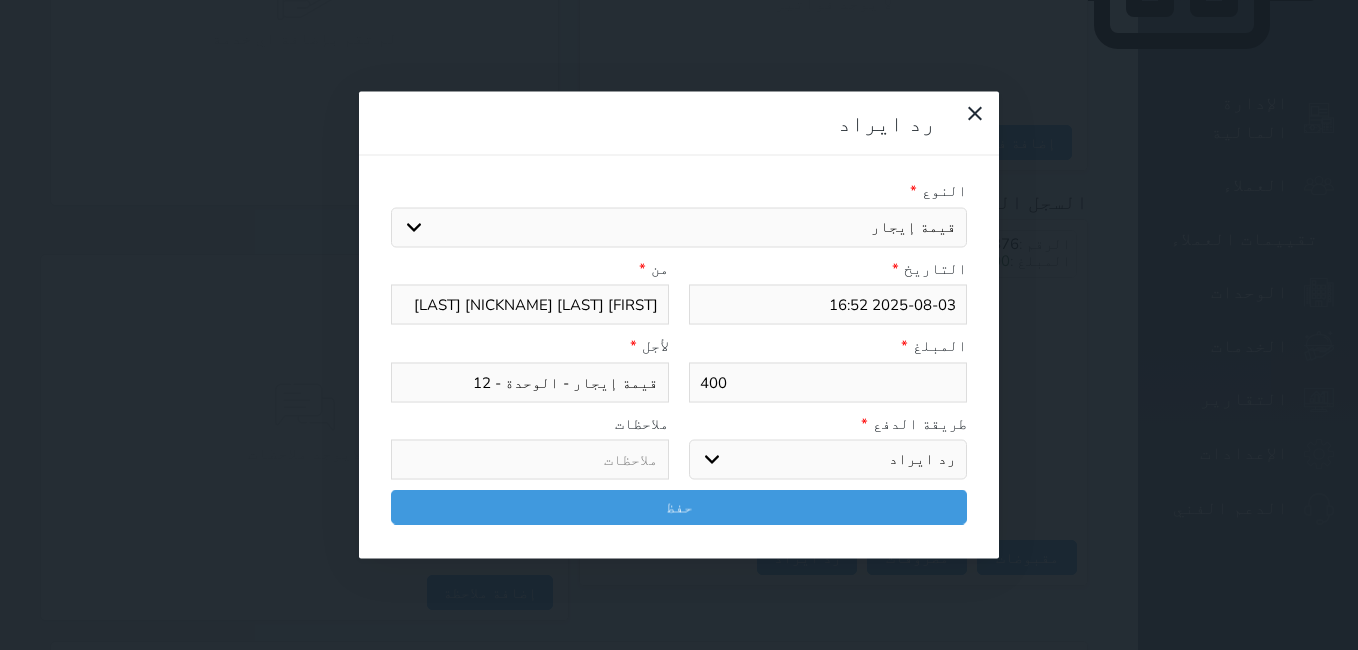 click on "اختر طريقة الدفع   رد ايراد" at bounding box center [828, 460] 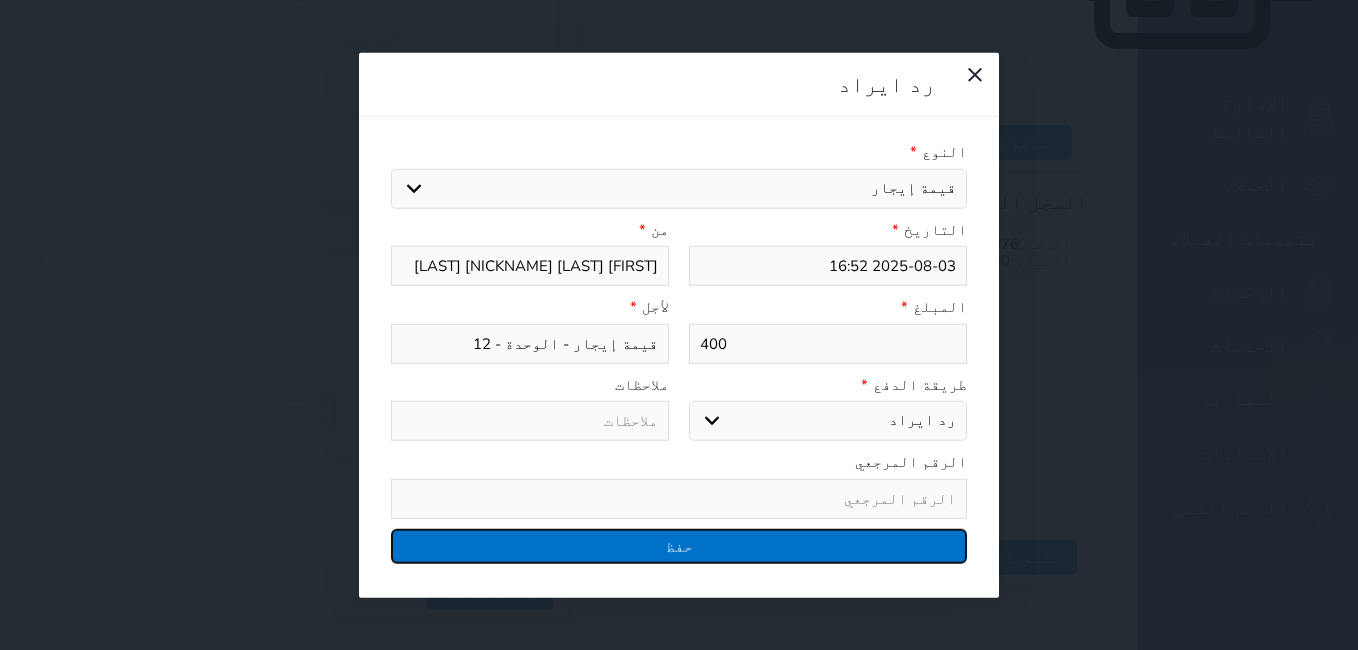 click on "حفظ" at bounding box center (679, 545) 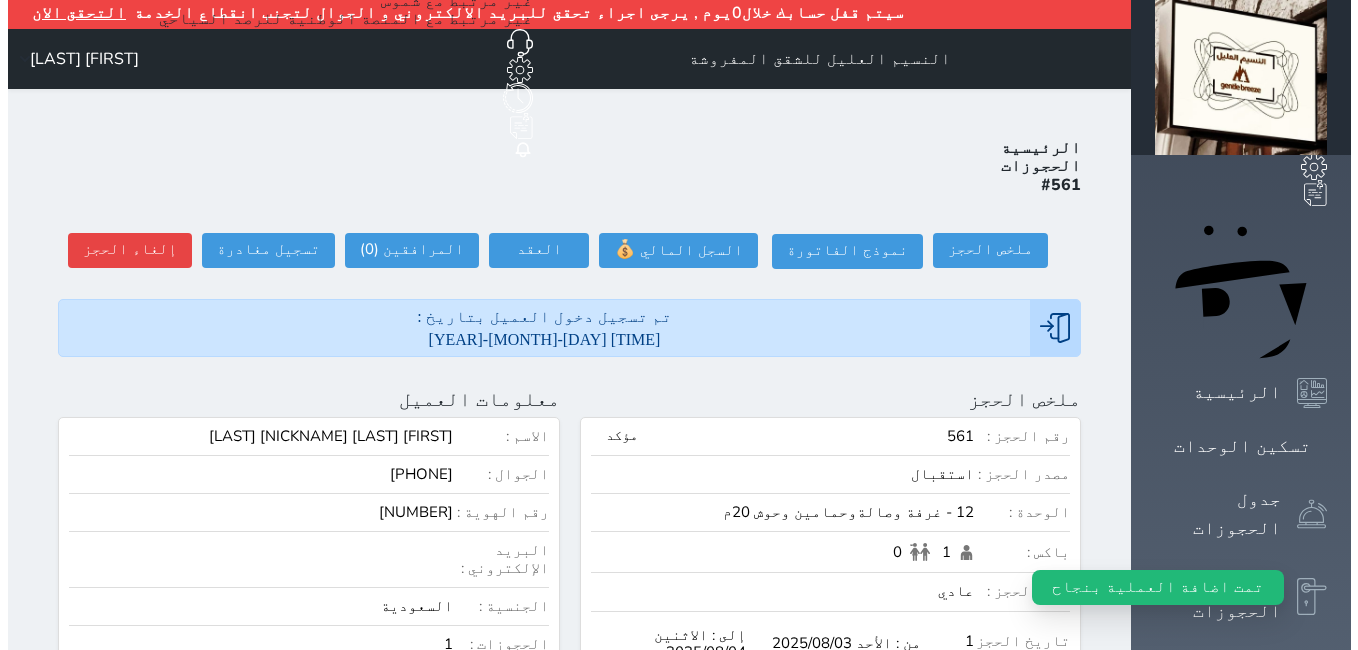scroll, scrollTop: 0, scrollLeft: 0, axis: both 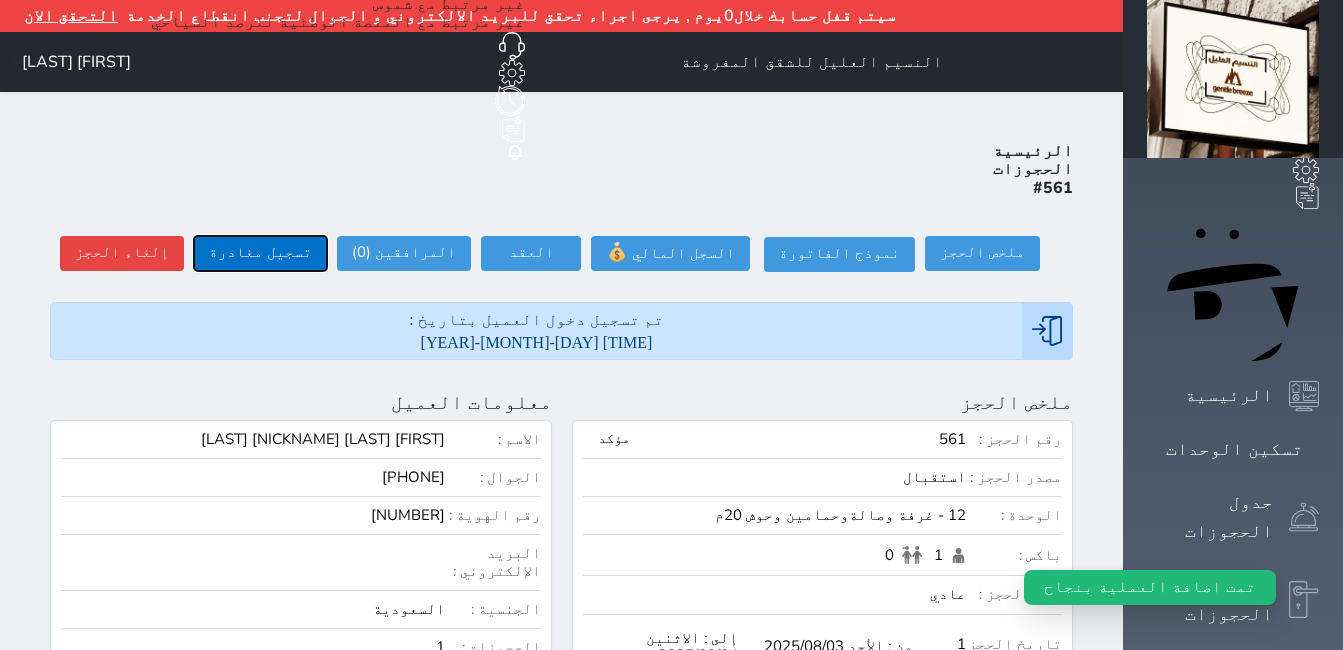 click on "تسجيل مغادرة" at bounding box center [260, 253] 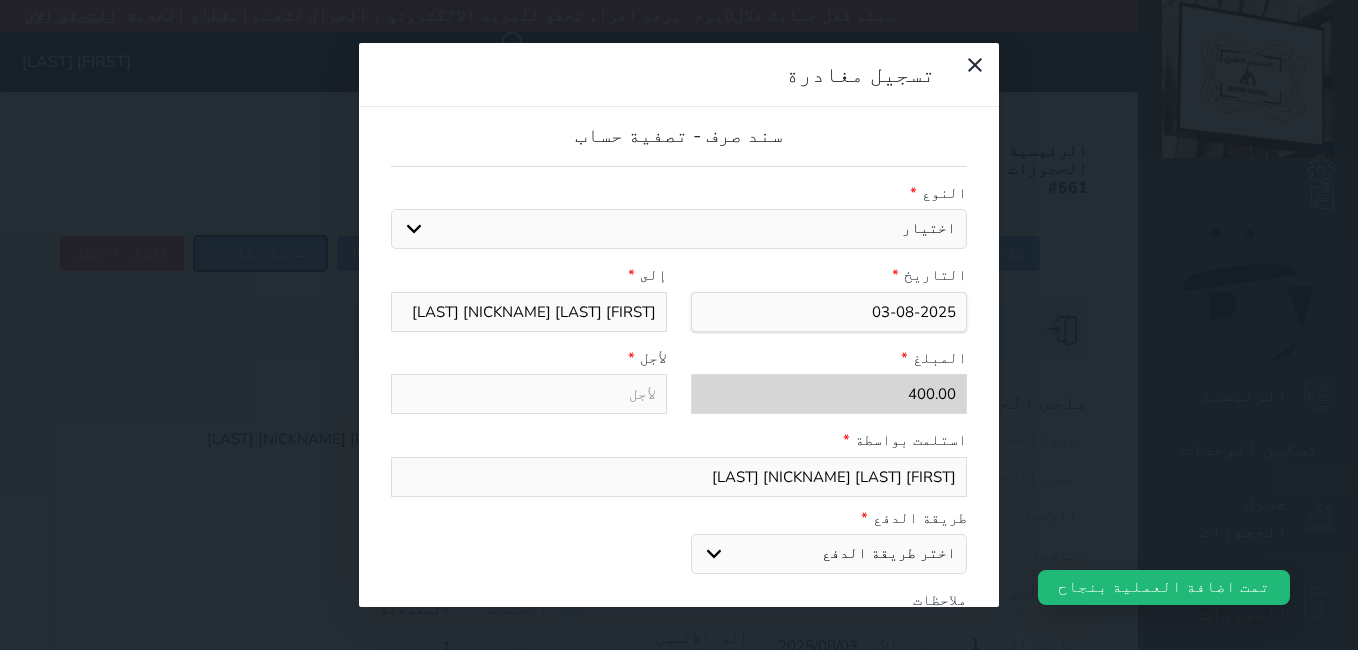 scroll, scrollTop: 282, scrollLeft: 0, axis: vertical 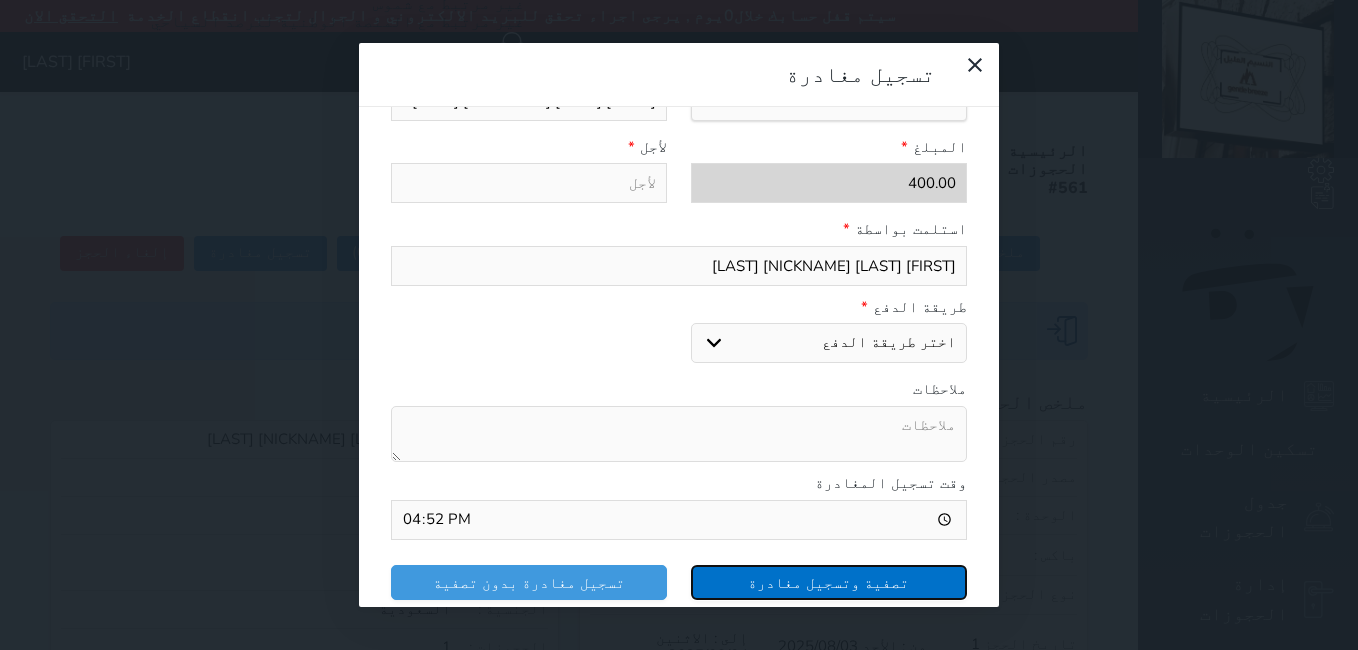 click on "تصفية وتسجيل مغادرة" at bounding box center (829, 582) 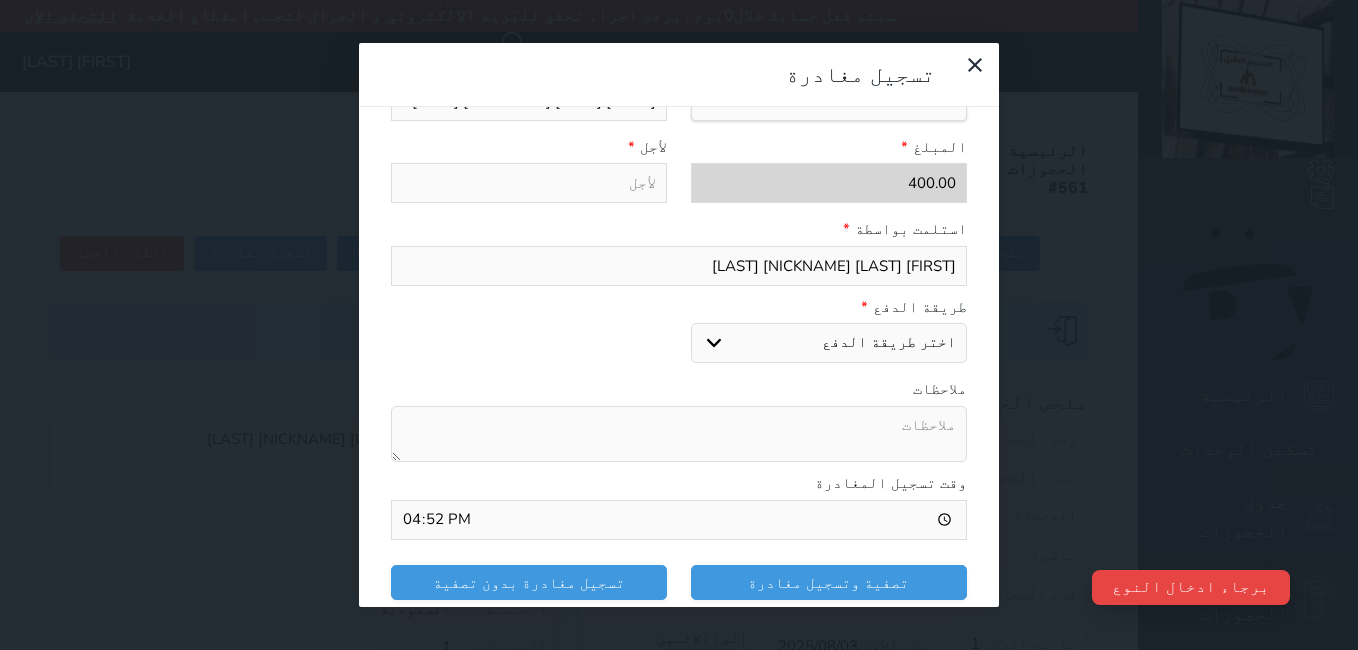 click on "اختر طريقة الدفع   دفع نقدى   تحويل بنكى   مدى   بطاقة ائتمان" at bounding box center (829, 343) 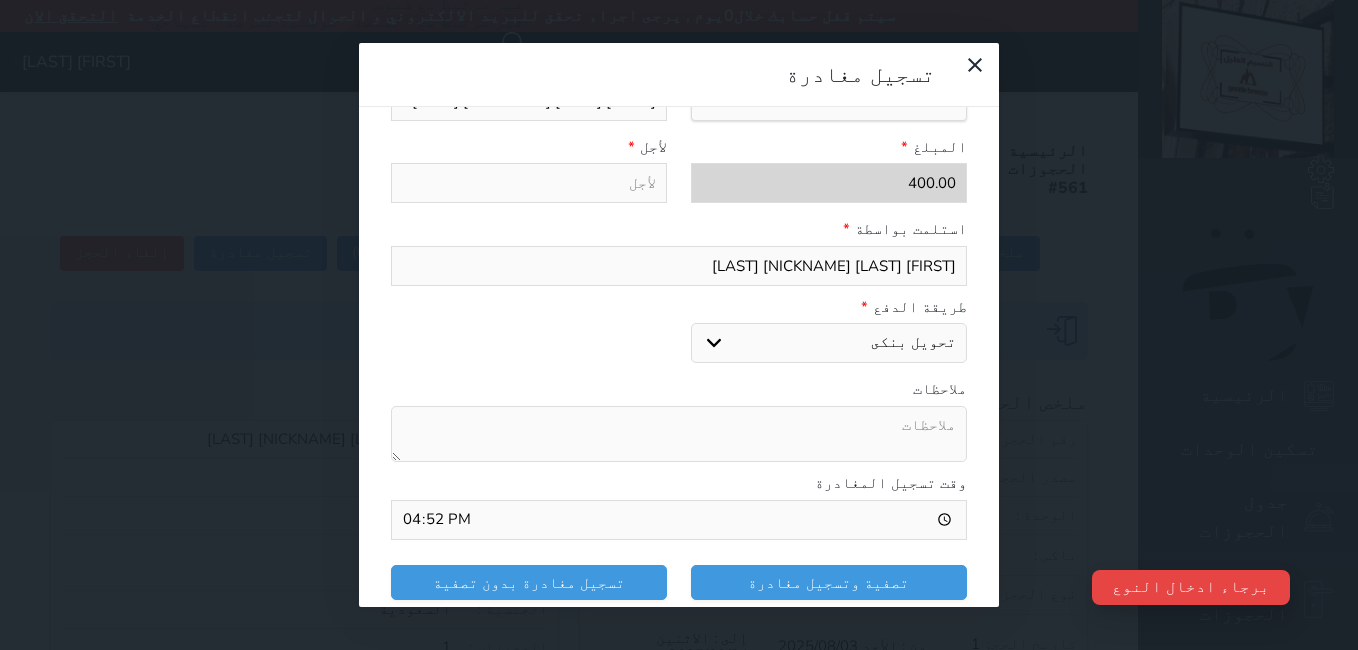click on "اختر طريقة الدفع   دفع نقدى   تحويل بنكى   مدى   بطاقة ائتمان" at bounding box center [829, 343] 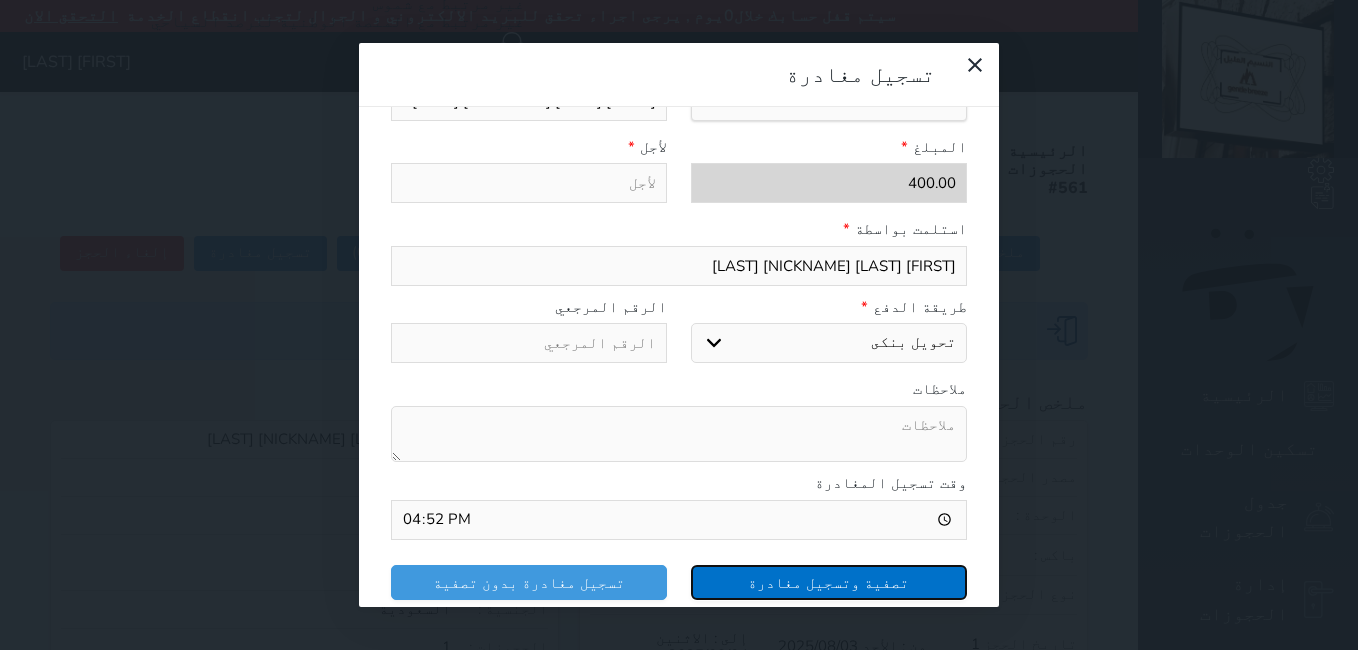 click on "تصفية وتسجيل مغادرة" at bounding box center [829, 582] 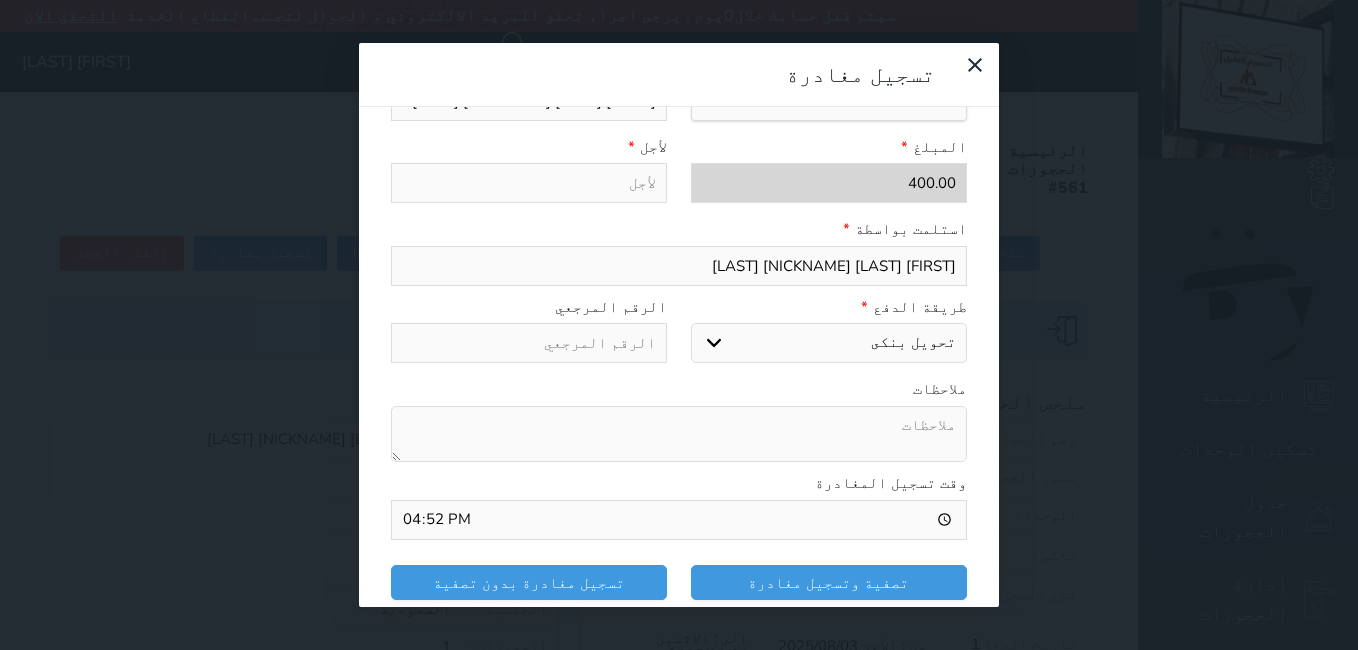 click at bounding box center (529, 183) 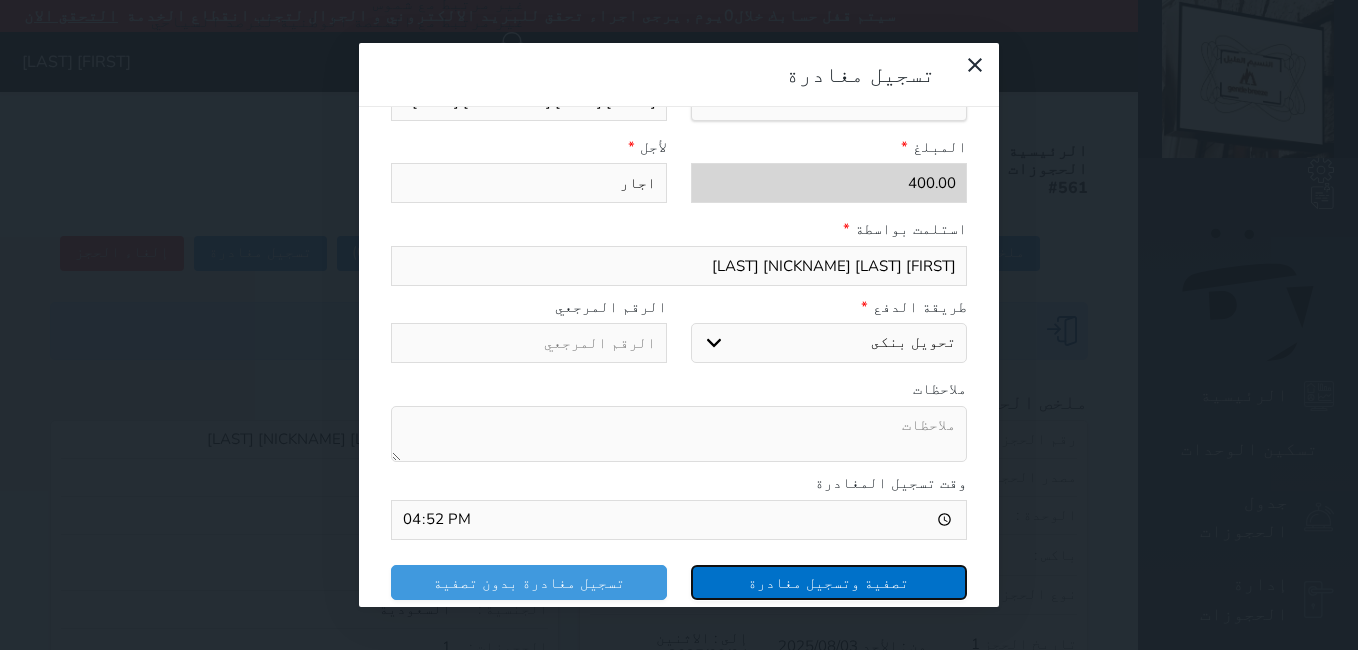click on "تصفية وتسجيل مغادرة" at bounding box center [829, 582] 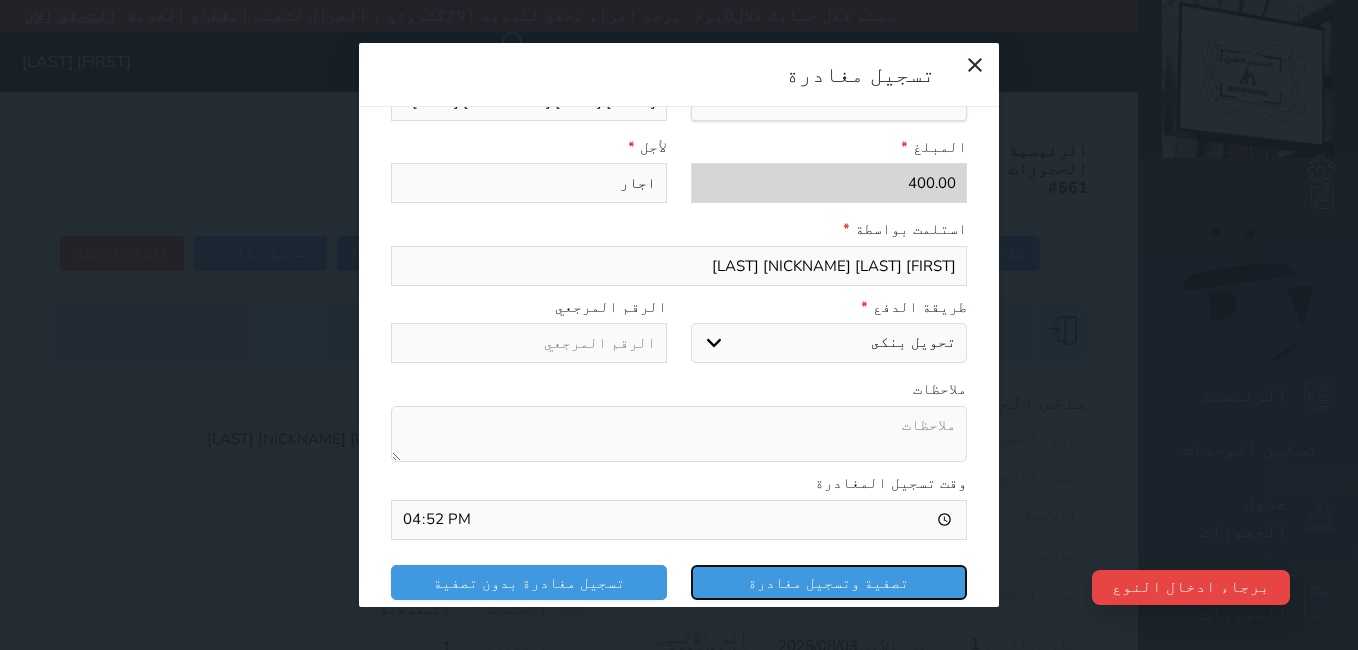 scroll, scrollTop: 0, scrollLeft: 0, axis: both 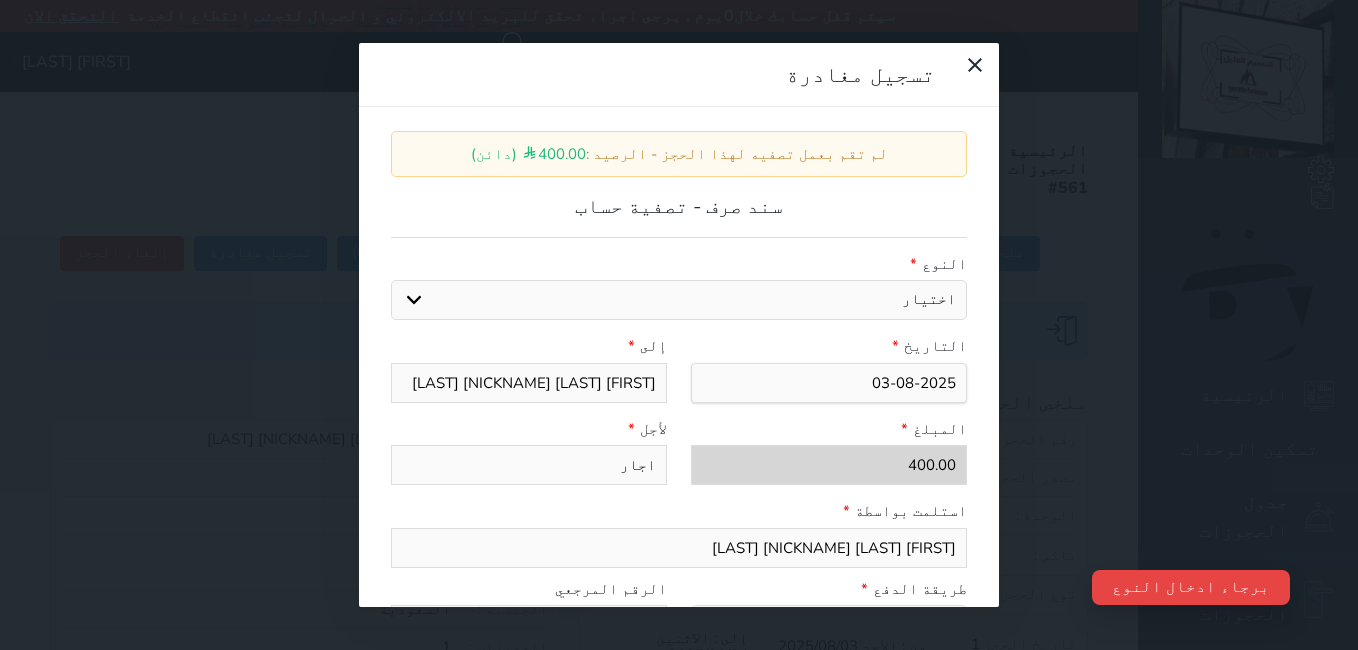 click on "اختيار   مرتجع إيجار
رواتب
صيانة
مصروفات عامة
استرجاع العربون" at bounding box center [679, 300] 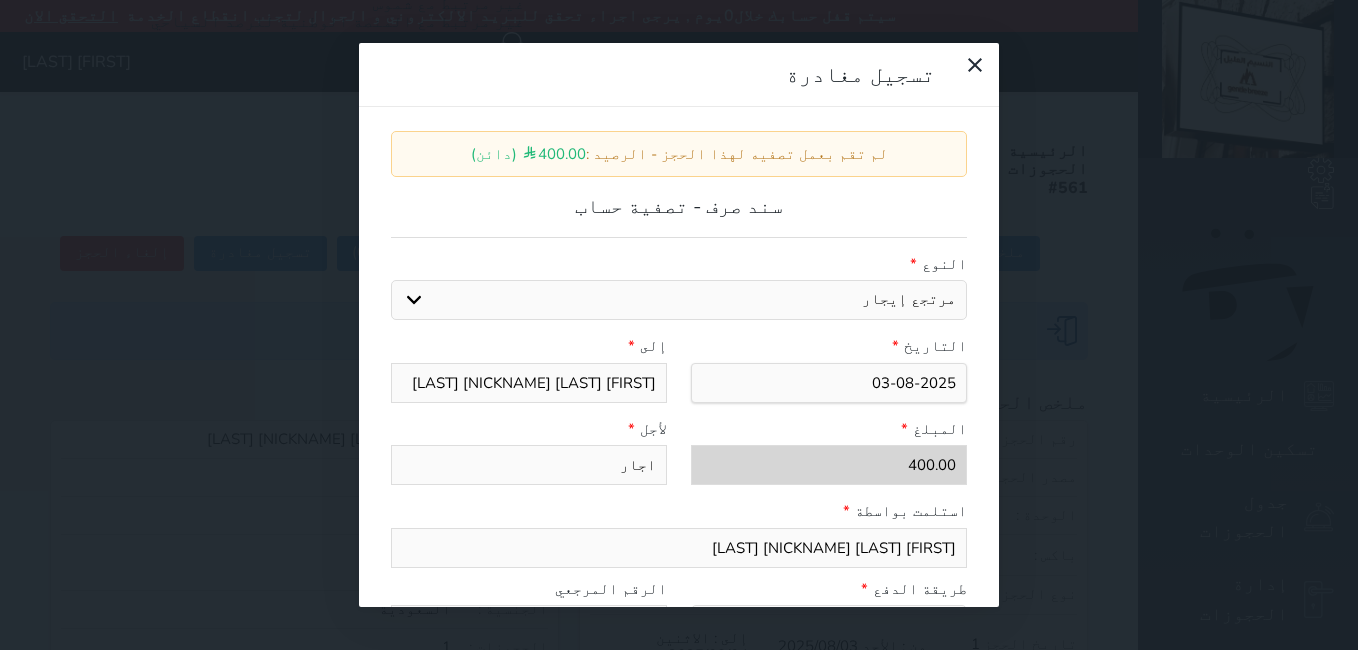 click on "اختيار   مرتجع إيجار
رواتب
صيانة
مصروفات عامة
استرجاع العربون" at bounding box center (679, 300) 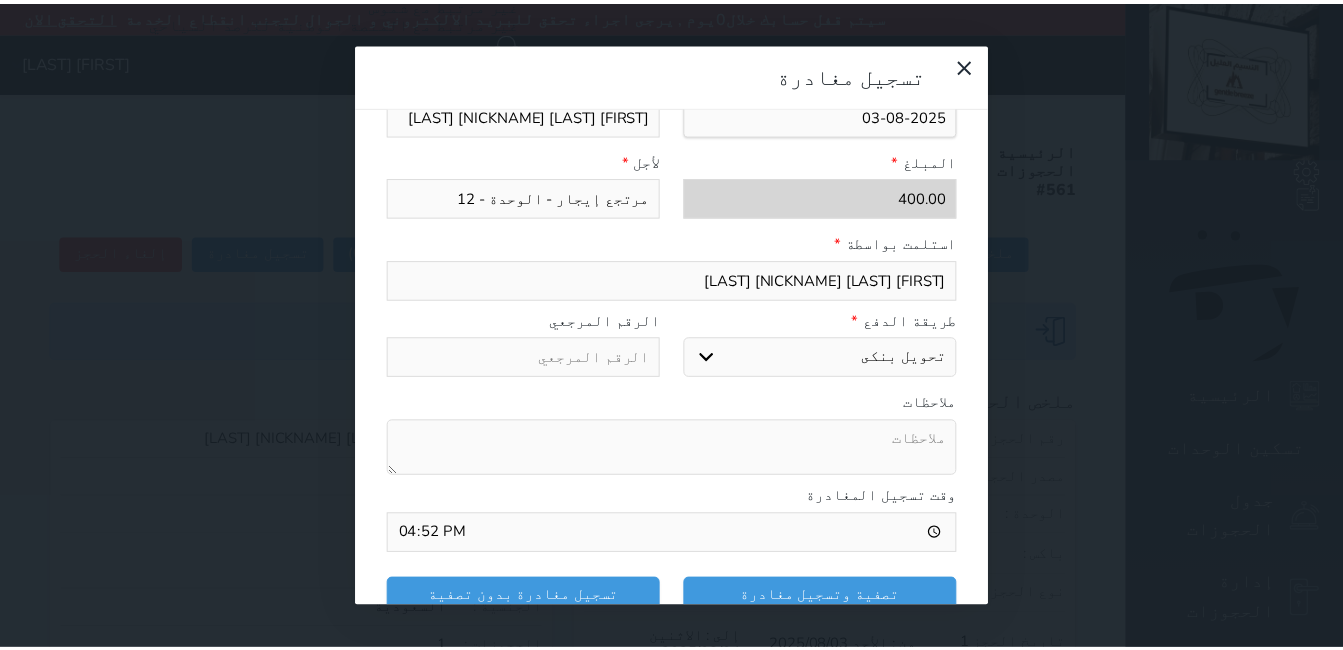 scroll, scrollTop: 282, scrollLeft: 0, axis: vertical 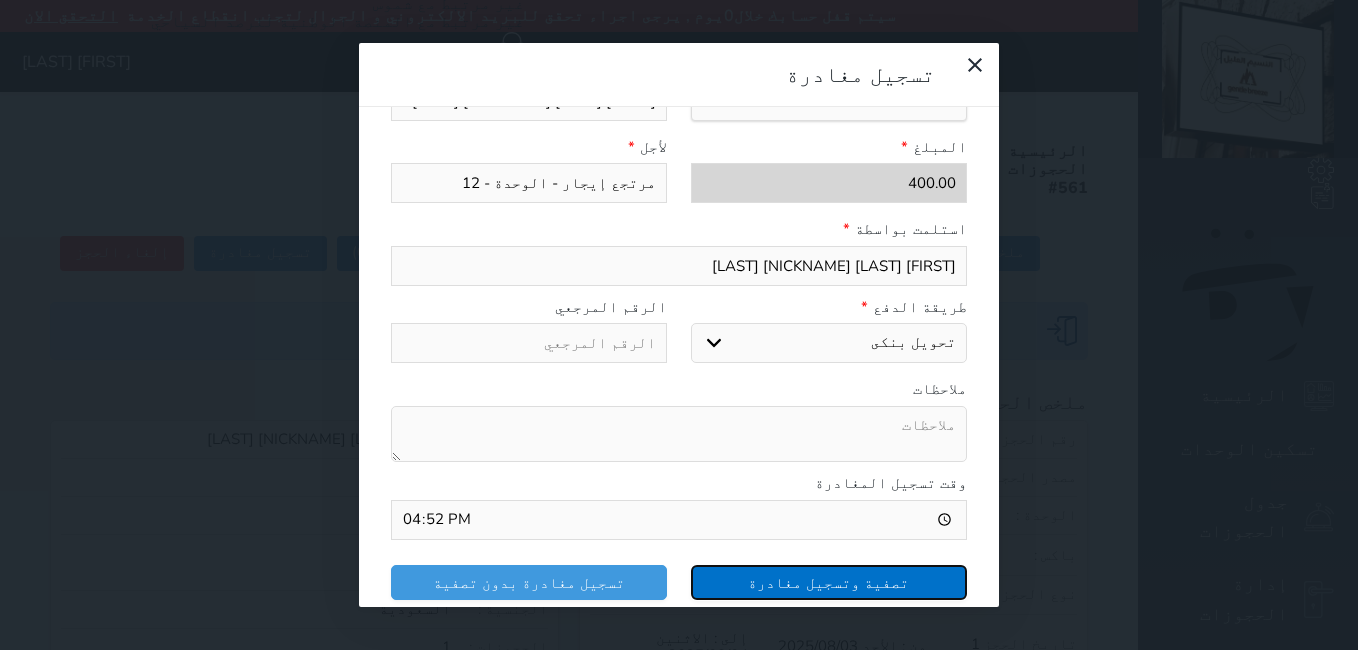 click on "تصفية وتسجيل مغادرة" at bounding box center [829, 582] 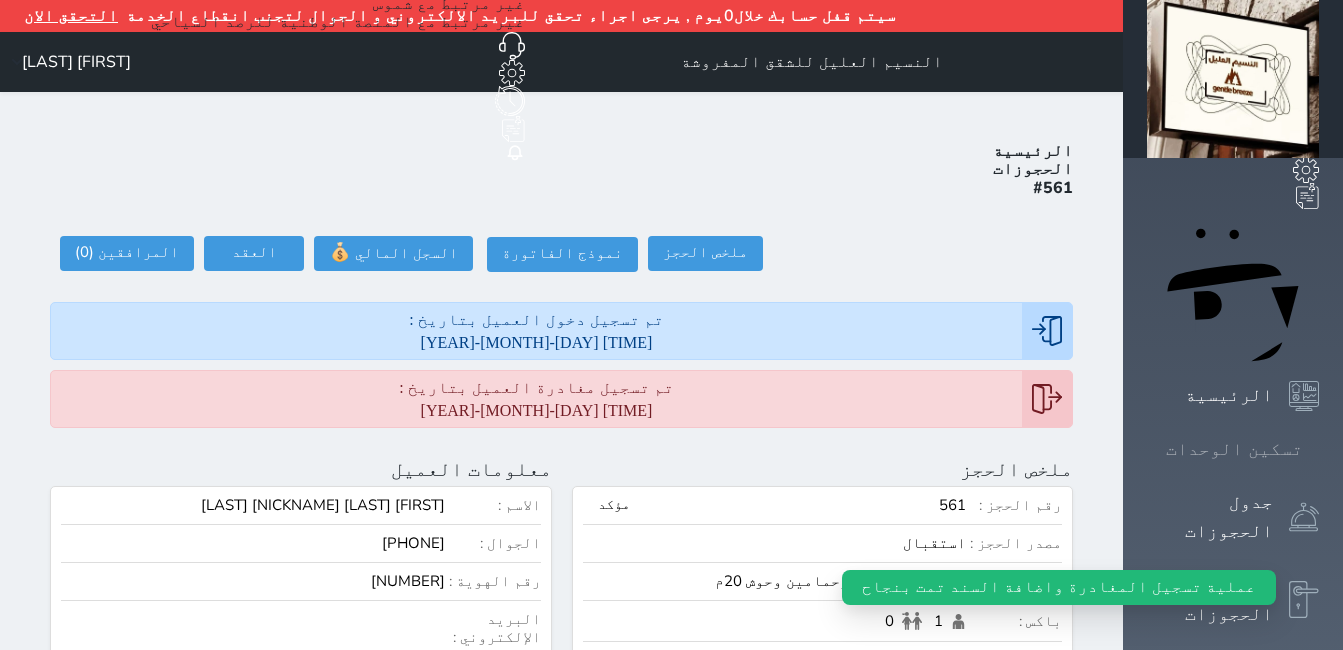 click 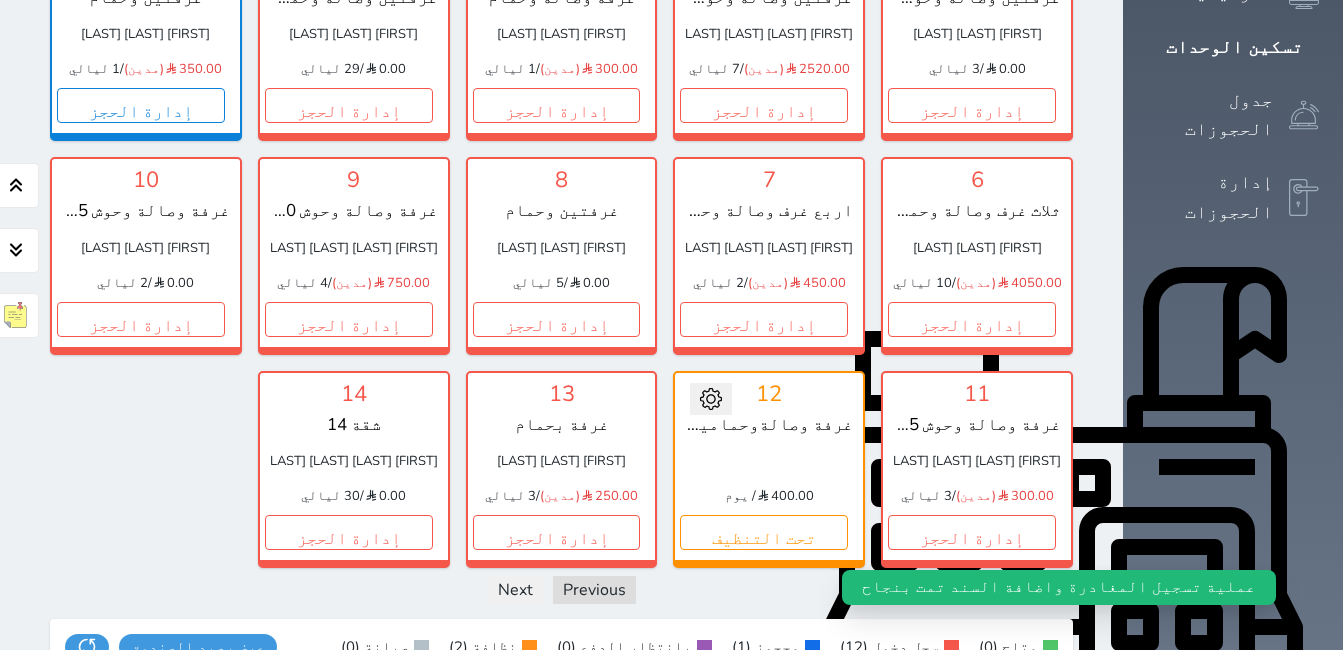 scroll, scrollTop: 410, scrollLeft: 0, axis: vertical 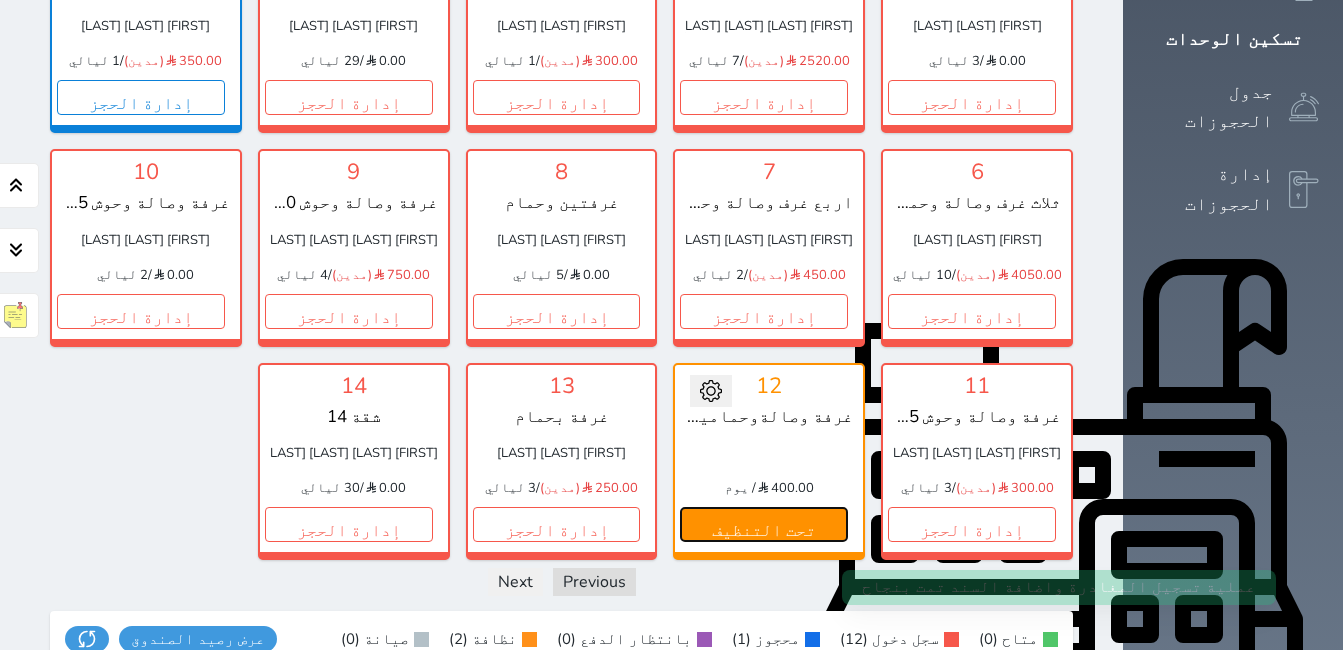 click on "تحت التنظيف" at bounding box center (764, 524) 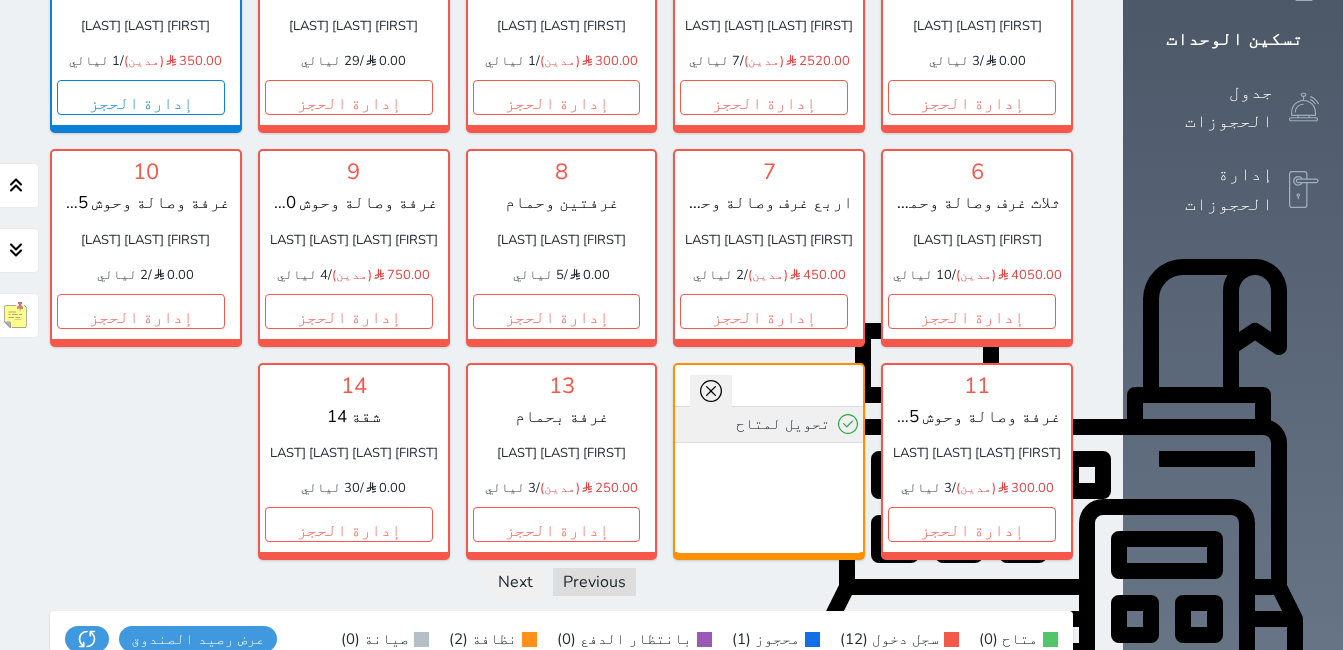 click on "تحويل لمتاح" at bounding box center [769, 424] 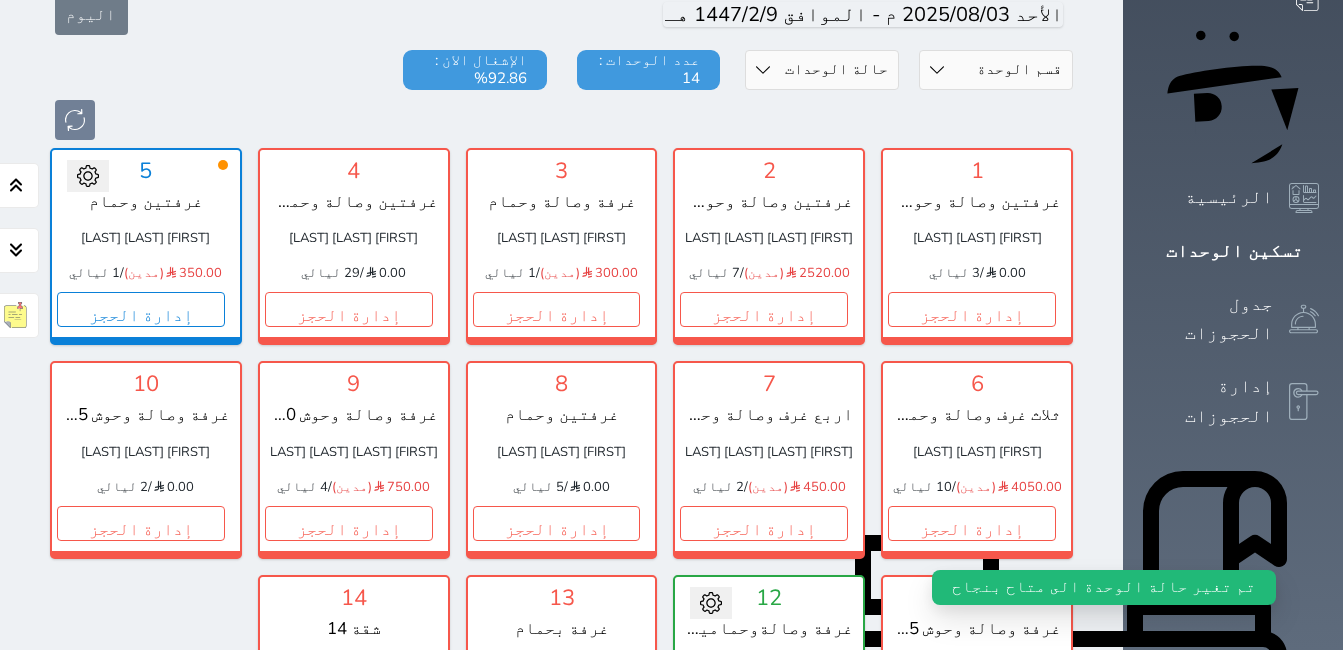 scroll, scrollTop: 210, scrollLeft: 0, axis: vertical 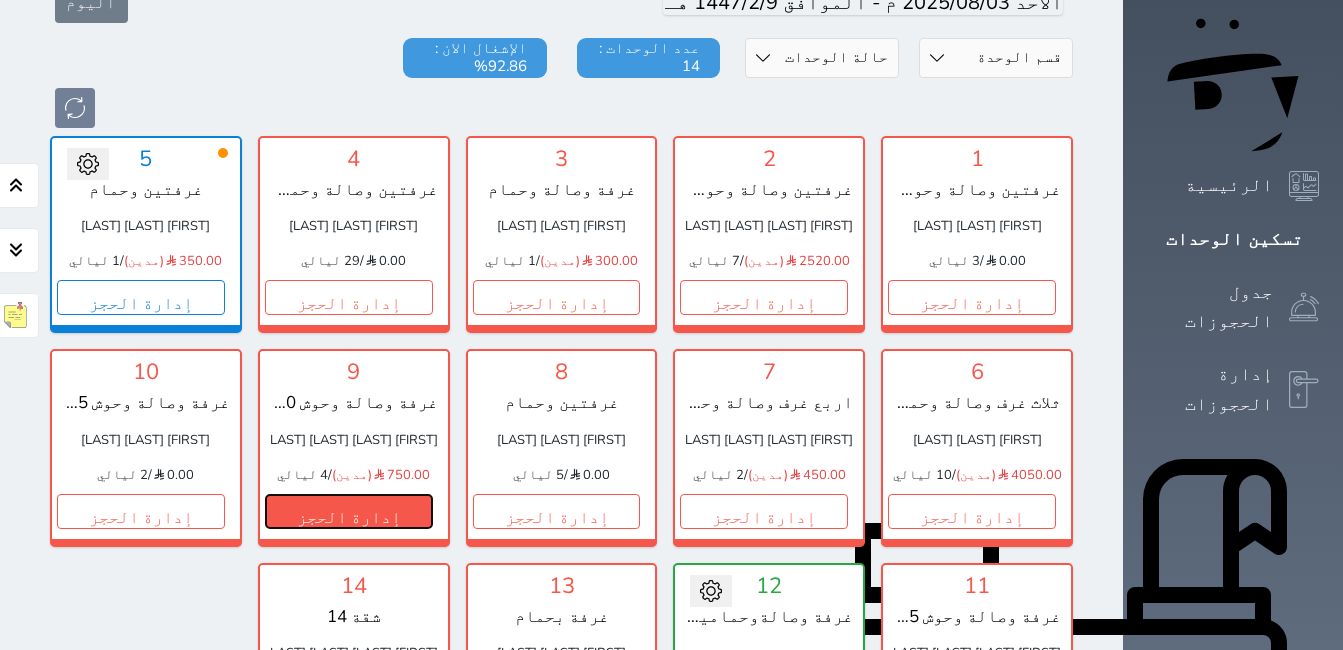 click on "إدارة الحجز" at bounding box center (349, 511) 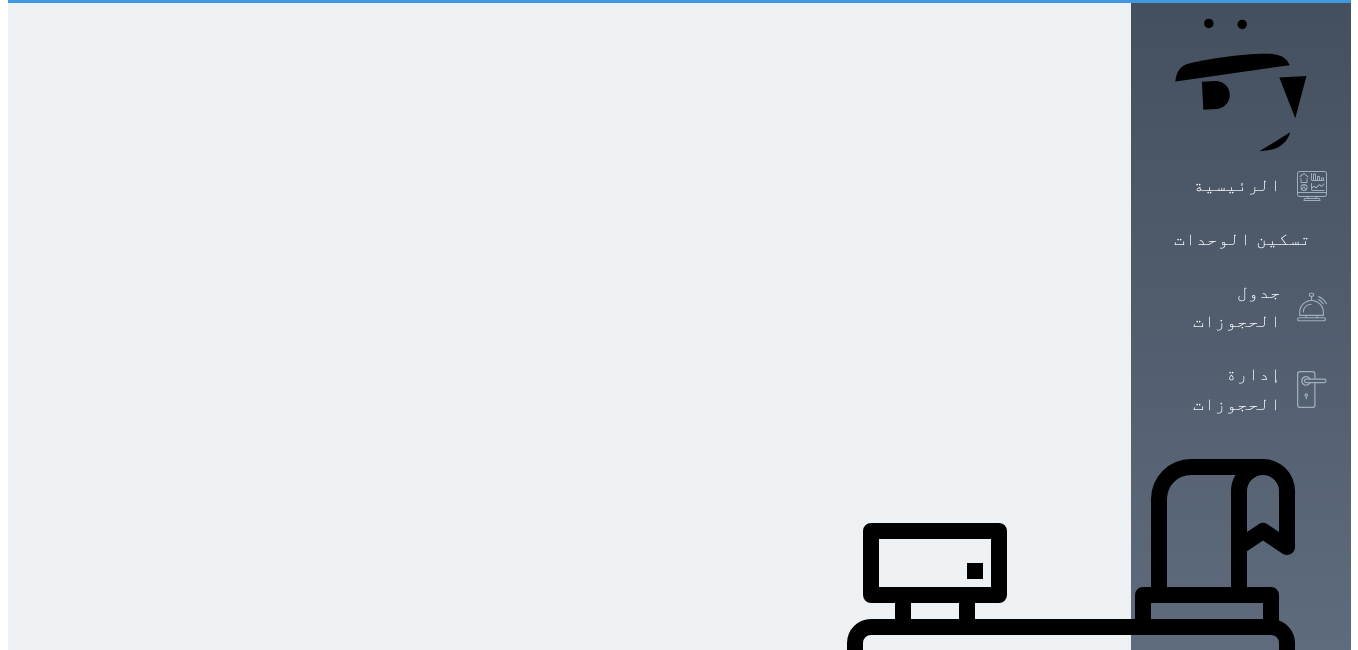 scroll, scrollTop: 0, scrollLeft: 0, axis: both 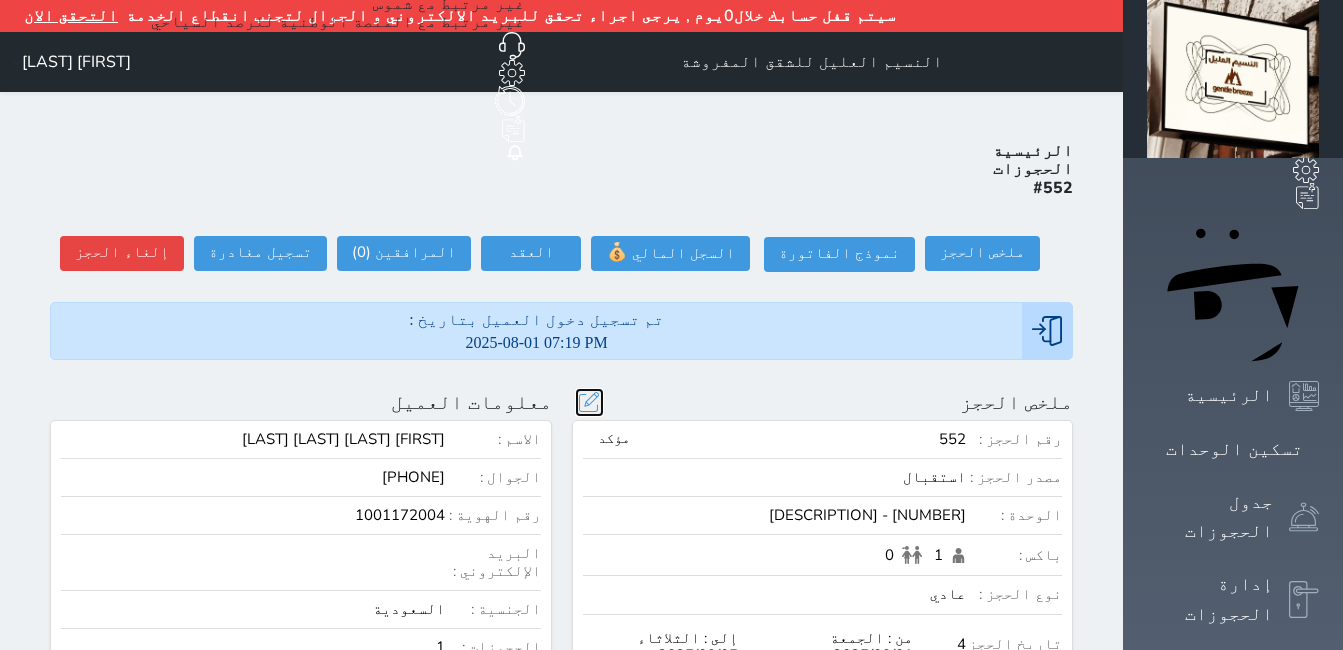 click at bounding box center [589, 402] 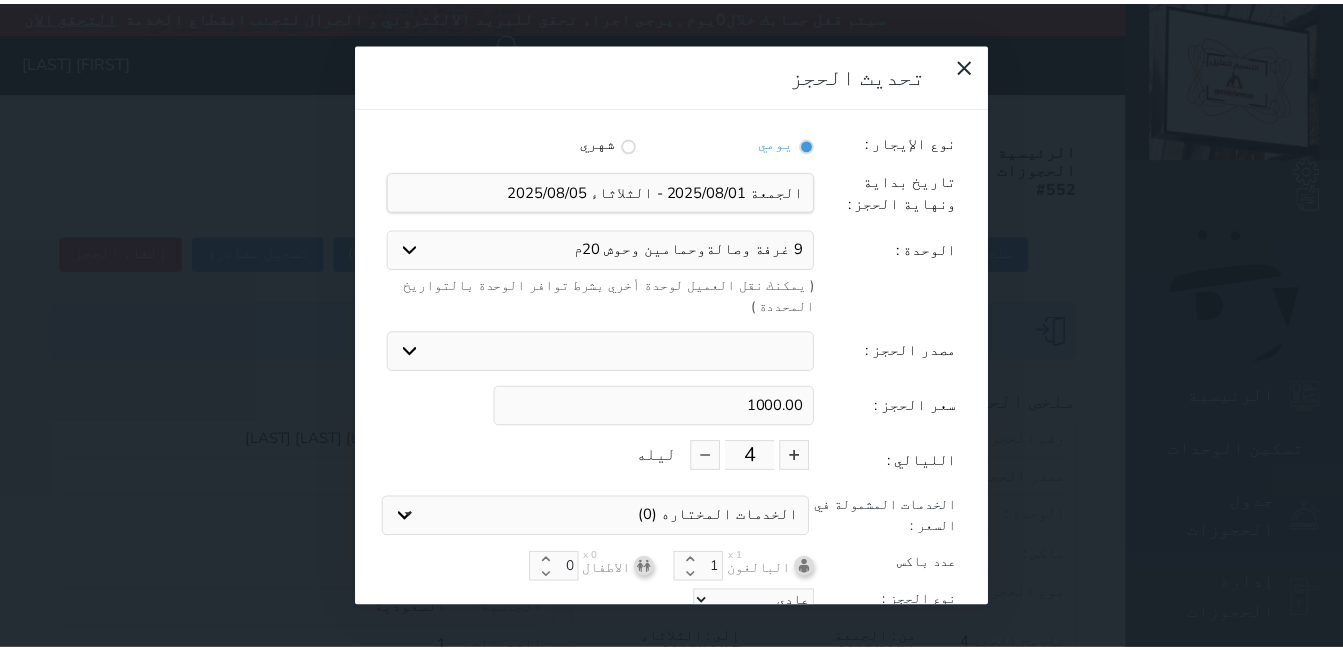 scroll, scrollTop: 45, scrollLeft: 0, axis: vertical 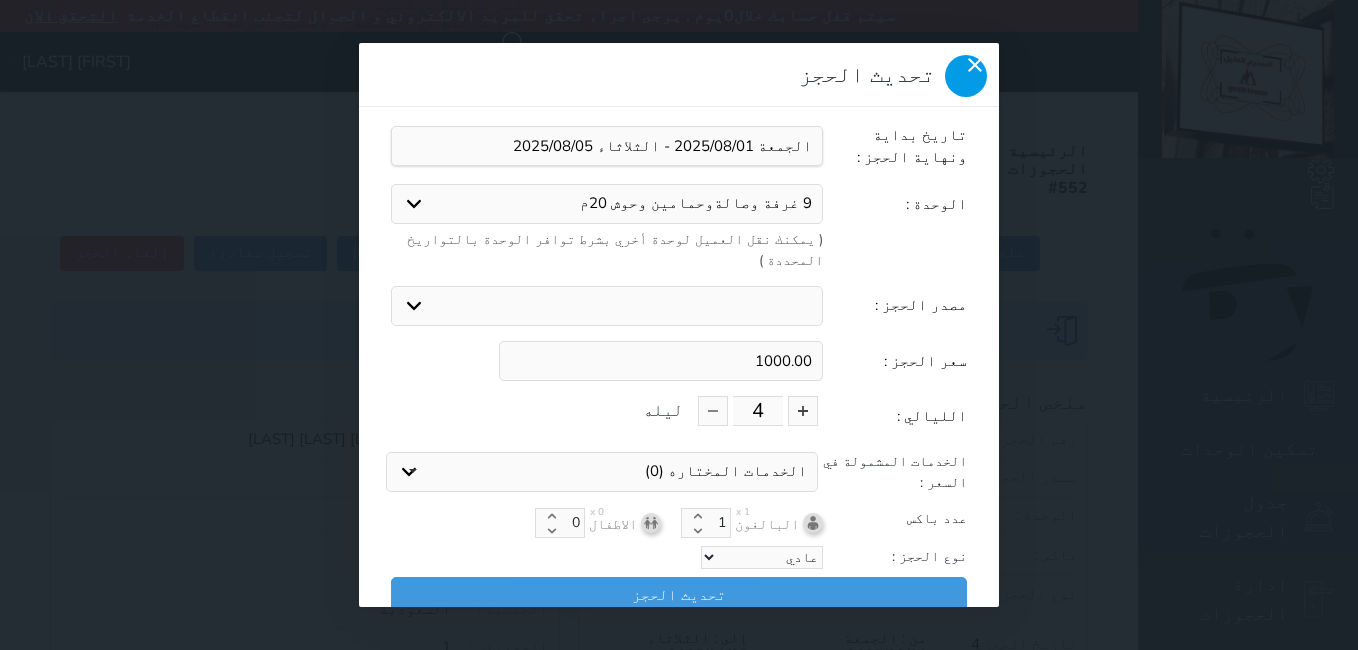 click 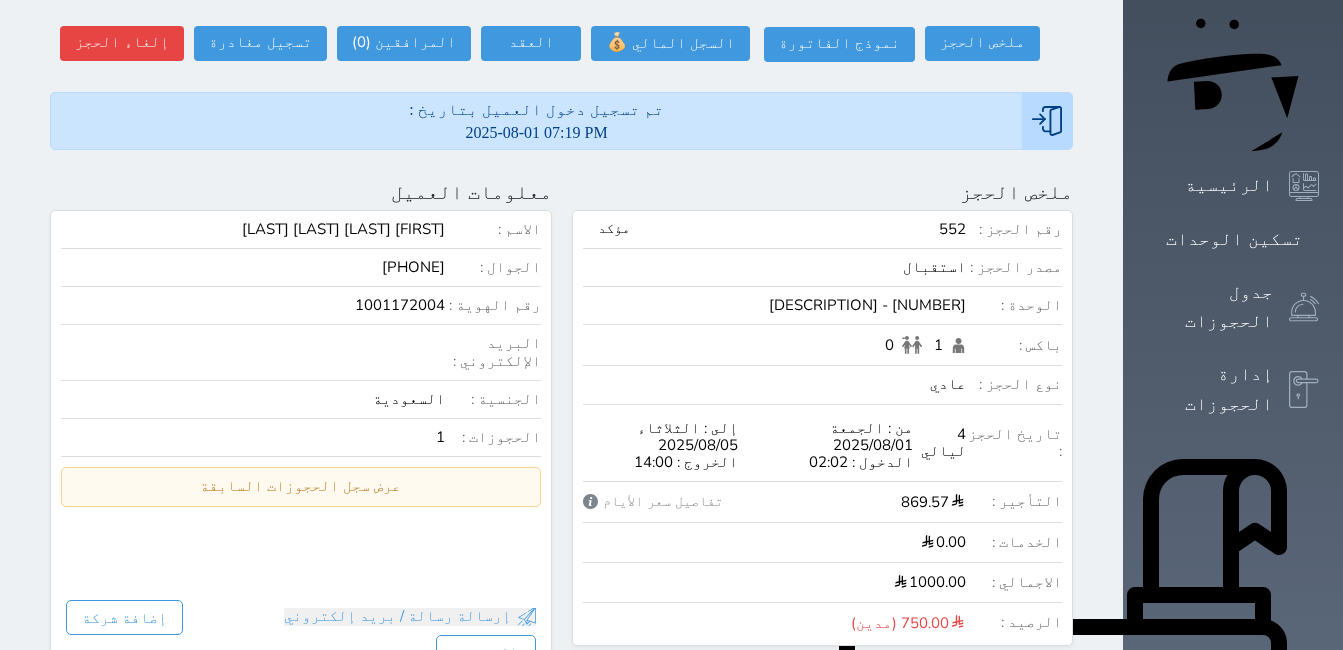 scroll, scrollTop: 208, scrollLeft: 0, axis: vertical 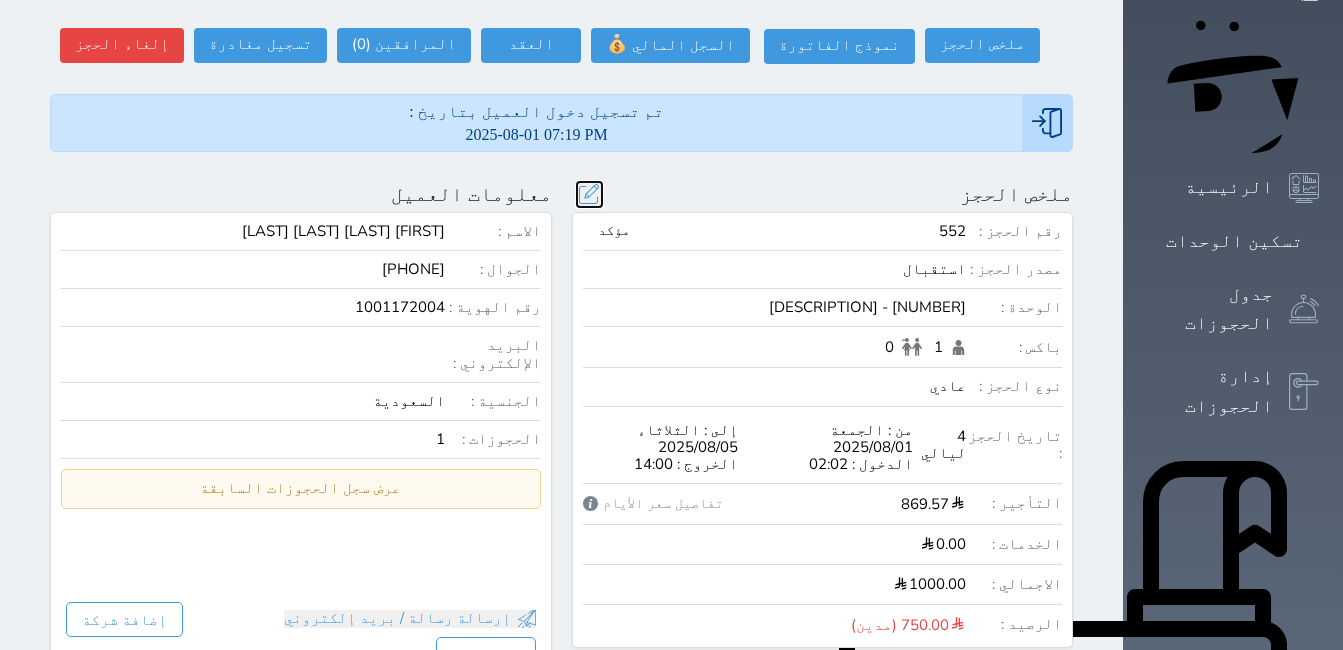 click at bounding box center (589, 194) 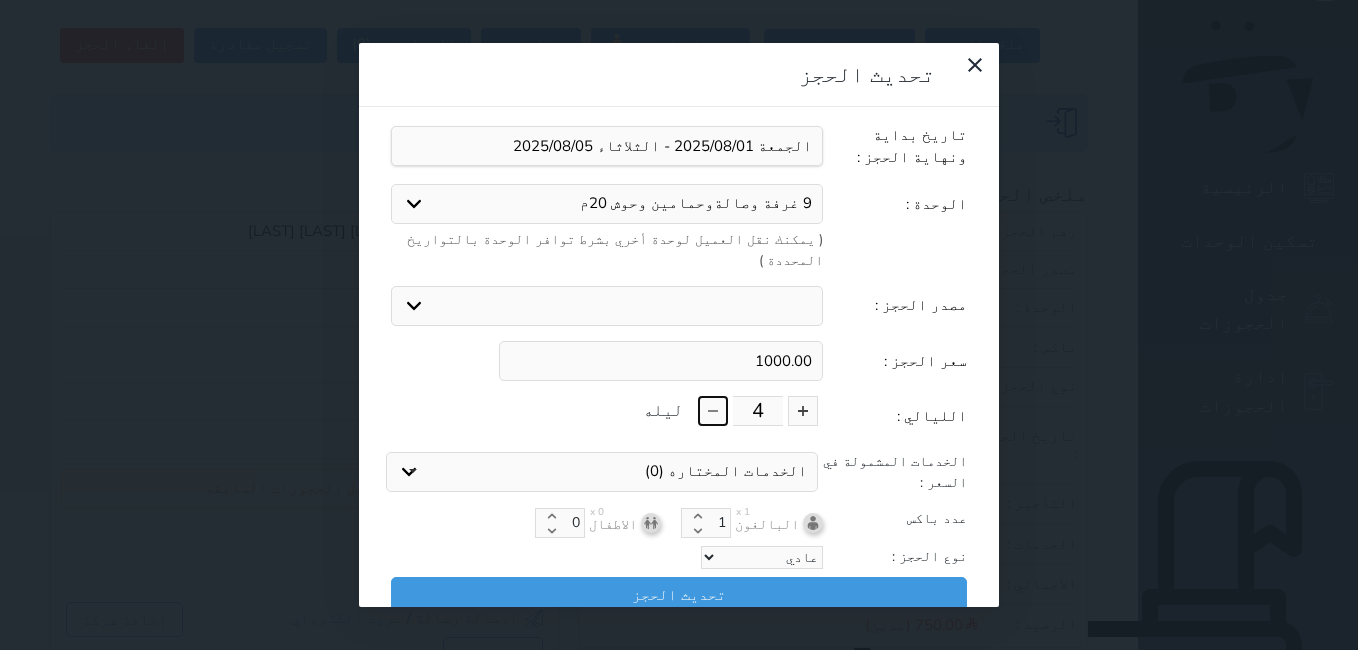 click at bounding box center [713, 411] 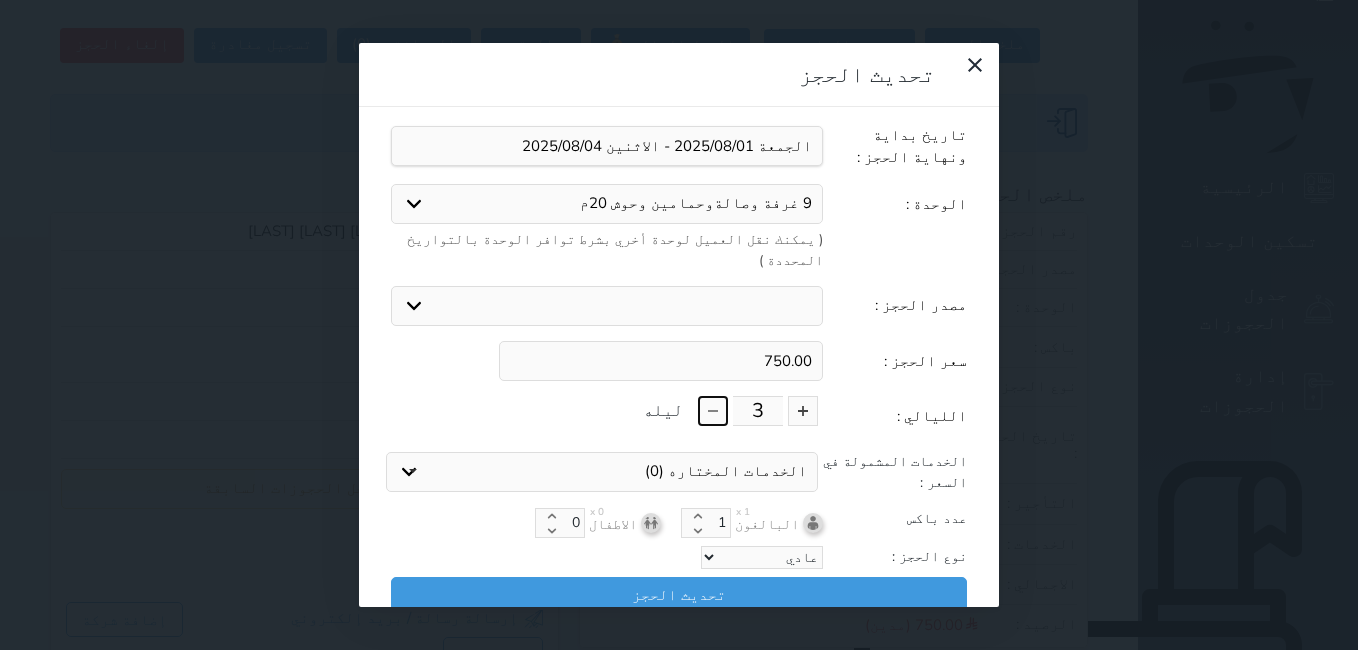 click at bounding box center [713, 411] 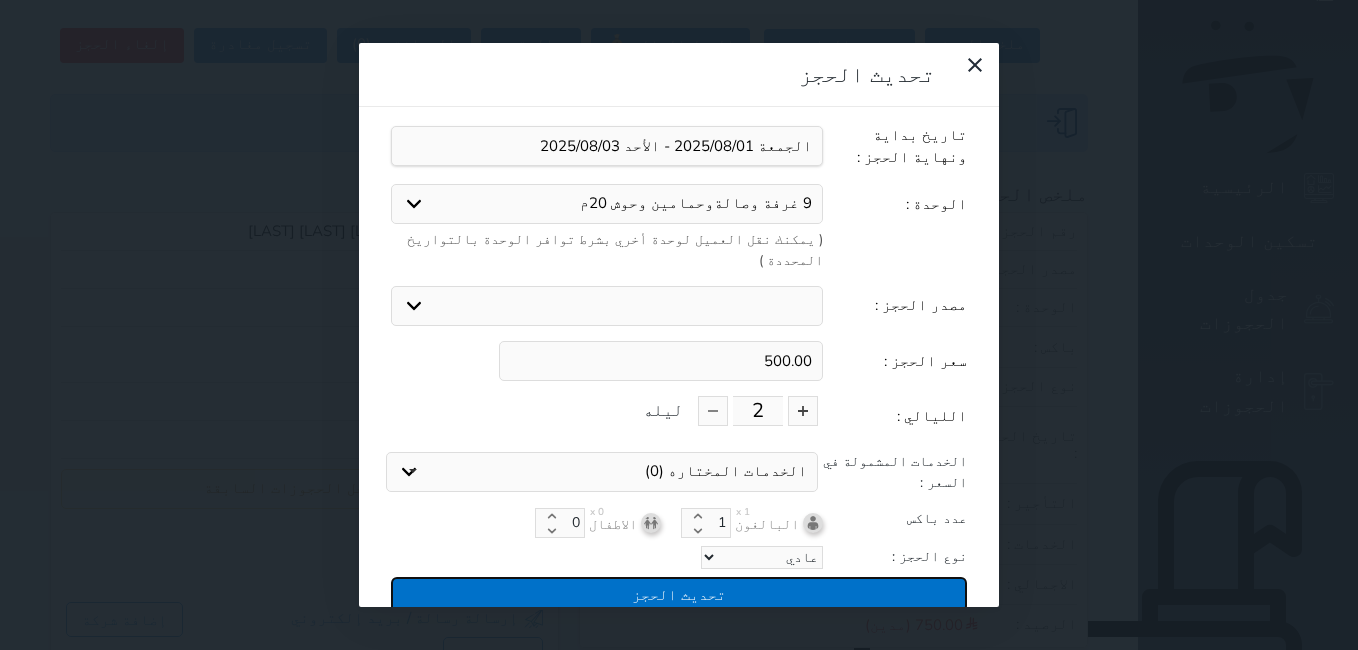 click on "تحديث الحجز" at bounding box center [679, 594] 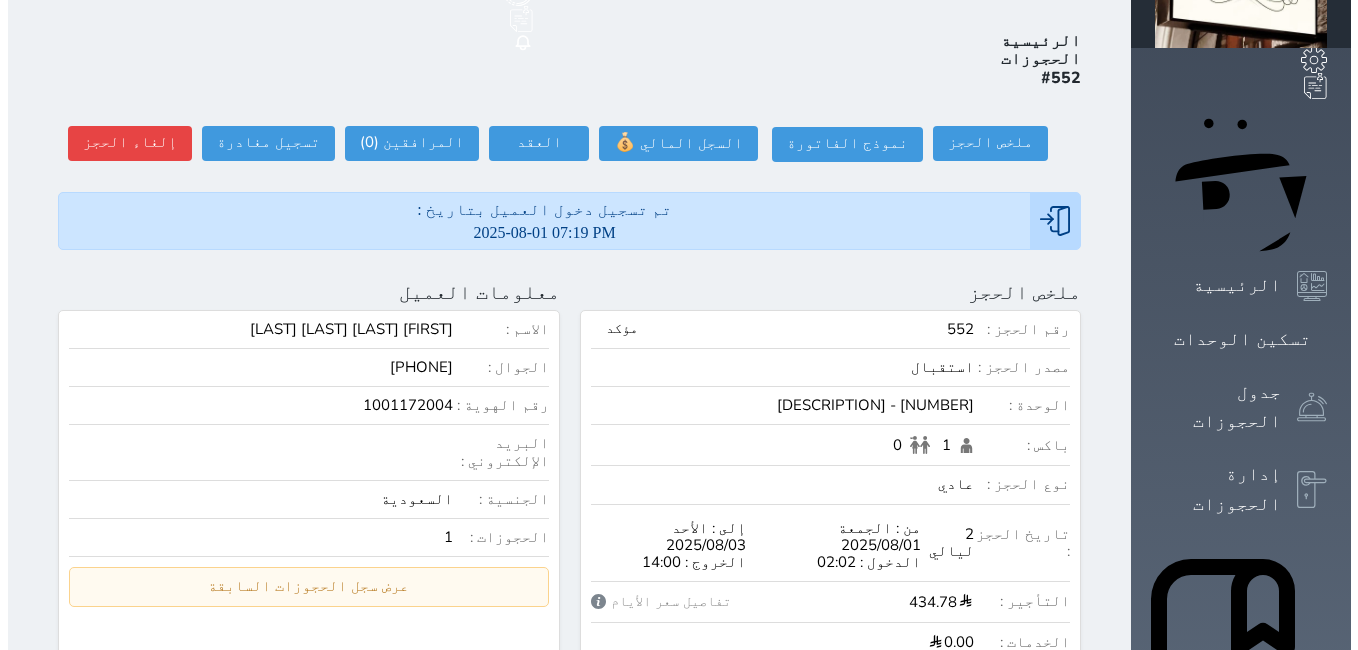 scroll, scrollTop: 108, scrollLeft: 0, axis: vertical 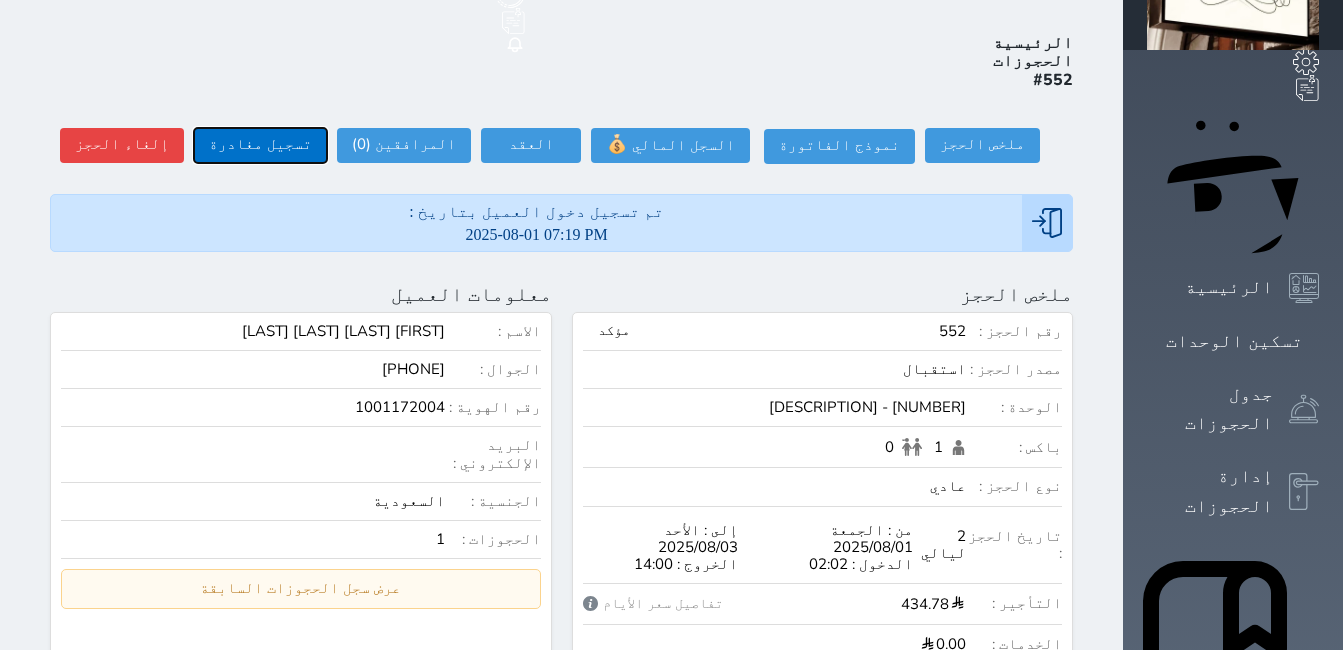click on "تسجيل مغادرة" at bounding box center [260, 145] 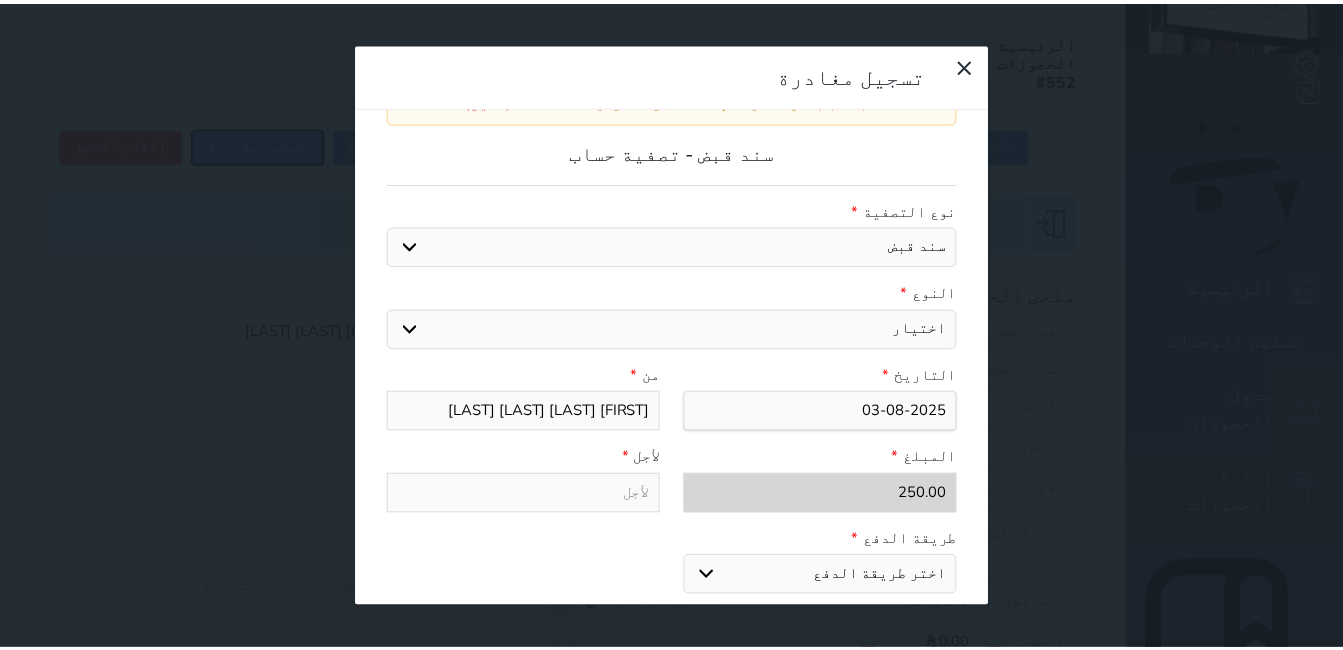 scroll, scrollTop: 309, scrollLeft: 0, axis: vertical 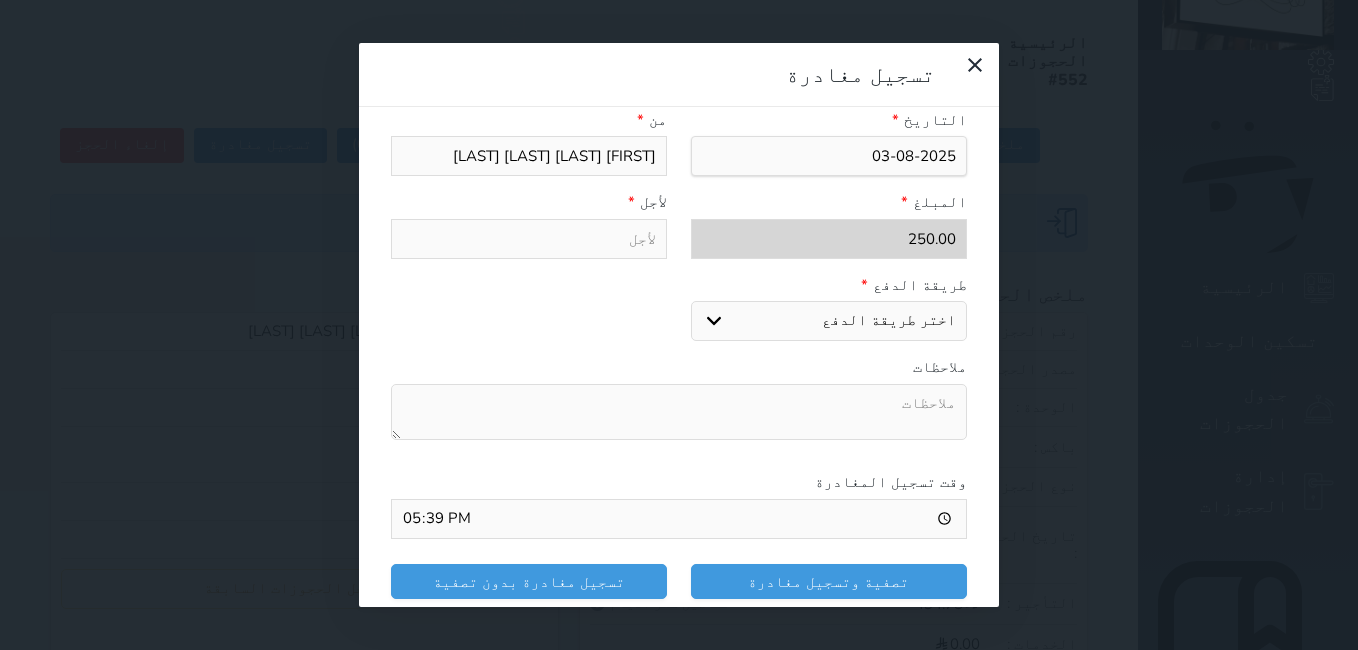 click on "اختر طريقة الدفع   دفع نقدى   تحويل بنكى   مدى   بطاقة ائتمان" at bounding box center (829, 321) 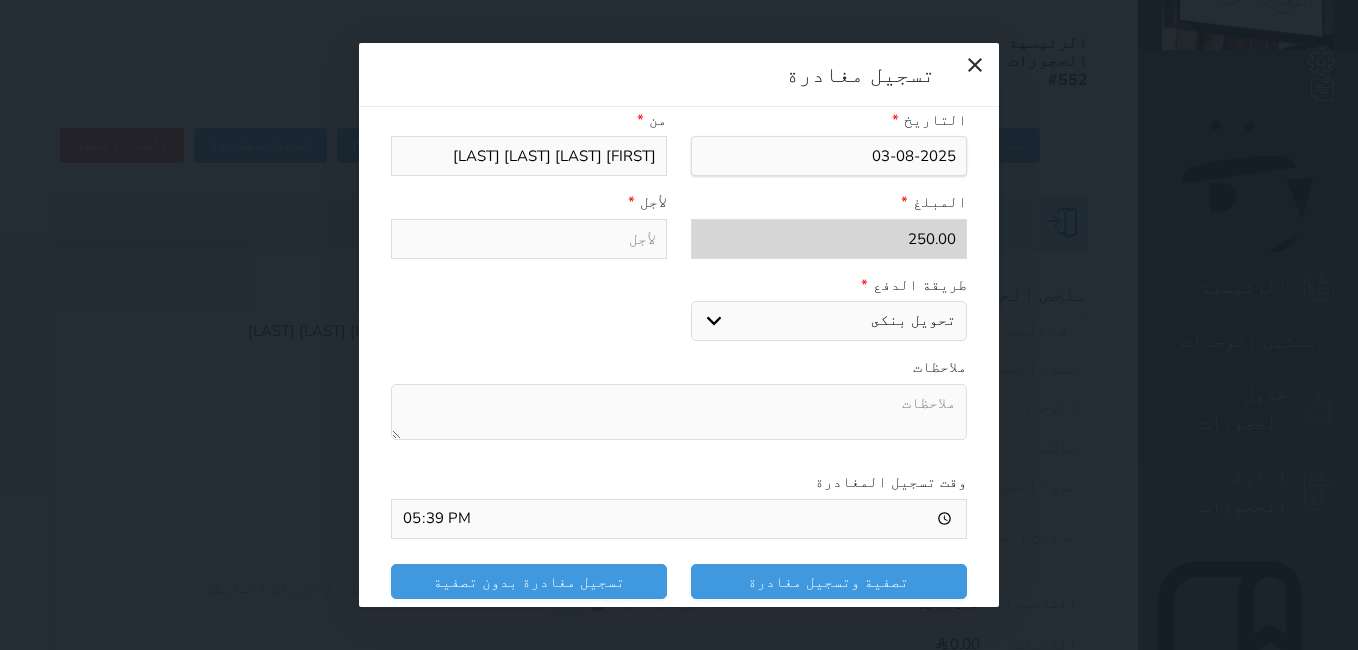 click on "اختر طريقة الدفع   دفع نقدى   تحويل بنكى   مدى   بطاقة ائتمان" at bounding box center (829, 321) 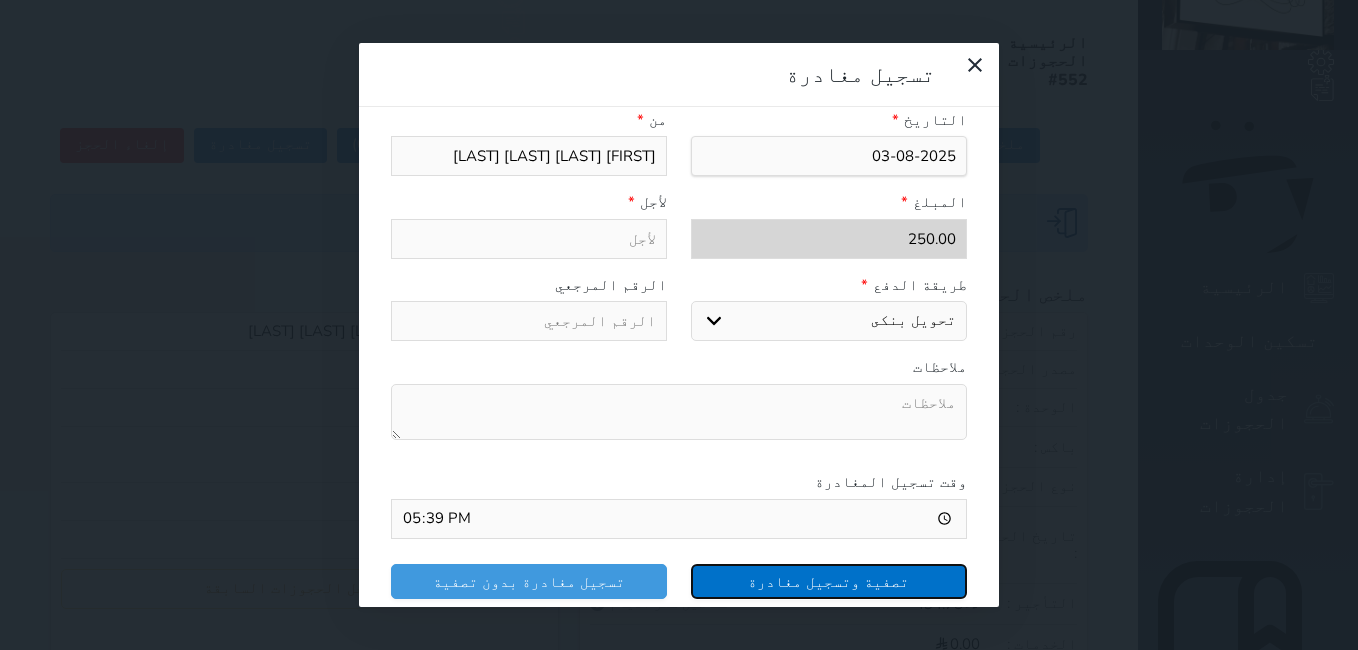 click on "تصفية وتسجيل مغادرة" at bounding box center [829, 581] 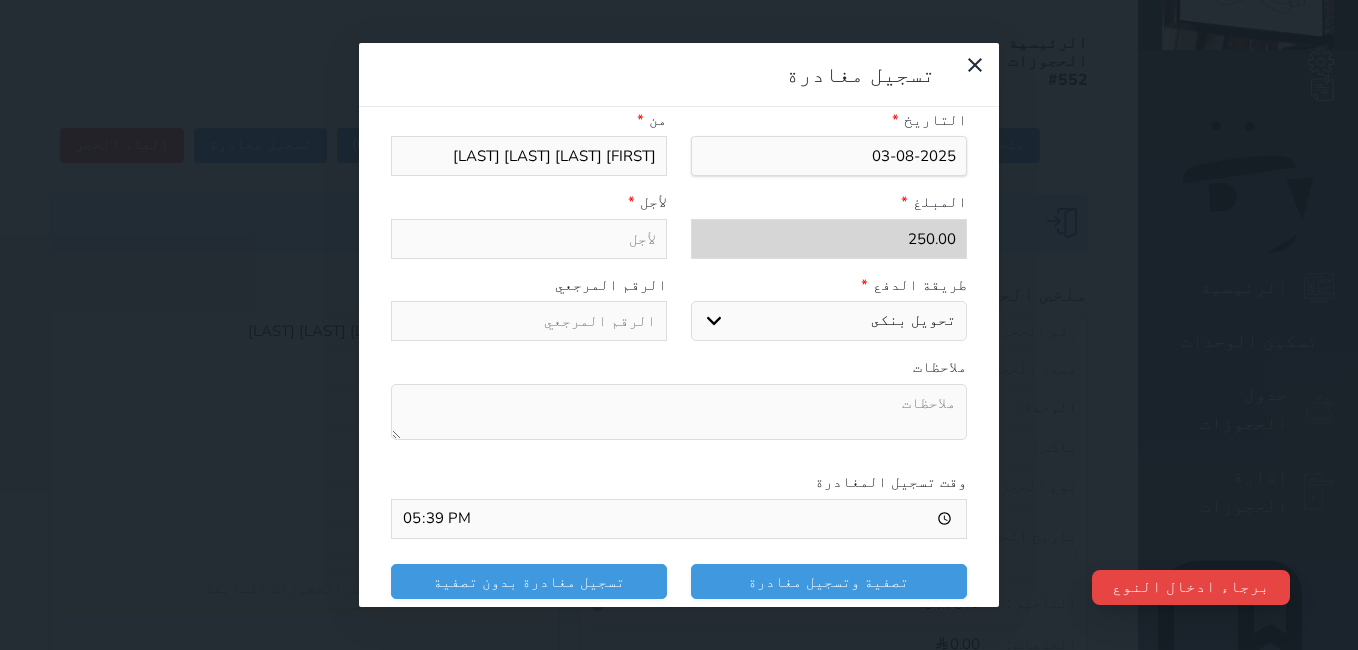 click at bounding box center [529, 239] 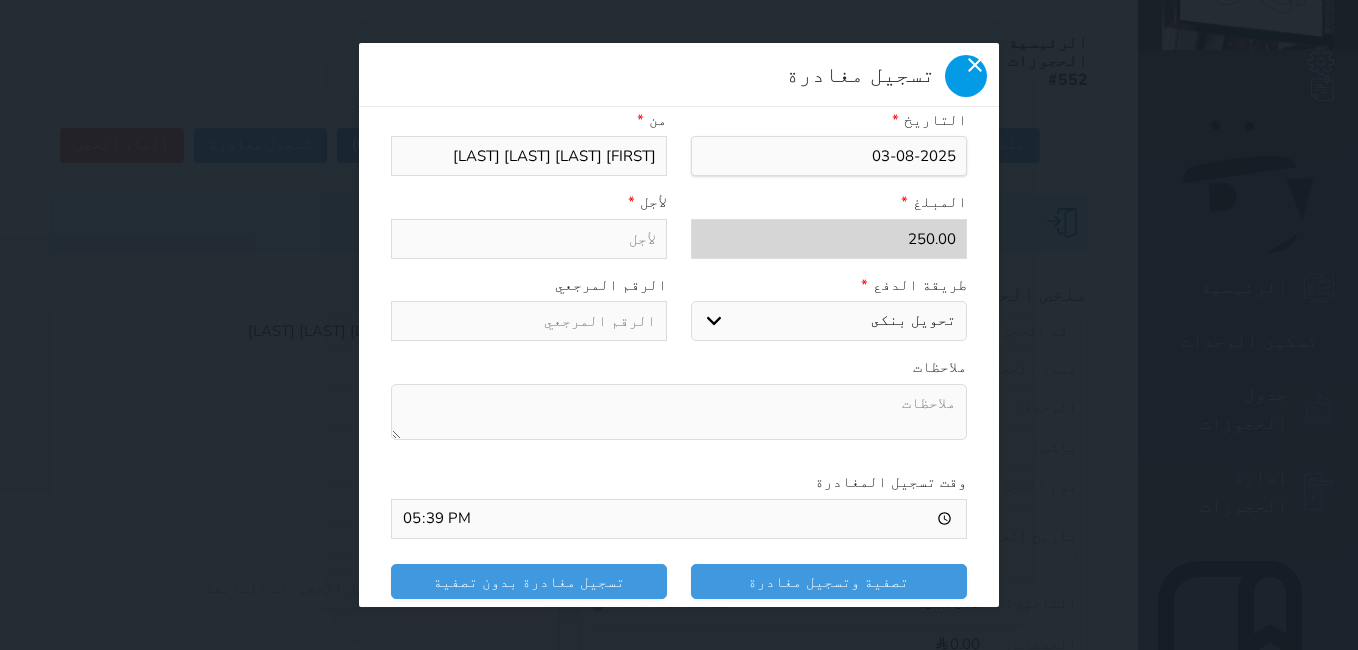 click 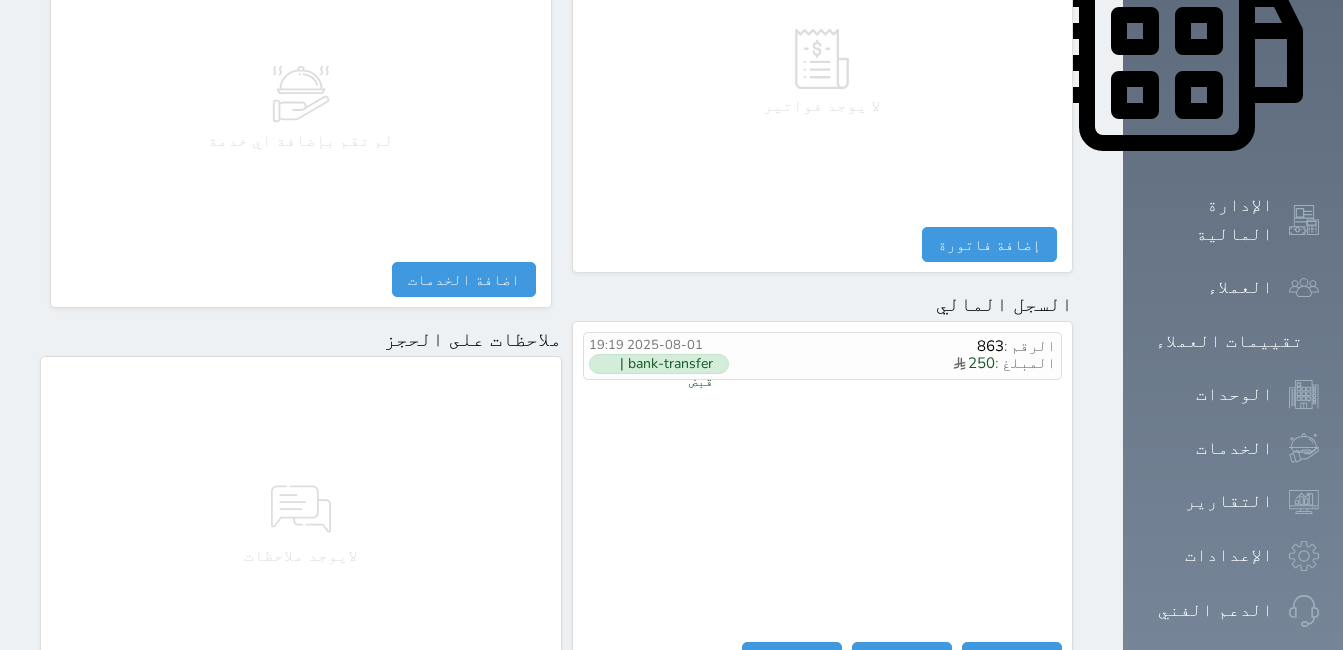 scroll, scrollTop: 1008, scrollLeft: 0, axis: vertical 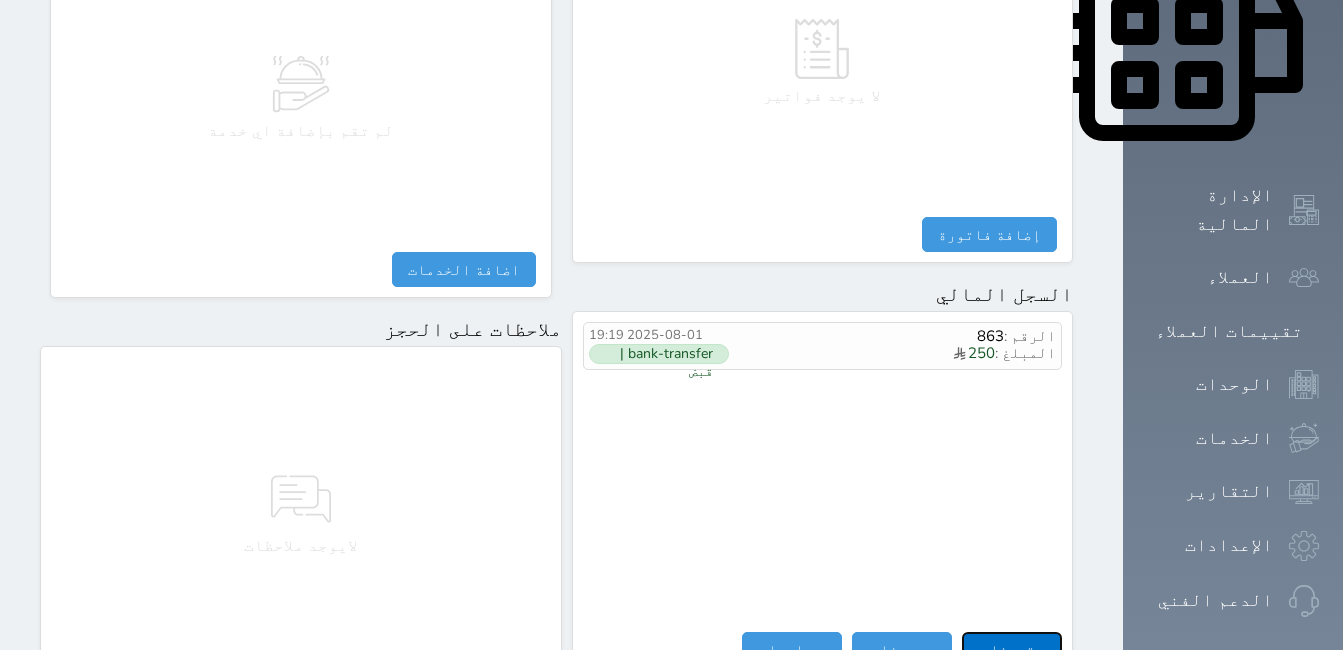 click on "مقبوضات" at bounding box center (1012, 649) 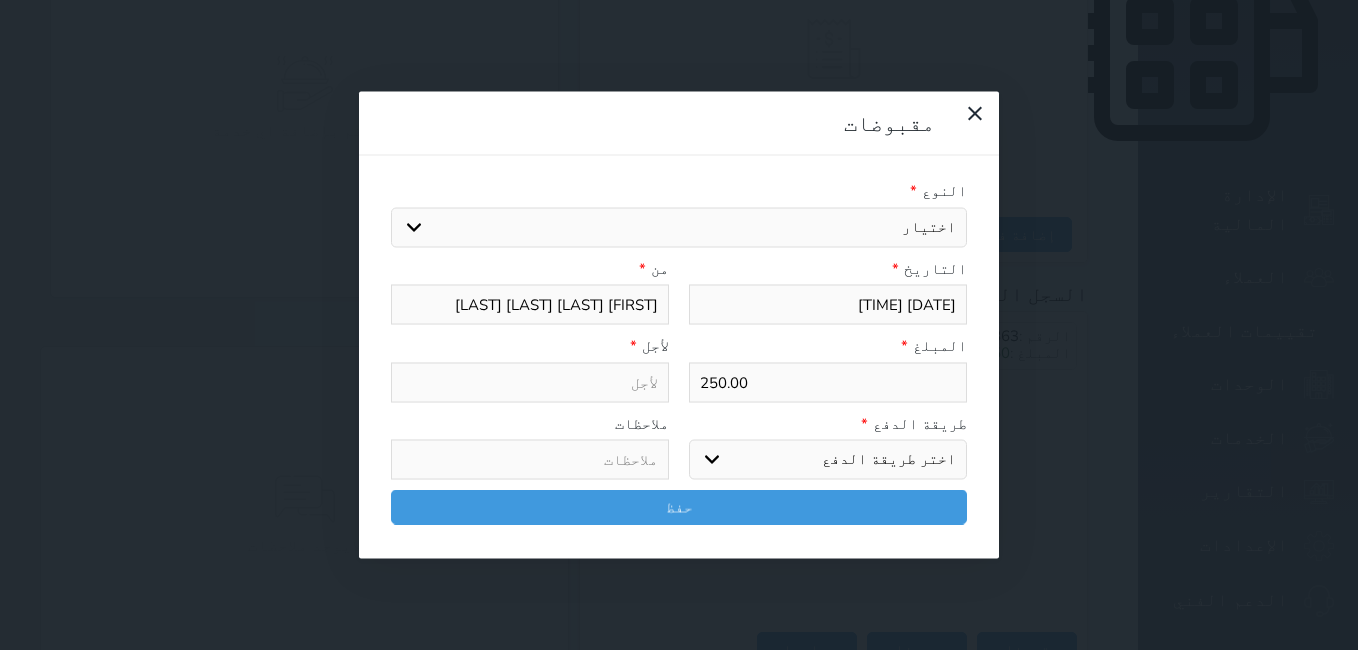 click on "اختيار   مقبوضات عامة قيمة إيجار فواتير تامين عربون لا ينطبق آخر مغسلة واي فاي - الإنترنت مواقف السيارات طعام الأغذية والمشروبات مشروبات المشروبات الباردة المشروبات الساخنة الإفطار غداء عشاء مخبز و كعك حمام سباحة الصالة الرياضية سبا و خدمات الجمال اختيار وإسقاط (خدمات النقل) ميني بار كابل - تلفزيون سرير إضافي تصفيف الشعر التسوق خدمات الجولات السياحية المنظمة خدمات الدليل السياحي" at bounding box center [679, 227] 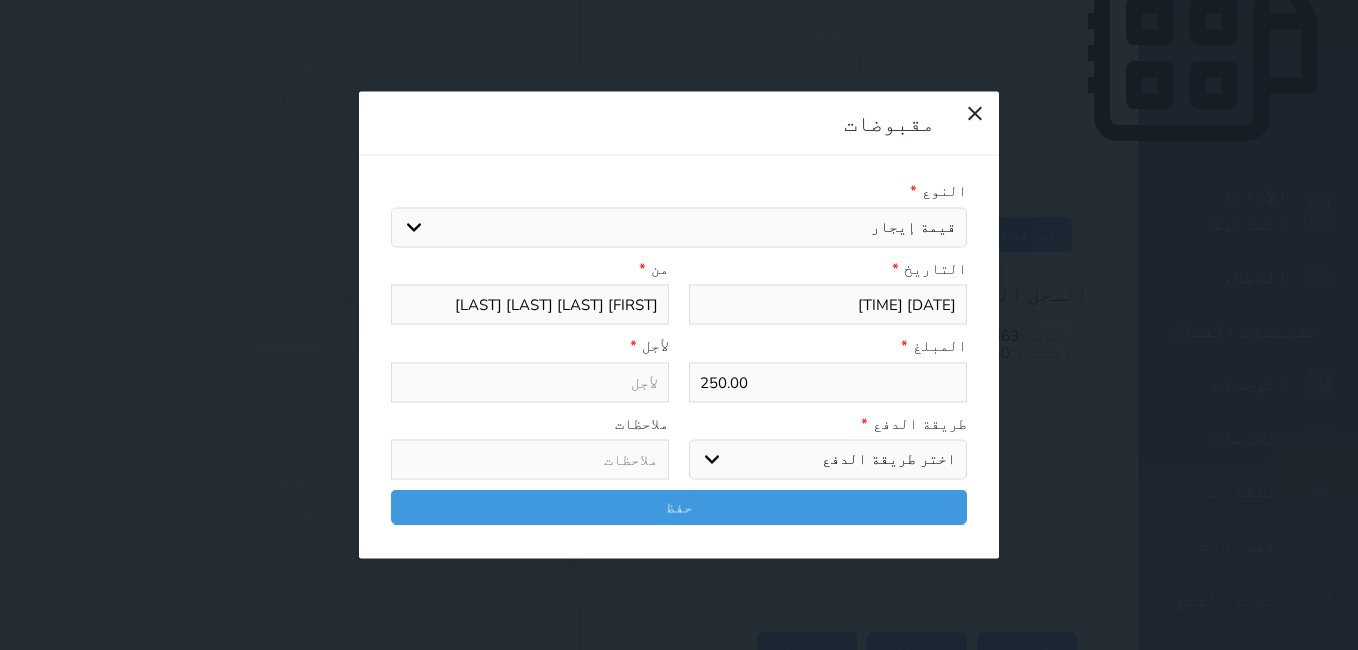 click on "اختيار   مقبوضات عامة قيمة إيجار فواتير تامين عربون لا ينطبق آخر مغسلة واي فاي - الإنترنت مواقف السيارات طعام الأغذية والمشروبات مشروبات المشروبات الباردة المشروبات الساخنة الإفطار غداء عشاء مخبز و كعك حمام سباحة الصالة الرياضية سبا و خدمات الجمال اختيار وإسقاط (خدمات النقل) ميني بار كابل - تلفزيون سرير إضافي تصفيف الشعر التسوق خدمات الجولات السياحية المنظمة خدمات الدليل السياحي" at bounding box center [679, 227] 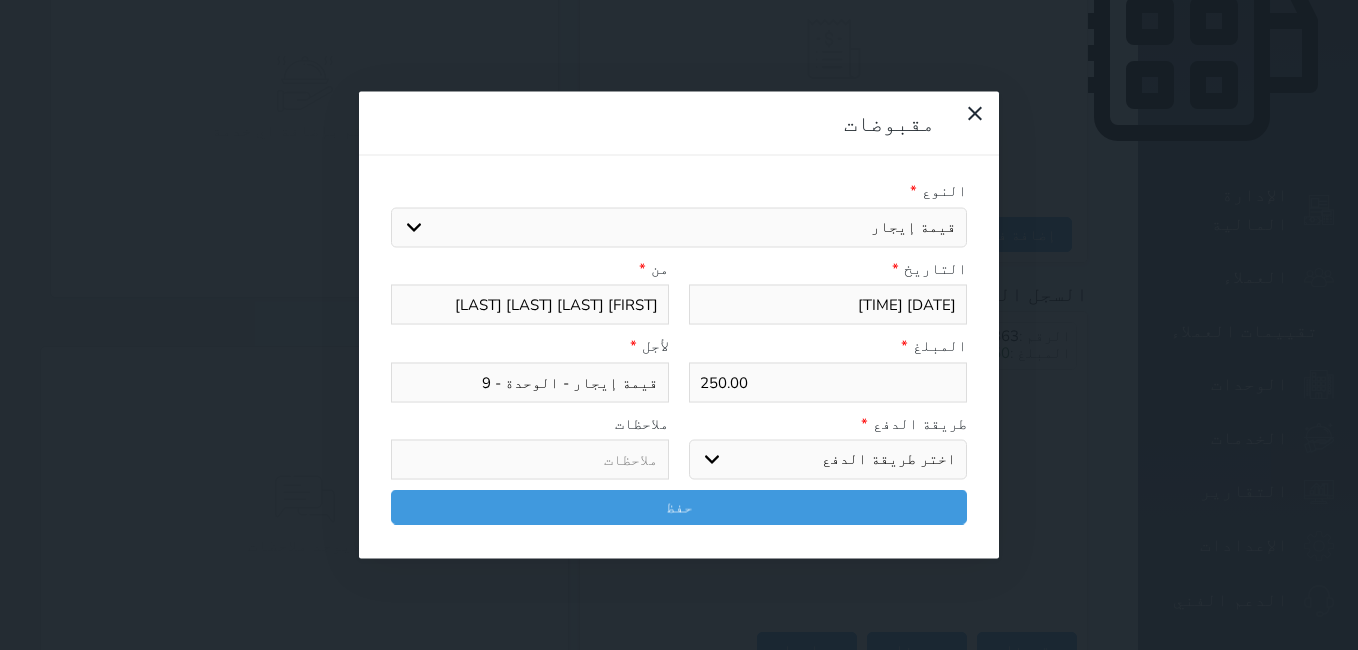 click on "اختر طريقة الدفع   دفع نقدى   تحويل بنكى   مدى   بطاقة ائتمان   آجل" at bounding box center [828, 460] 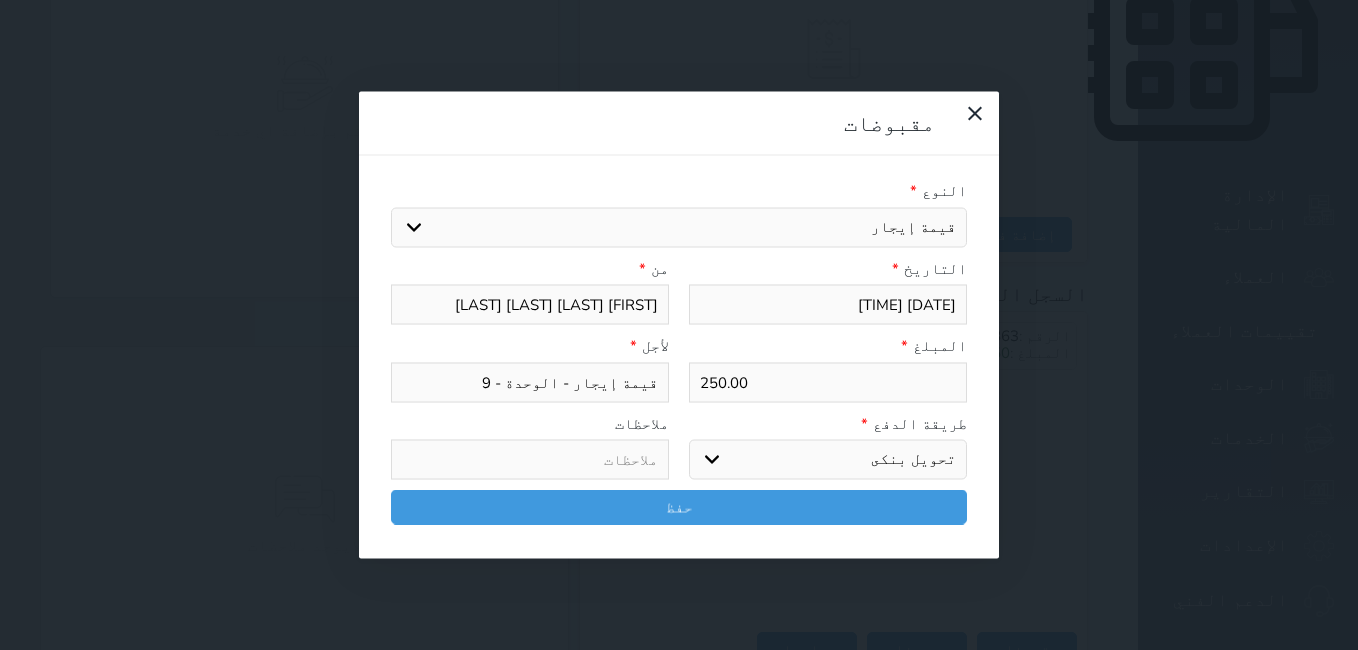 click on "اختر طريقة الدفع   دفع نقدى   تحويل بنكى   مدى   بطاقة ائتمان   آجل" at bounding box center [828, 460] 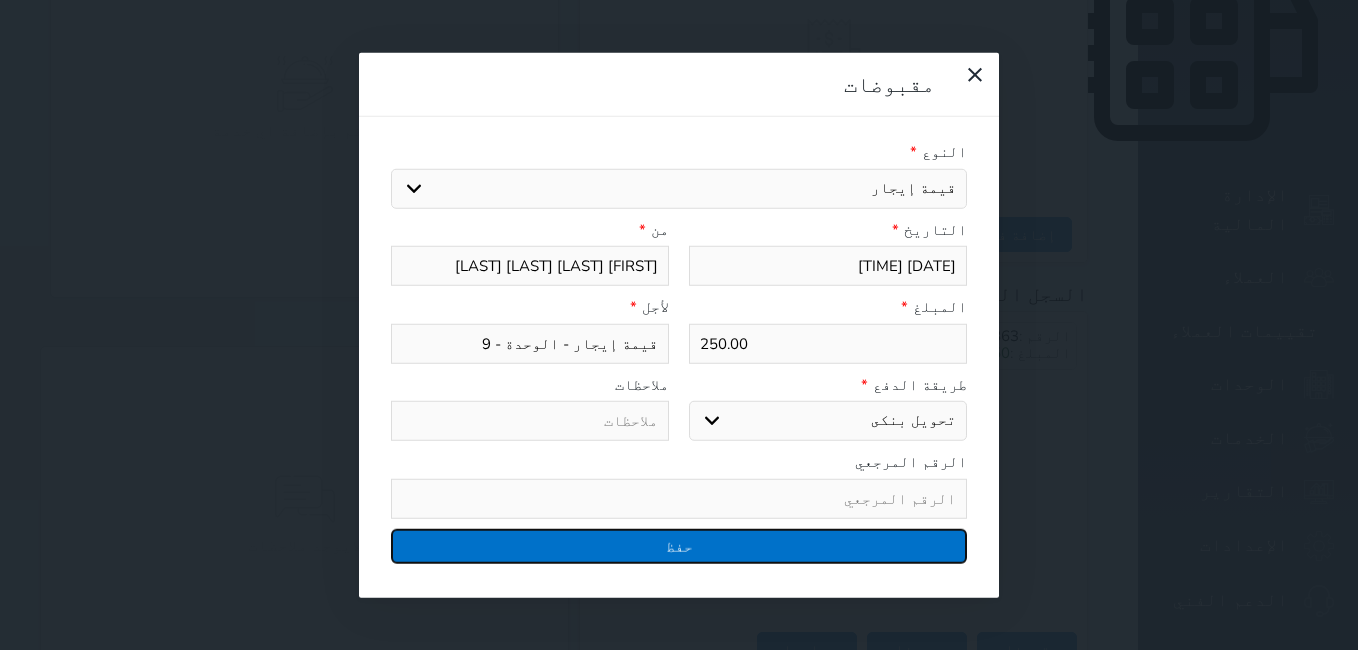 click on "حفظ" at bounding box center (679, 545) 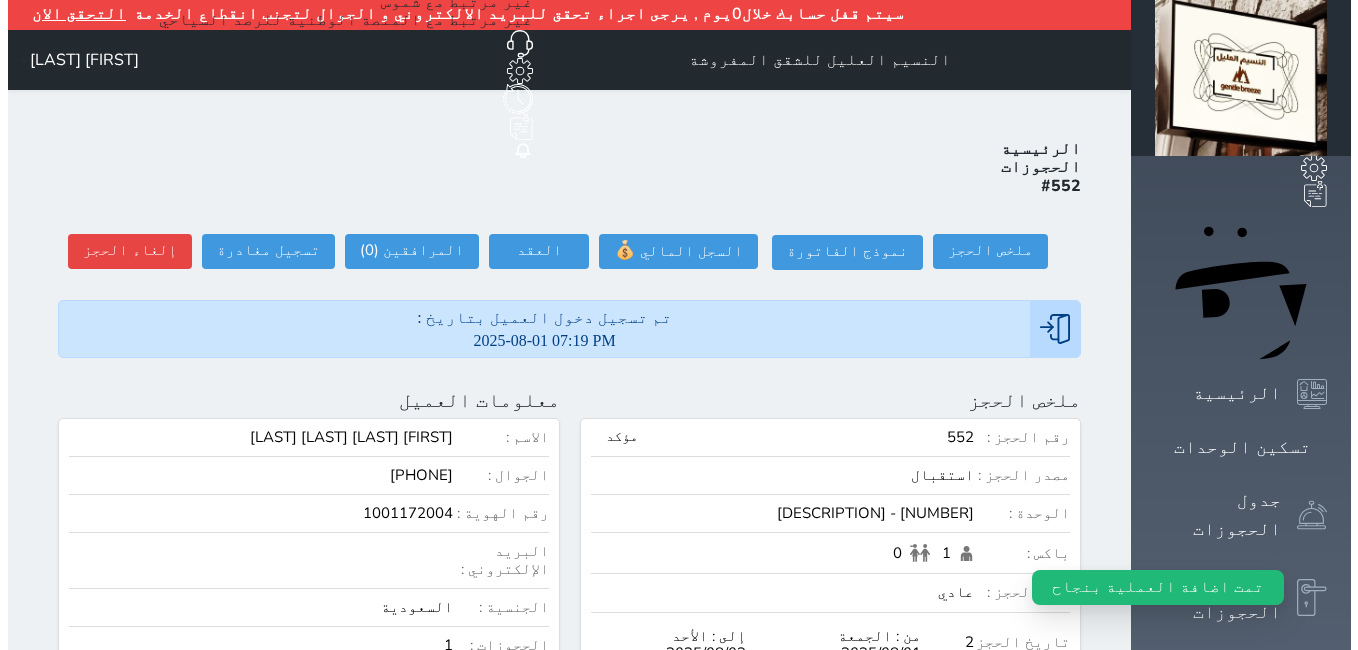 scroll, scrollTop: 0, scrollLeft: 0, axis: both 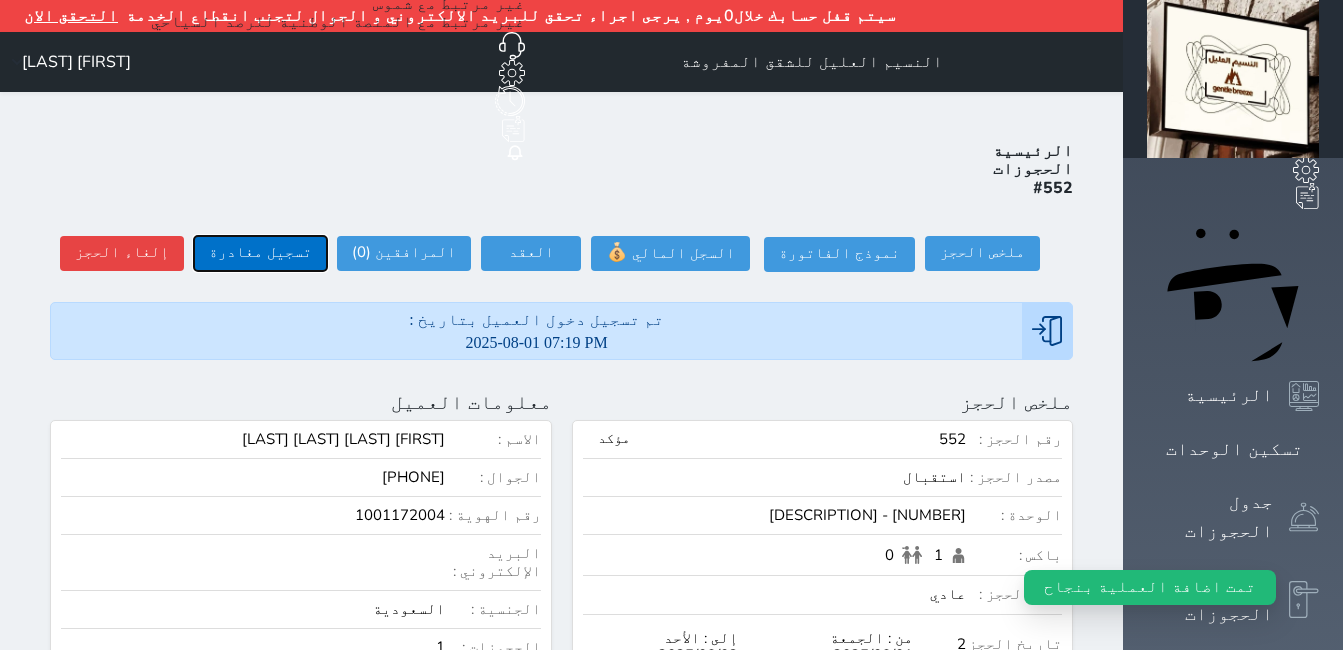 click on "تسجيل مغادرة" at bounding box center [260, 253] 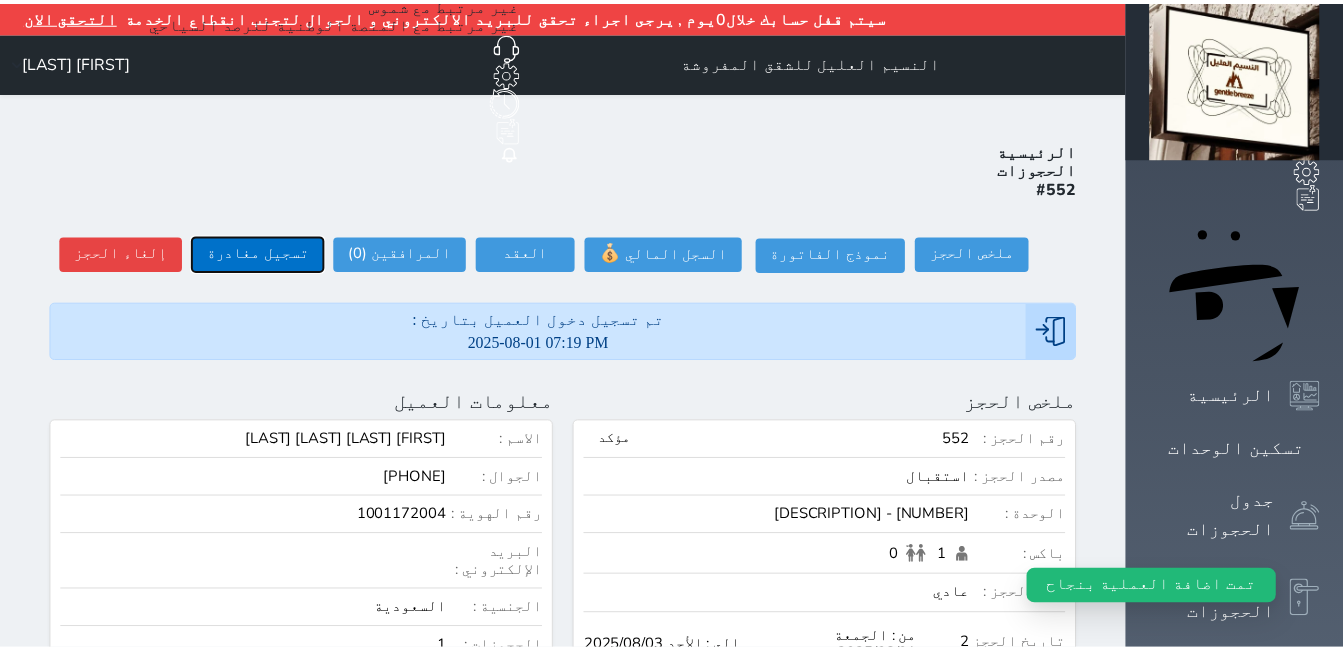 scroll, scrollTop: 0, scrollLeft: 0, axis: both 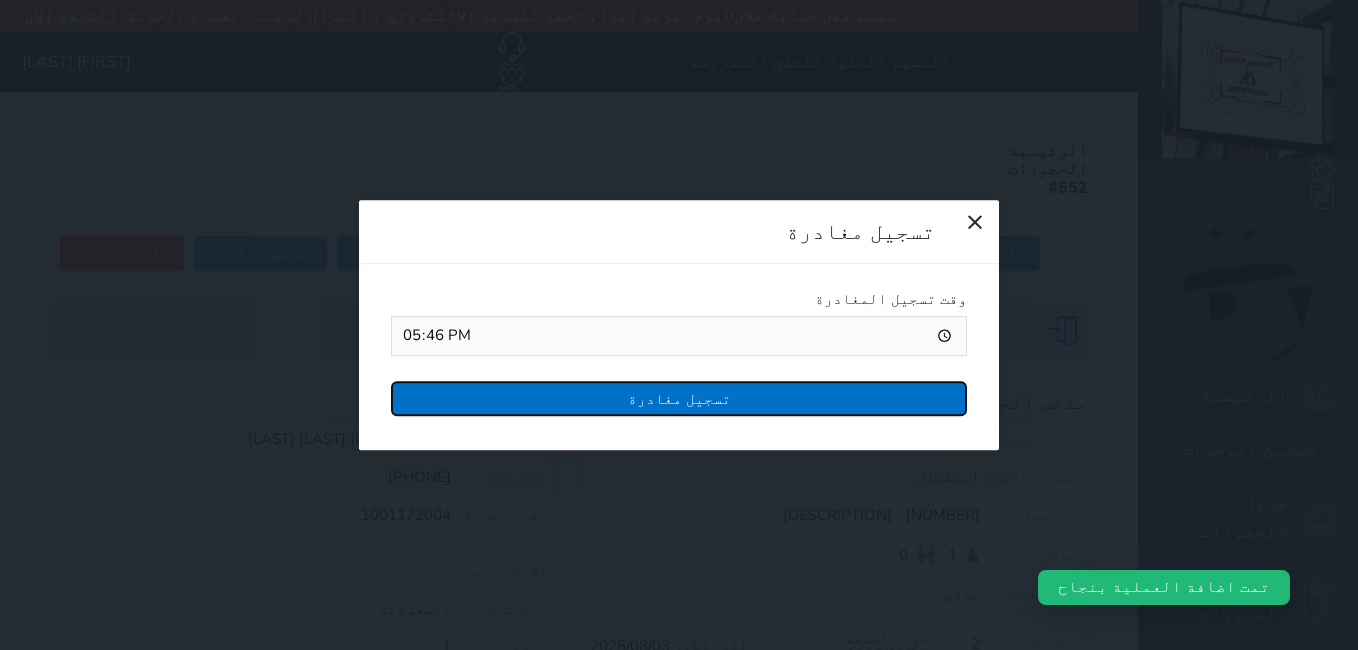 click on "تسجيل مغادرة" at bounding box center (679, 398) 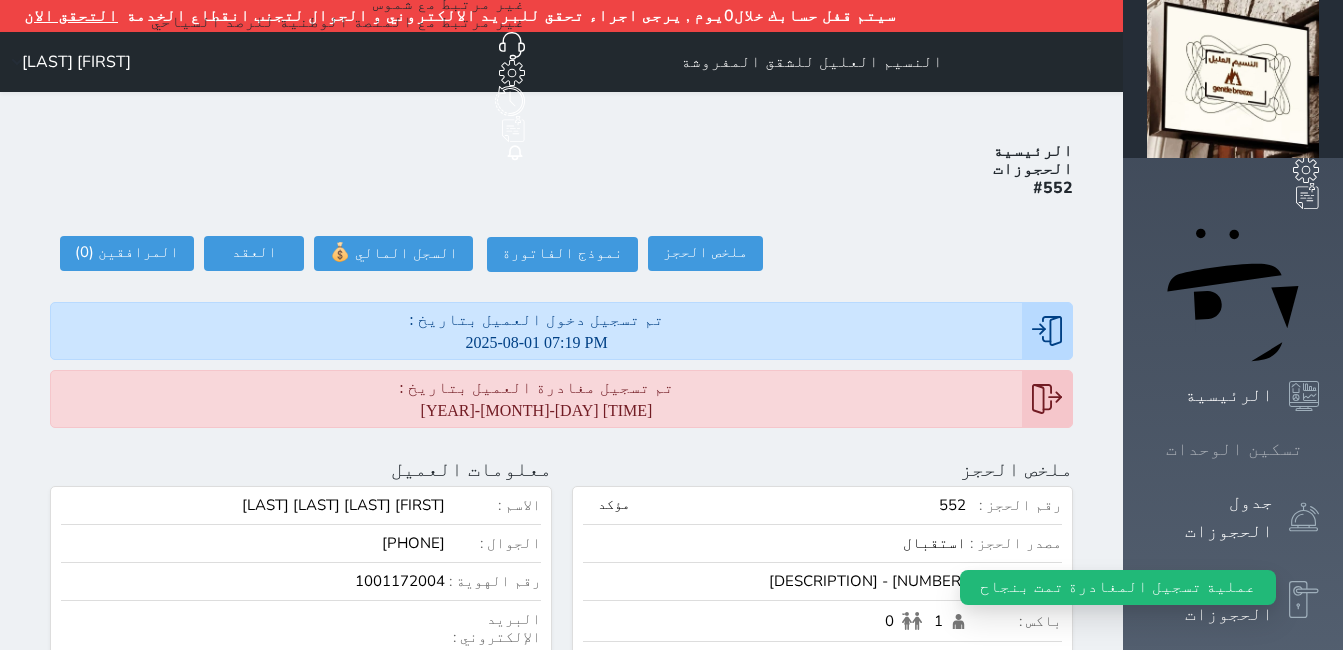 click on "تسكين الوحدات" at bounding box center [1234, 449] 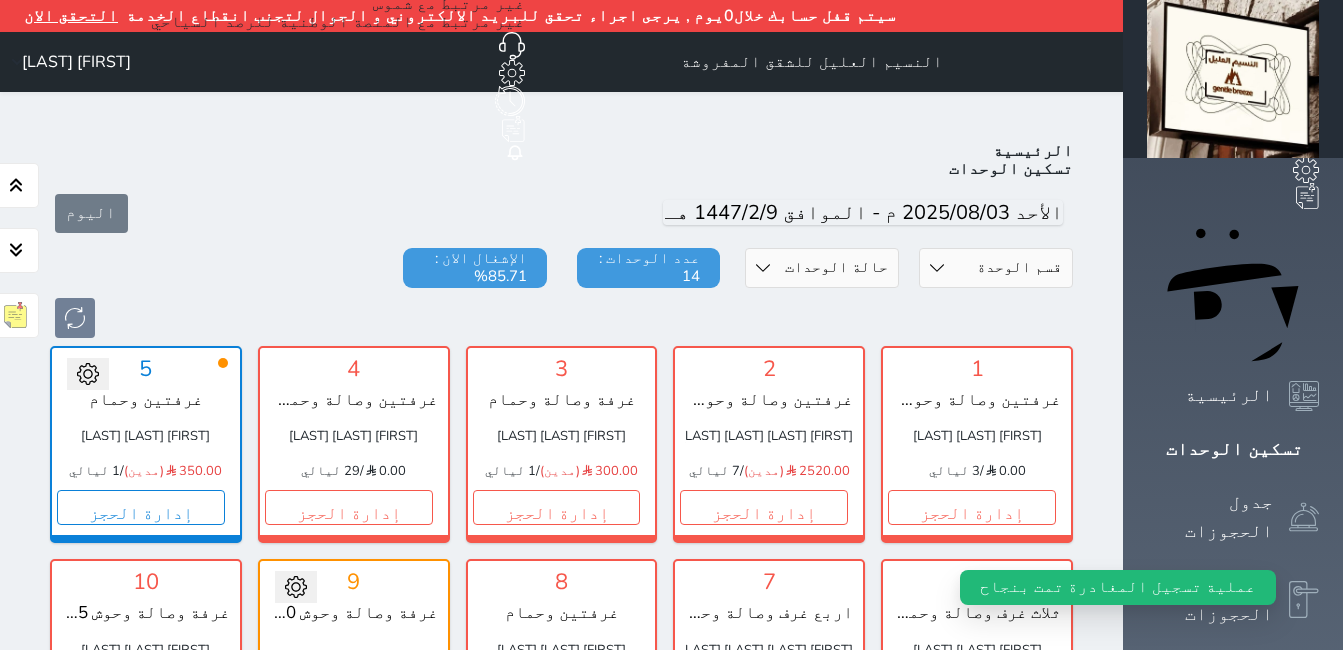 scroll, scrollTop: 110, scrollLeft: 0, axis: vertical 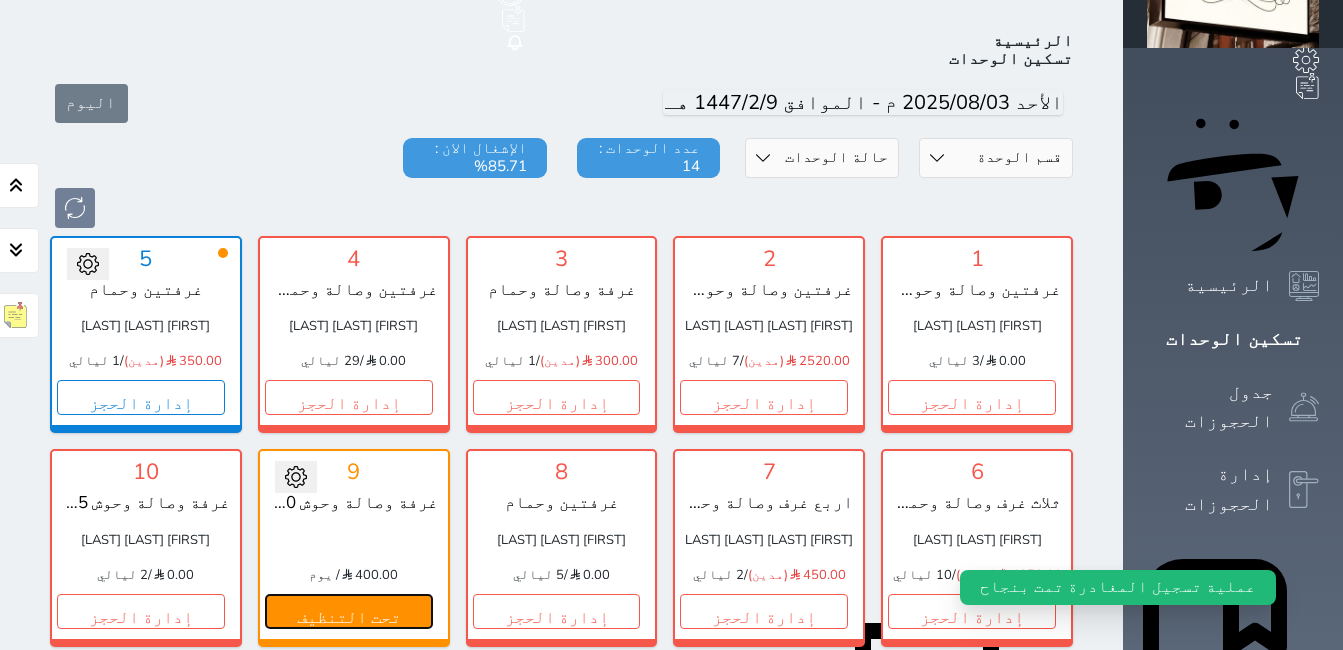 click on "تحت التنظيف" at bounding box center (349, 611) 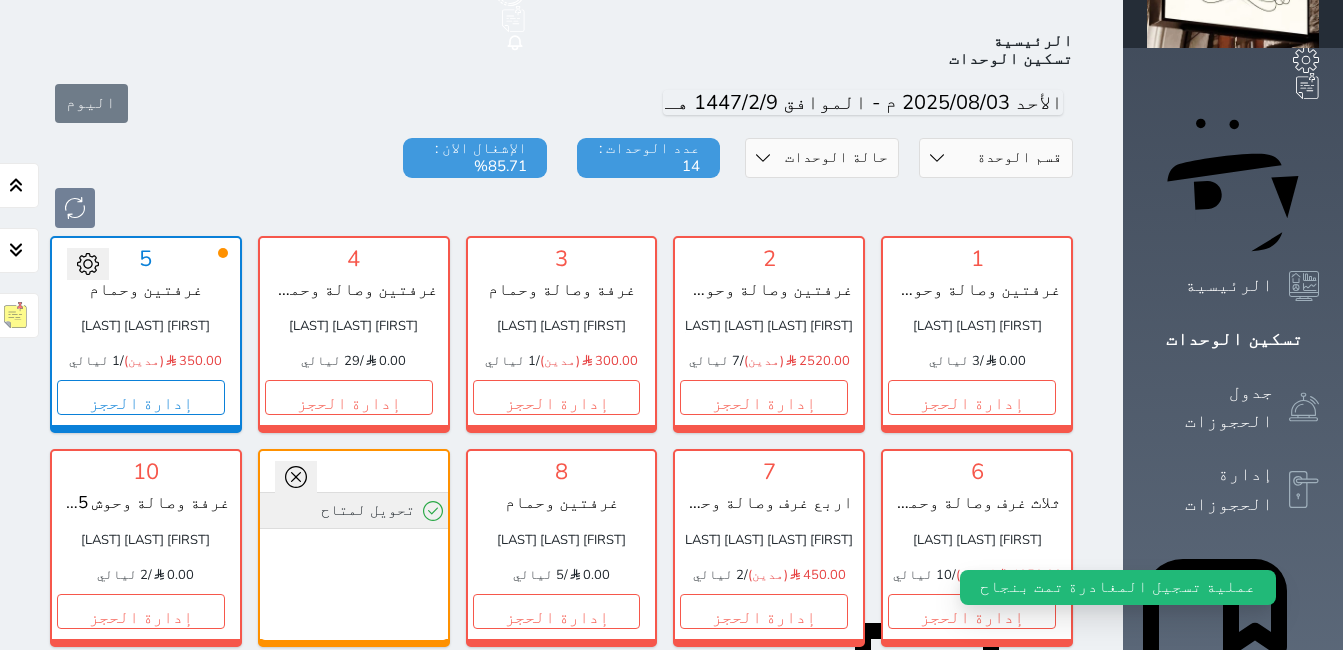 click on "تحويل لمتاح" at bounding box center [354, 510] 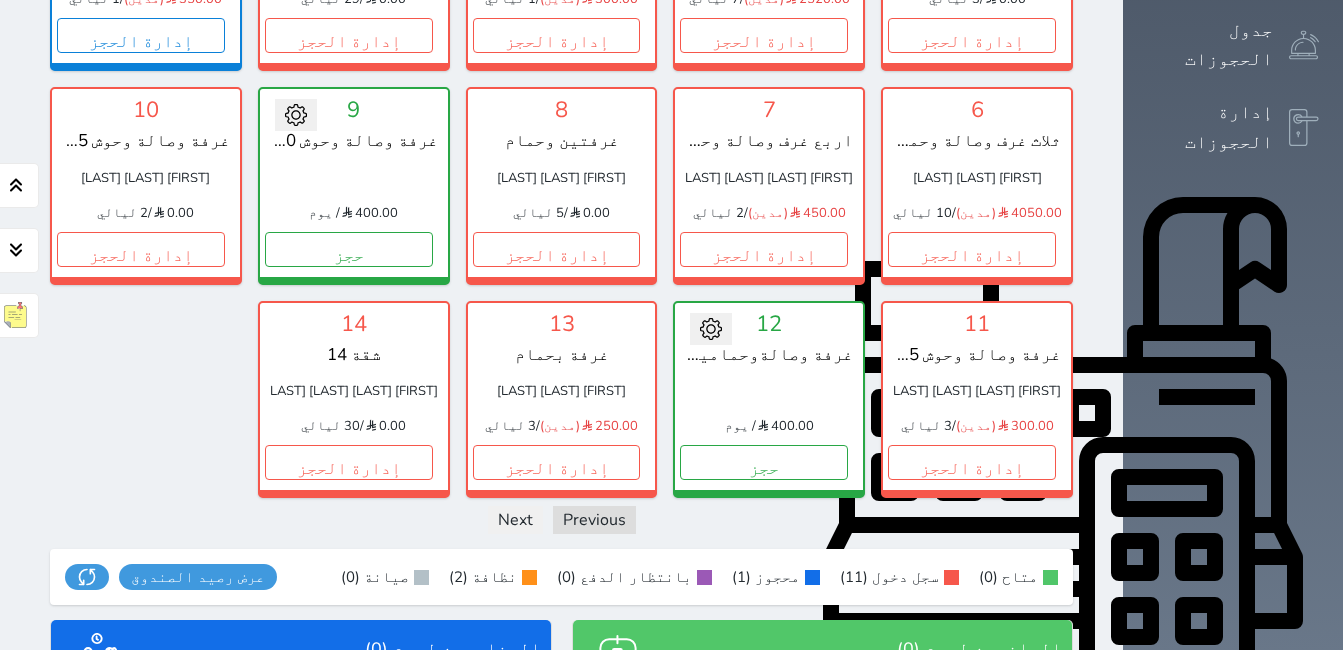 scroll, scrollTop: 500, scrollLeft: 0, axis: vertical 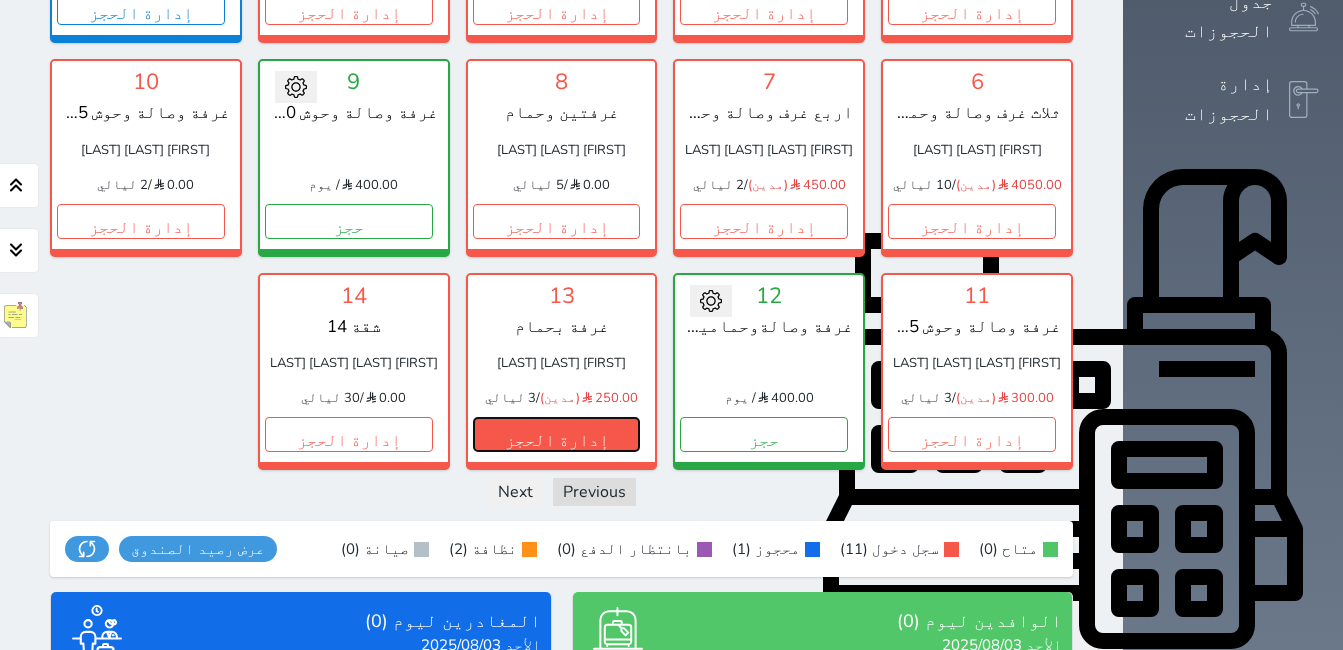 click on "إدارة الحجز" at bounding box center (557, 434) 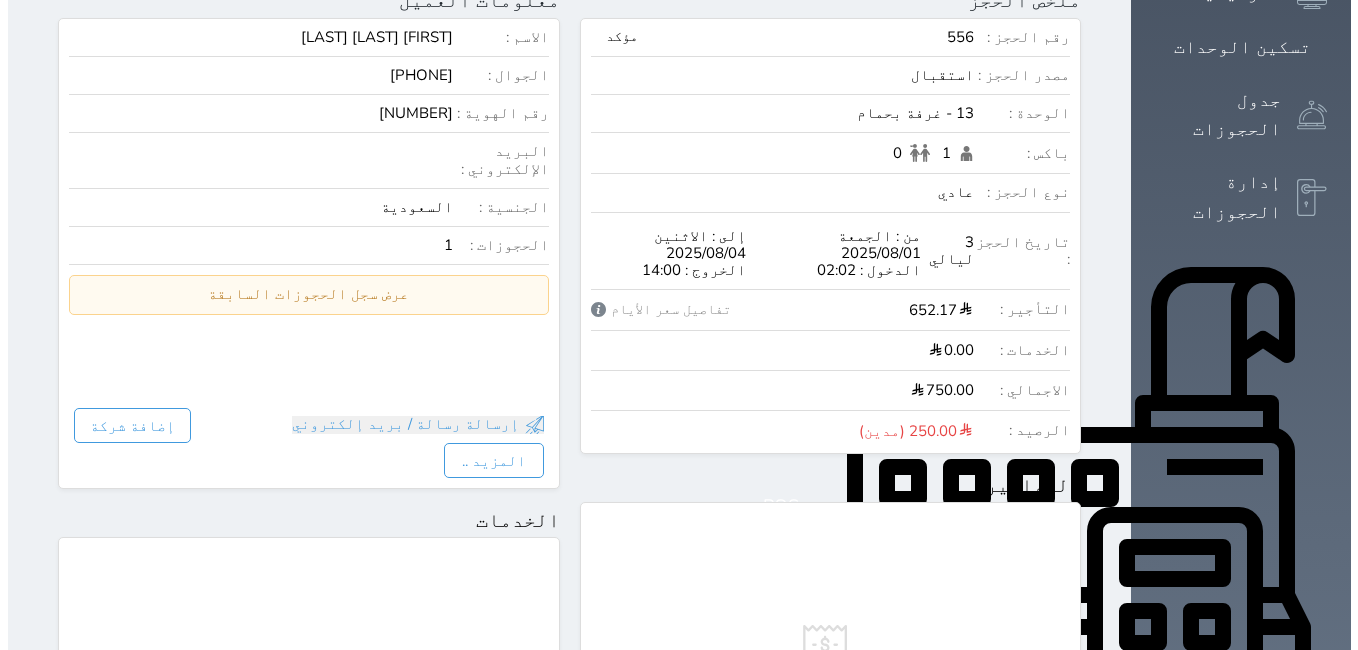 scroll, scrollTop: 200, scrollLeft: 0, axis: vertical 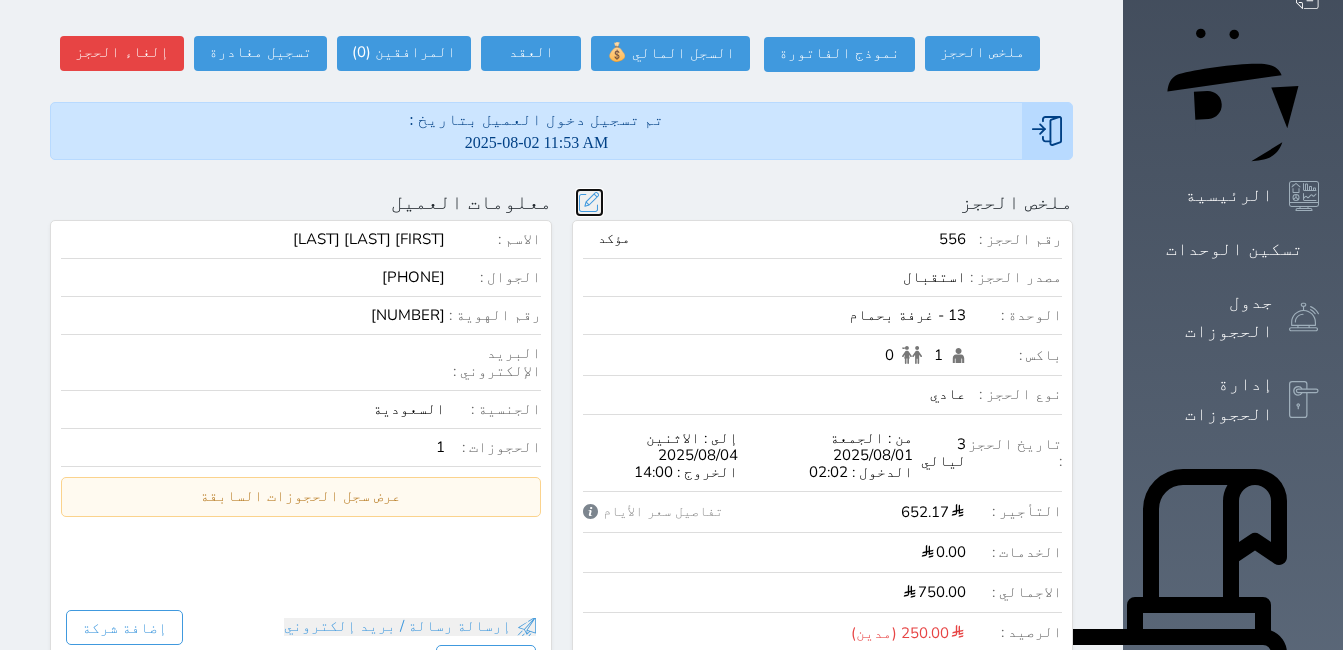click at bounding box center [589, 202] 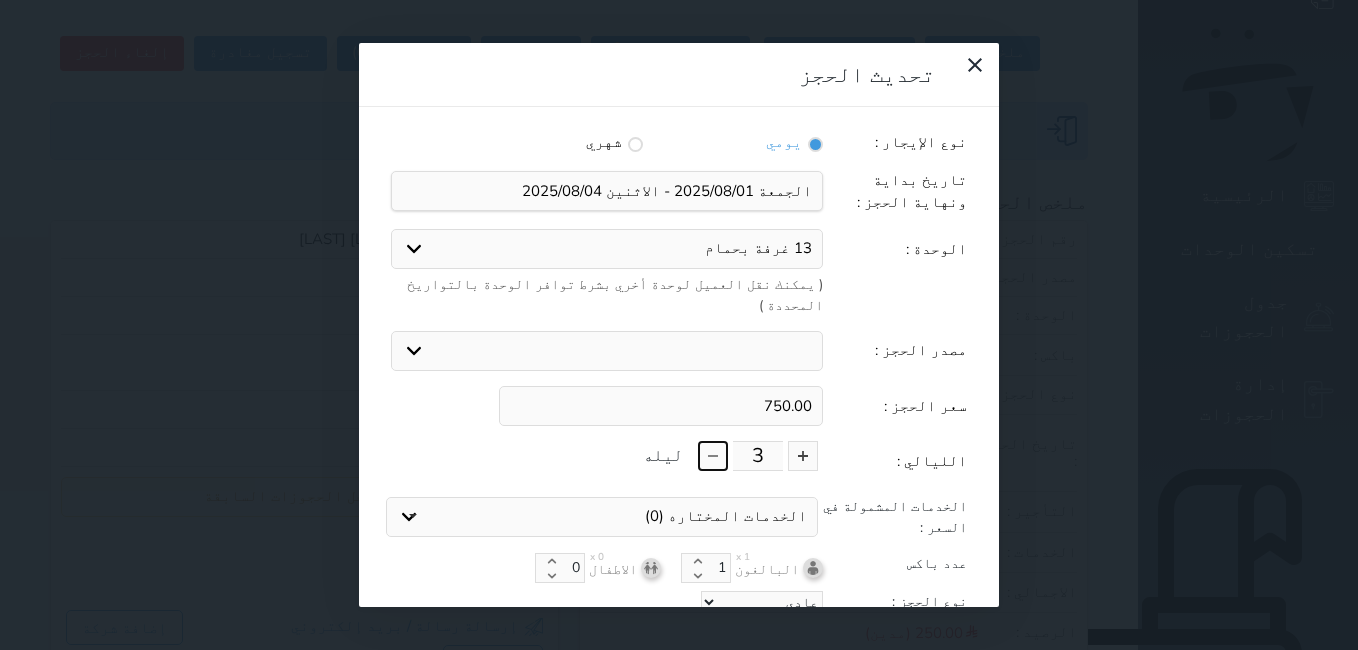 click at bounding box center [713, 456] 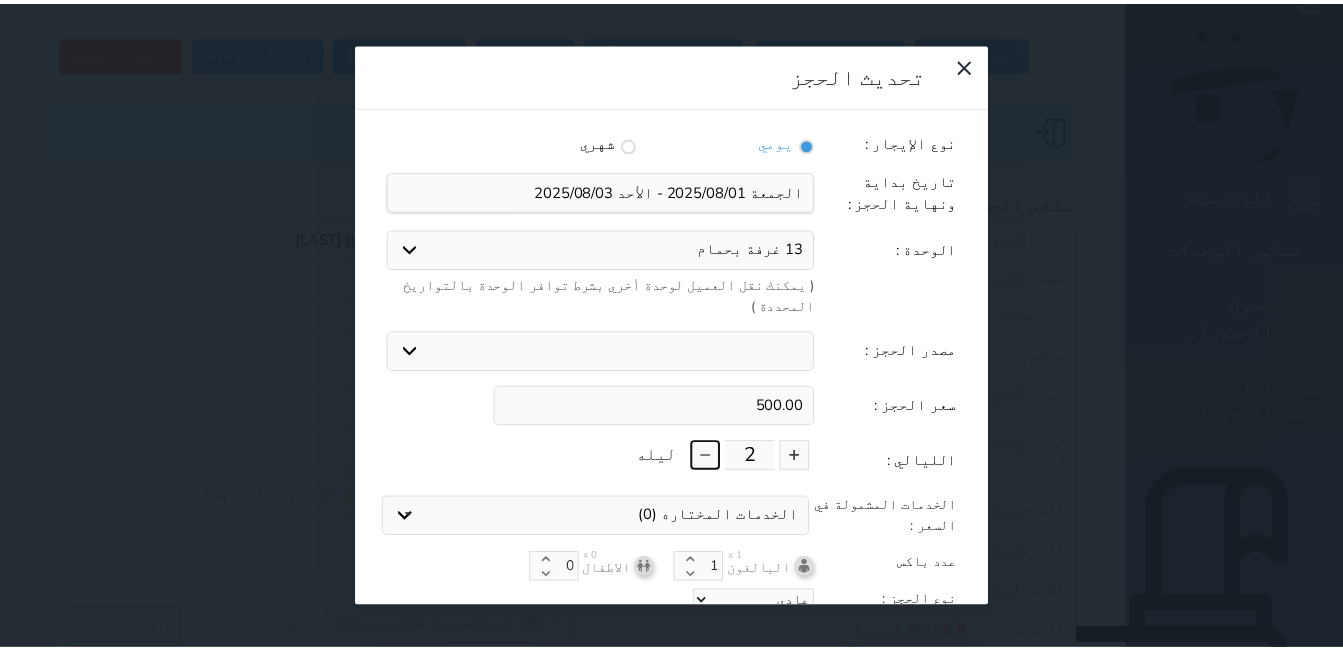 scroll, scrollTop: 45, scrollLeft: 0, axis: vertical 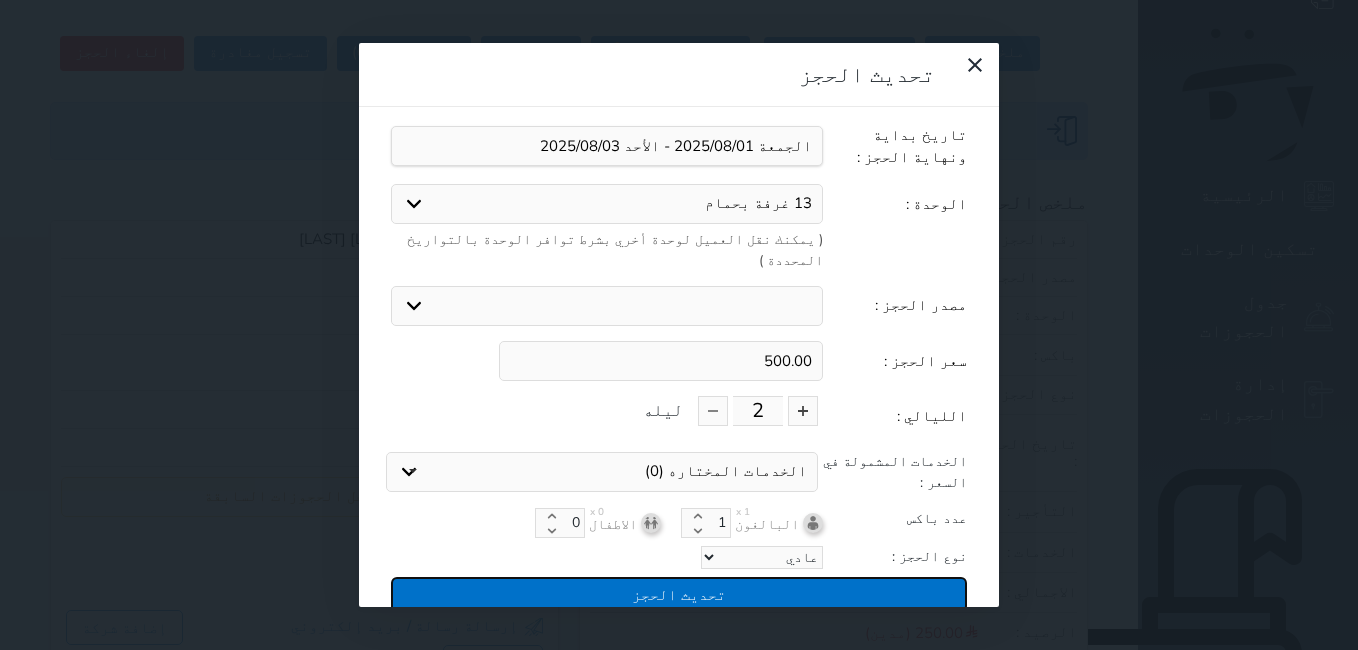 click on "تحديث الحجز" at bounding box center [679, 594] 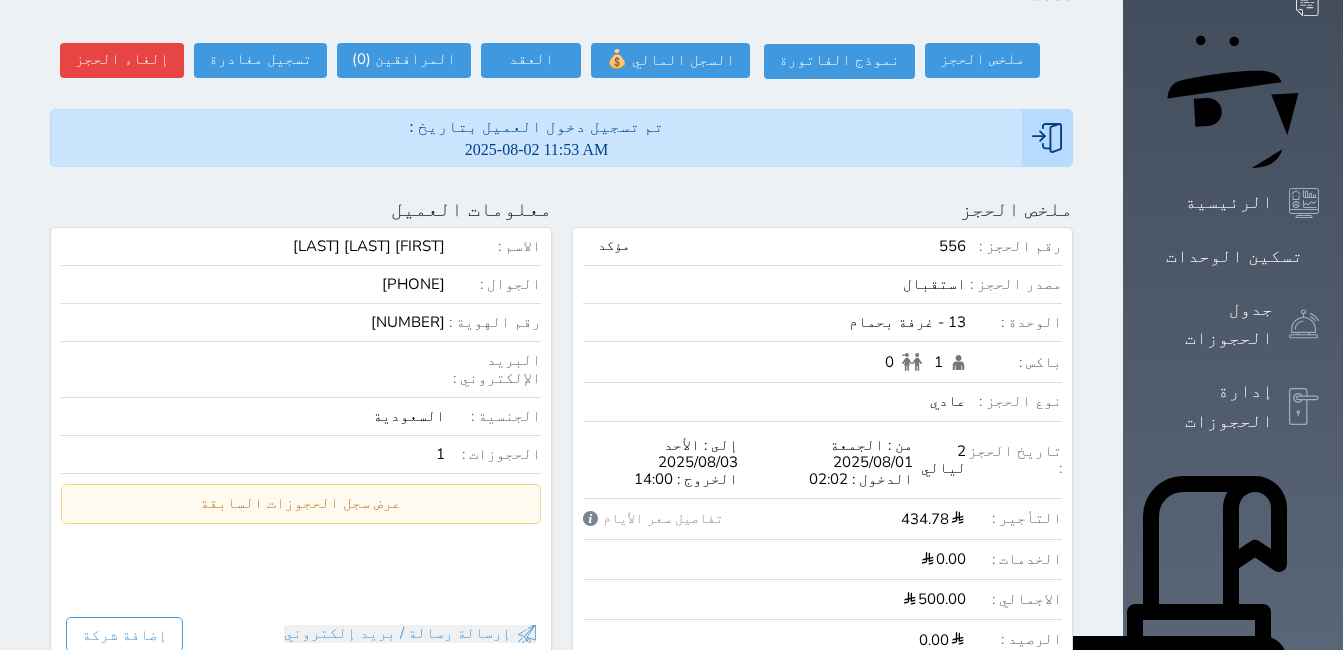 scroll, scrollTop: 0, scrollLeft: 0, axis: both 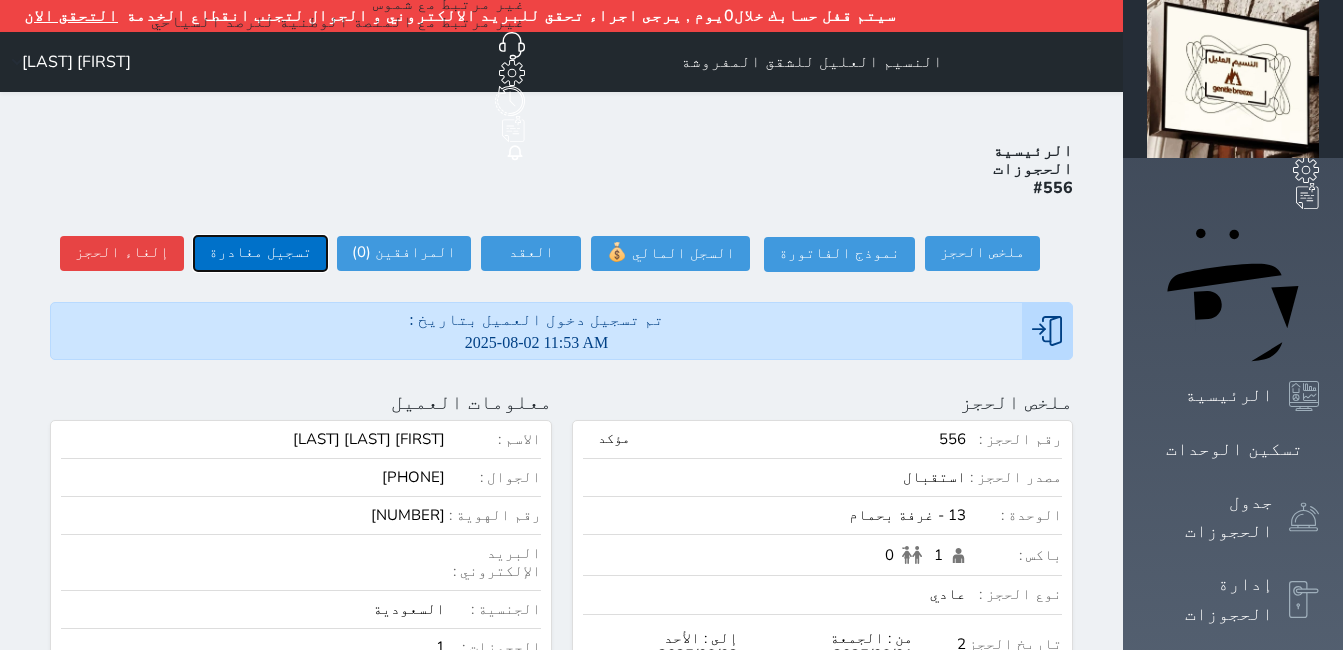 click on "تسجيل مغادرة" at bounding box center [260, 253] 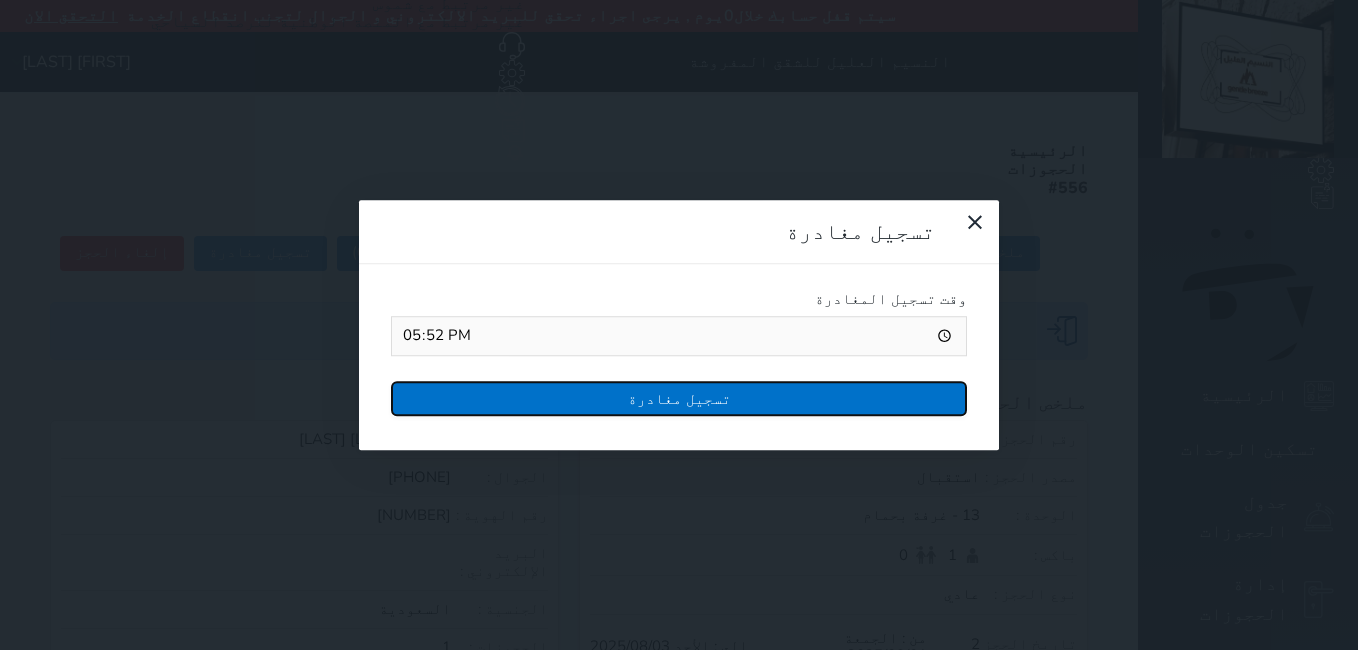 click on "تسجيل مغادرة" at bounding box center (679, 398) 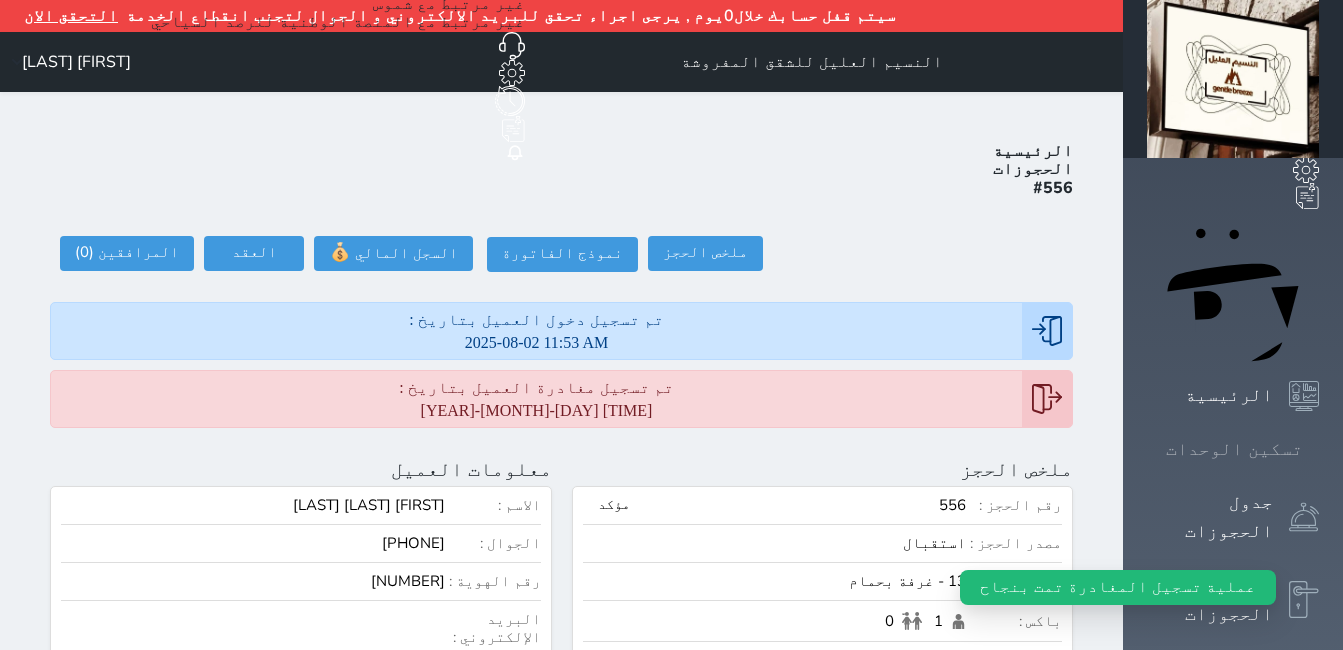 click on "تسكين الوحدات" at bounding box center (1234, 449) 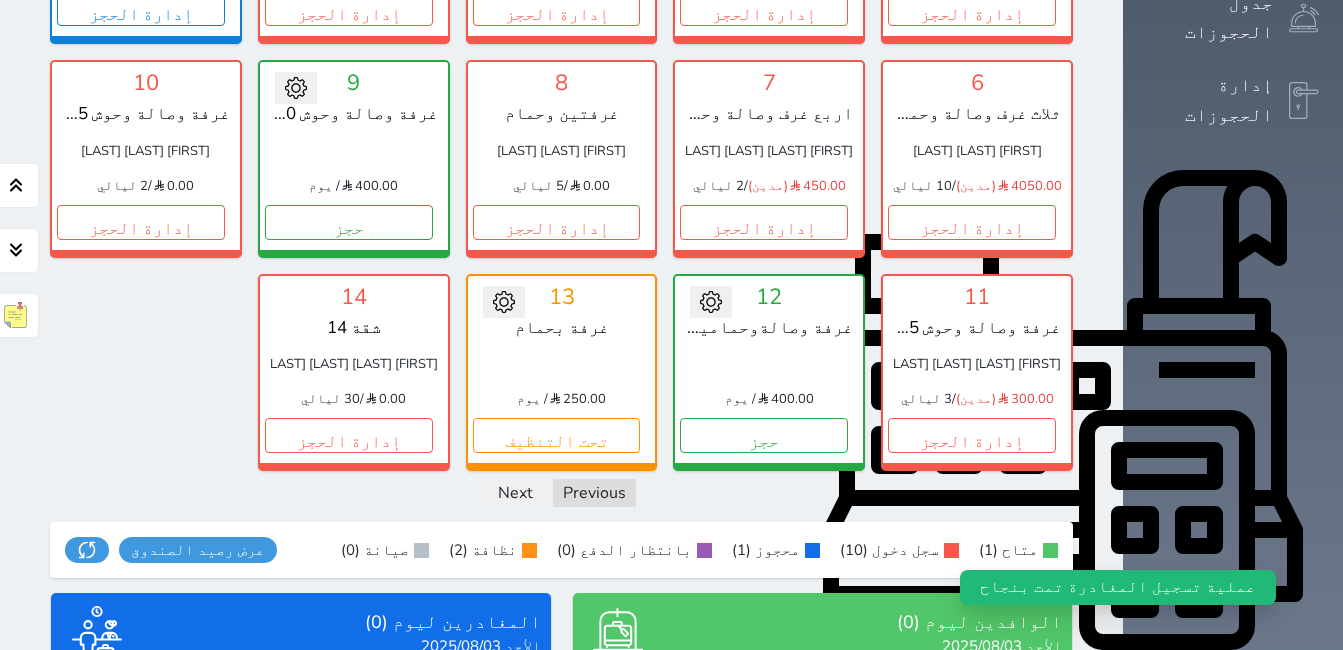 scroll, scrollTop: 510, scrollLeft: 0, axis: vertical 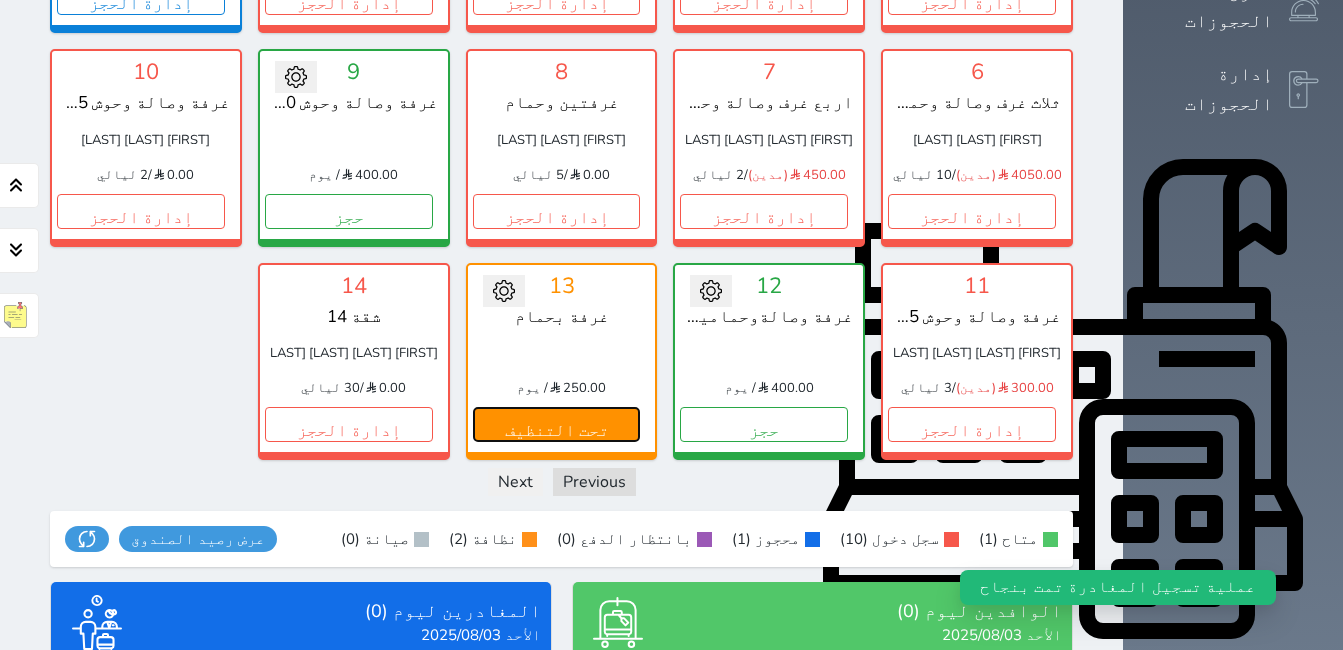 click on "تحت التنظيف" at bounding box center (557, 424) 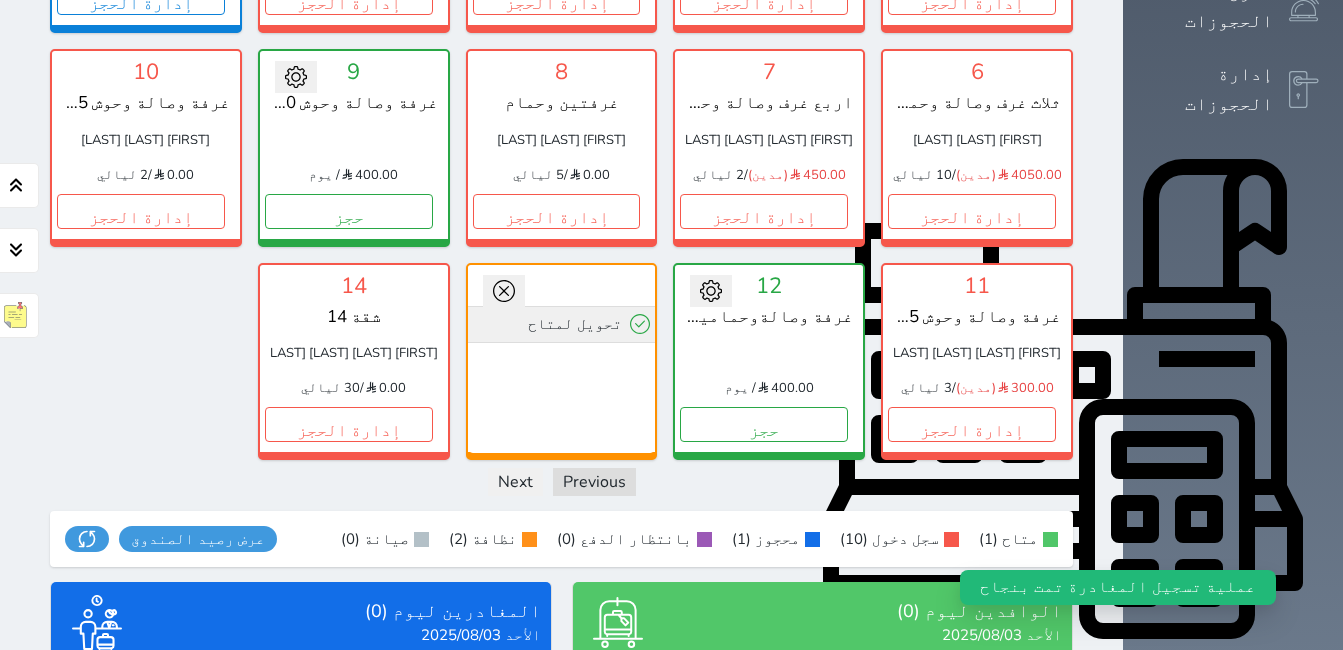 click on "تحويل لمتاح" at bounding box center [562, 324] 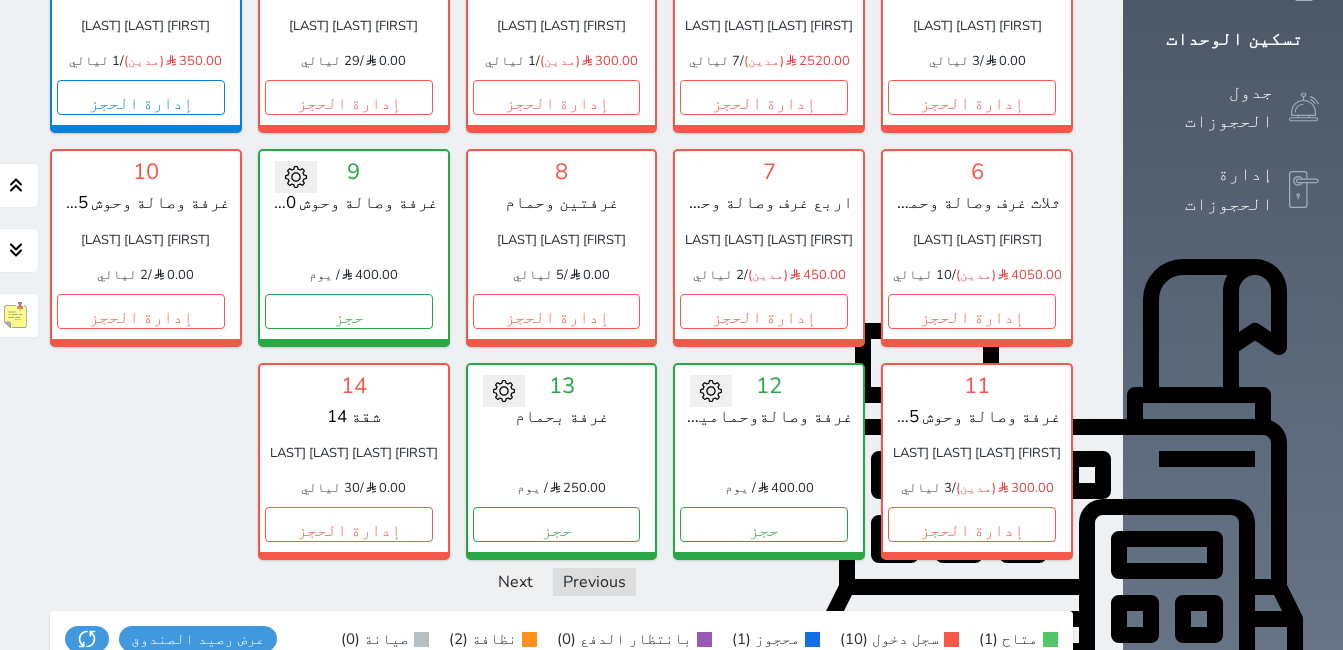 scroll, scrollTop: 310, scrollLeft: 0, axis: vertical 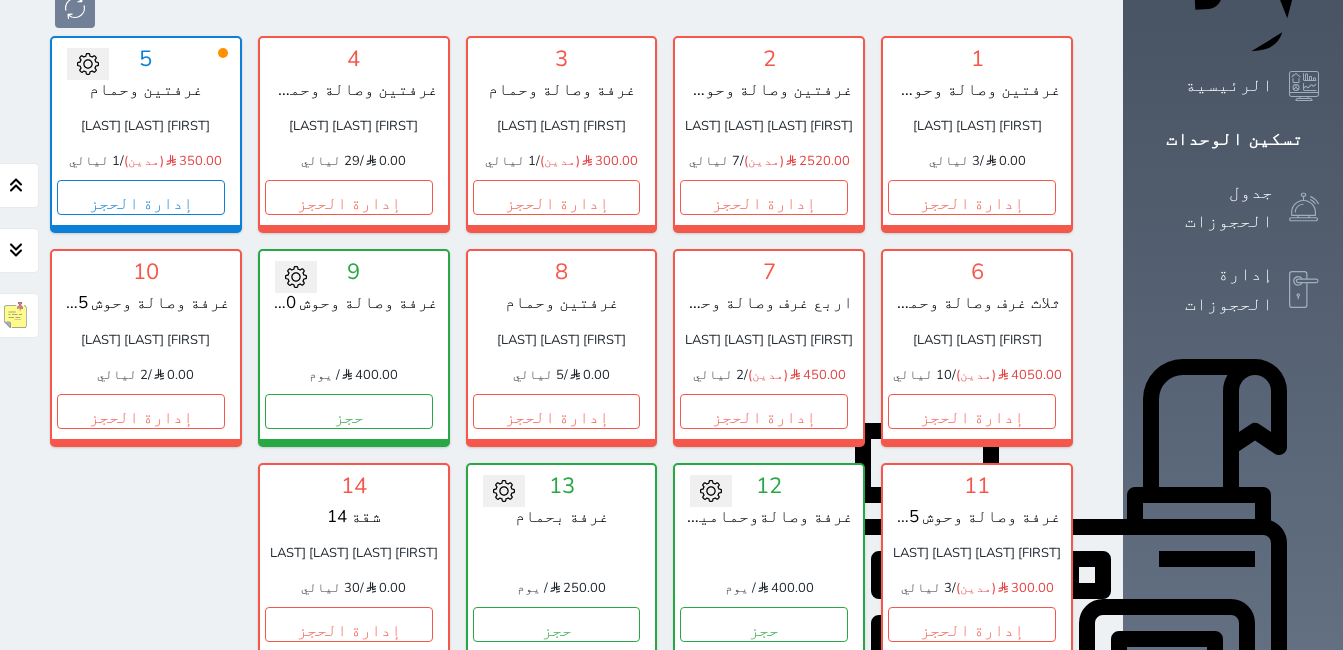 click on "1   غرفتين وصالة وحوش 30م
[FIRST] [LAST] [LAST]
0.00
/   3 ليالي           إدارة الحجز               تغيير الحالة الى صيانة                   التاريخ المتوقع للانتهاء       حفظ                   2   غرفتين وصالة وحوش 18م
[FIRST] [LAST] [LAST]
2520.00
(مدين)
/   7 ليالي           إدارة الحجز               تغيير الحالة الى صيانة                   التاريخ المتوقع للانتهاء       حفظ                   3   غرفة وصالة وحمام
[FIRST] [LAST] [LAST]
300.00
(مدين)
/   1 ليالي           إدارة الحجز               تغيير الحالة الى صيانة" at bounding box center [561, 348] 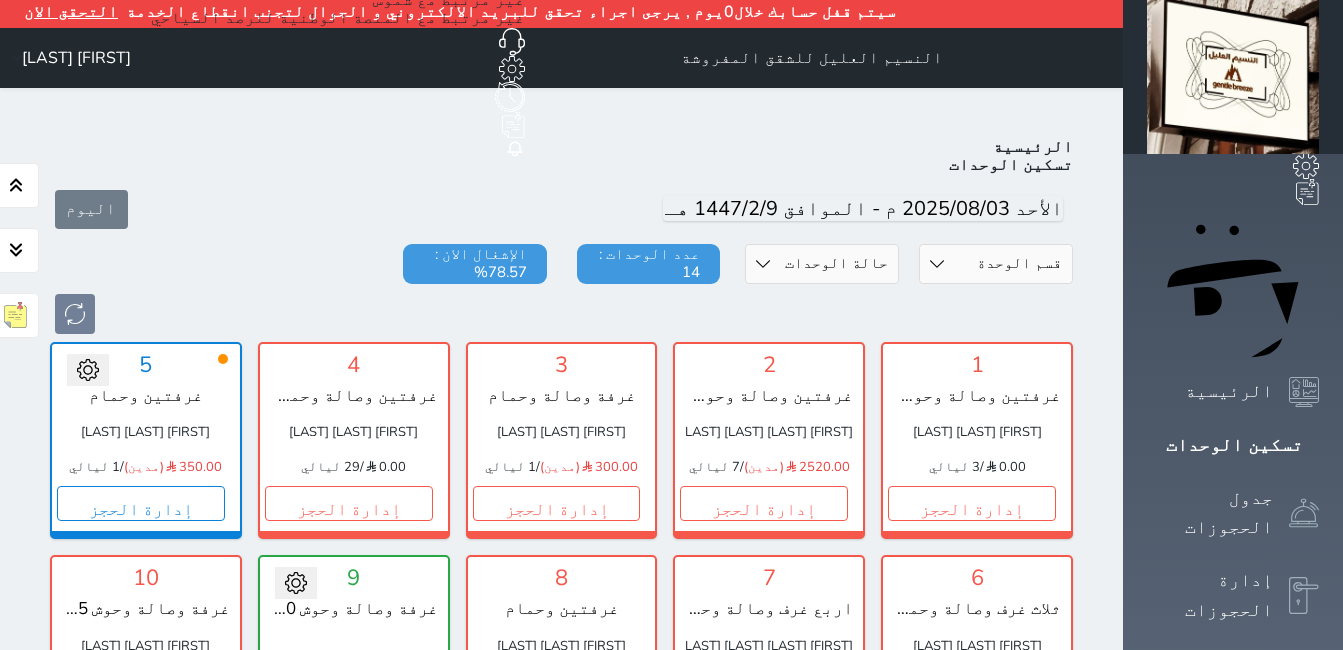 scroll, scrollTop: 0, scrollLeft: 0, axis: both 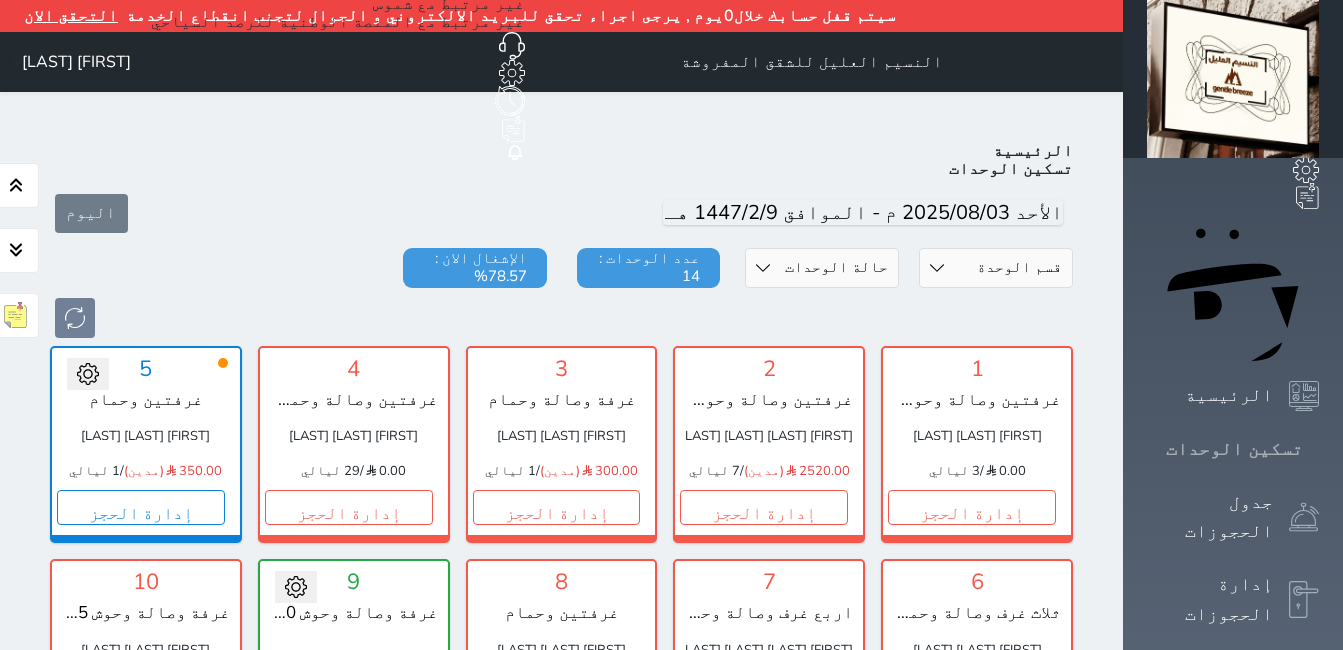 click 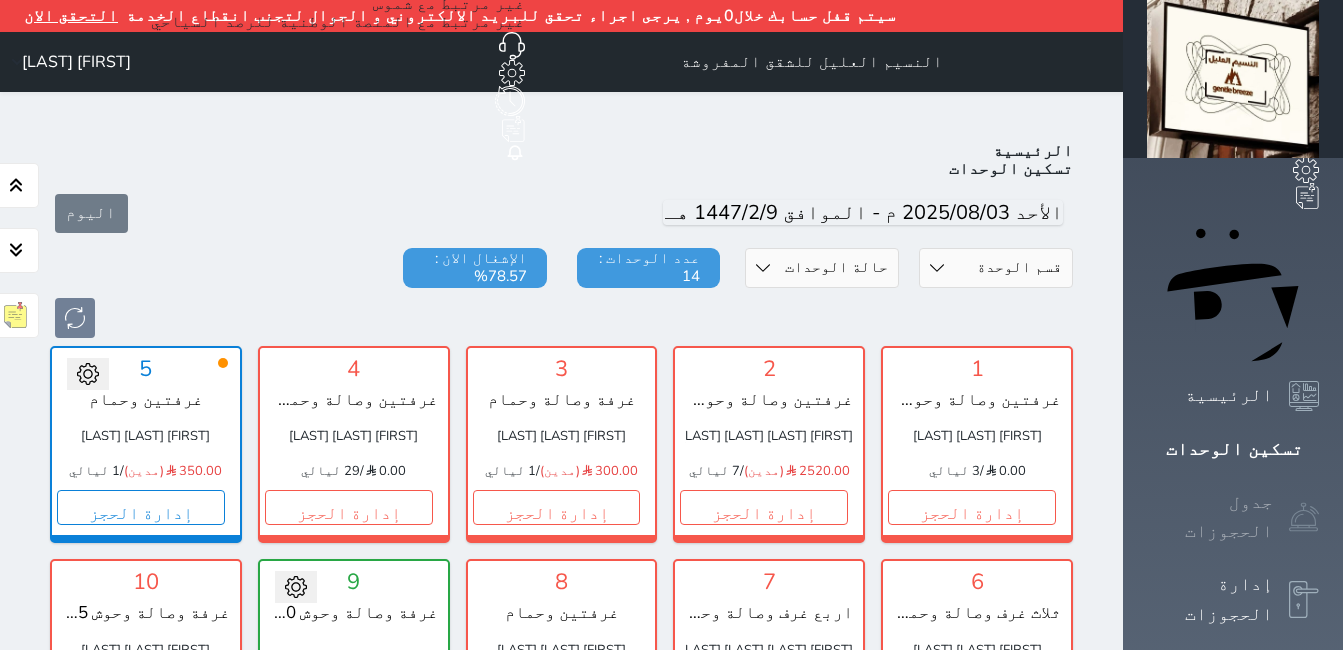 click on "جدول الحجوزات" at bounding box center (1233, 517) 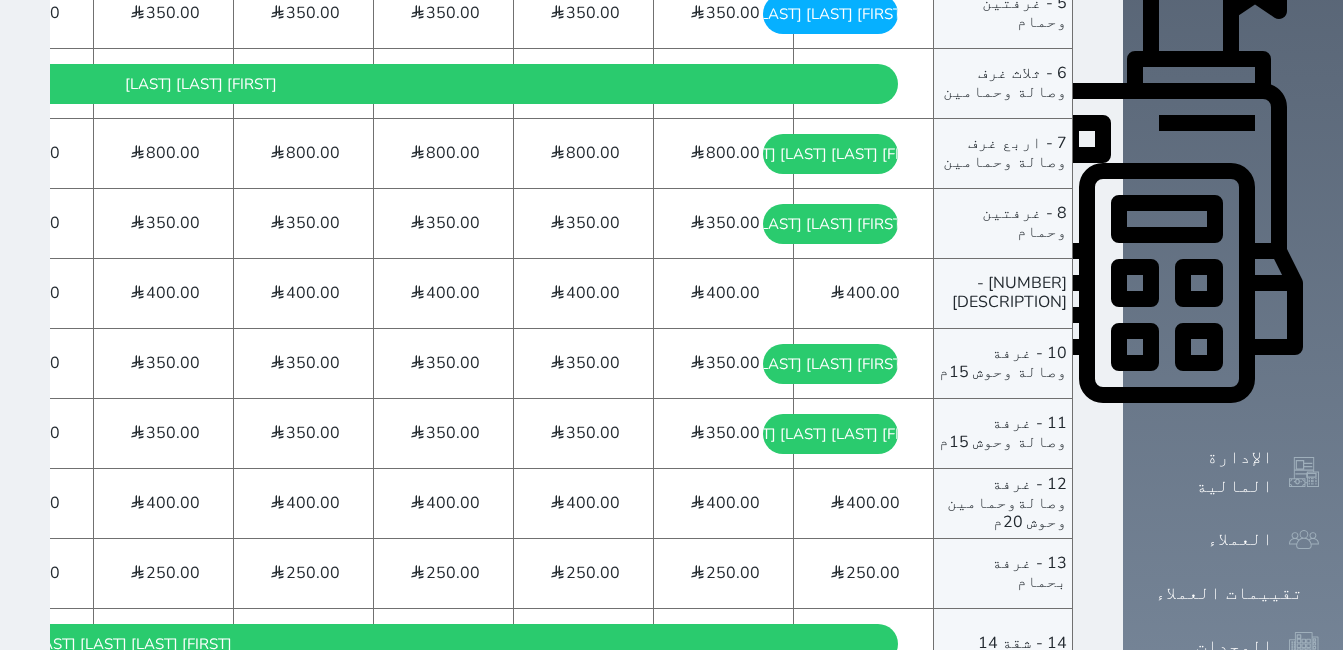 scroll, scrollTop: 791, scrollLeft: 0, axis: vertical 